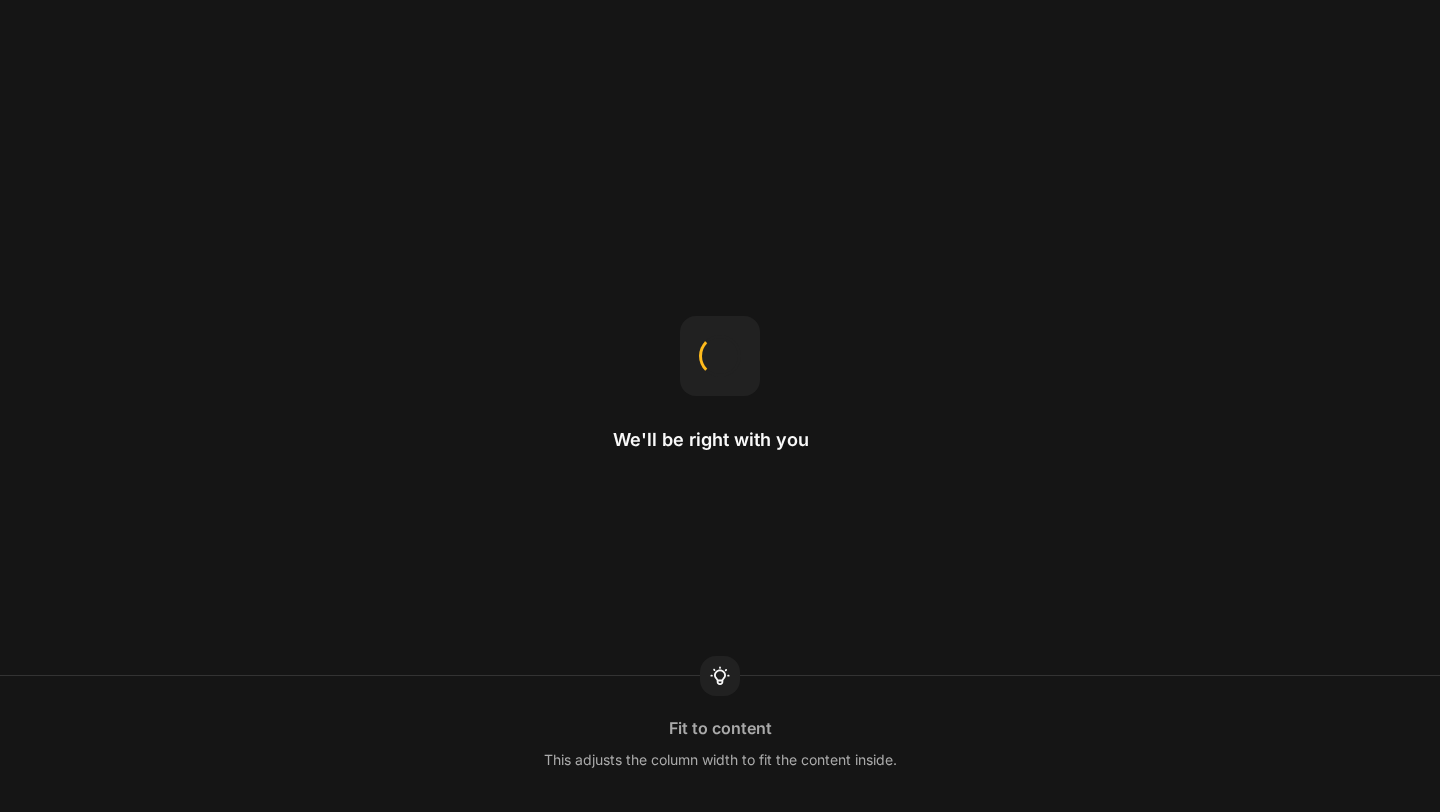 scroll, scrollTop: 0, scrollLeft: 0, axis: both 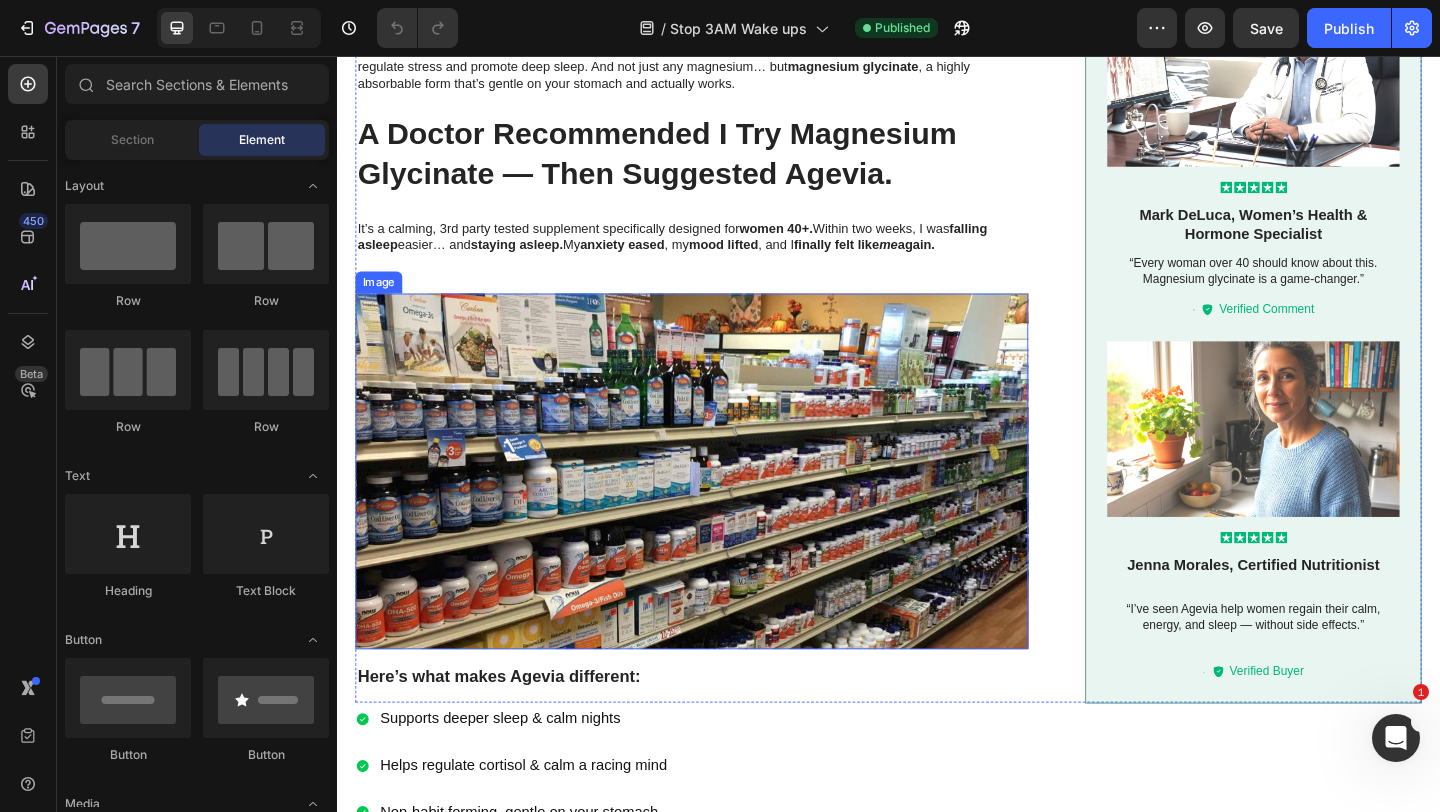 click at bounding box center (723, 507) 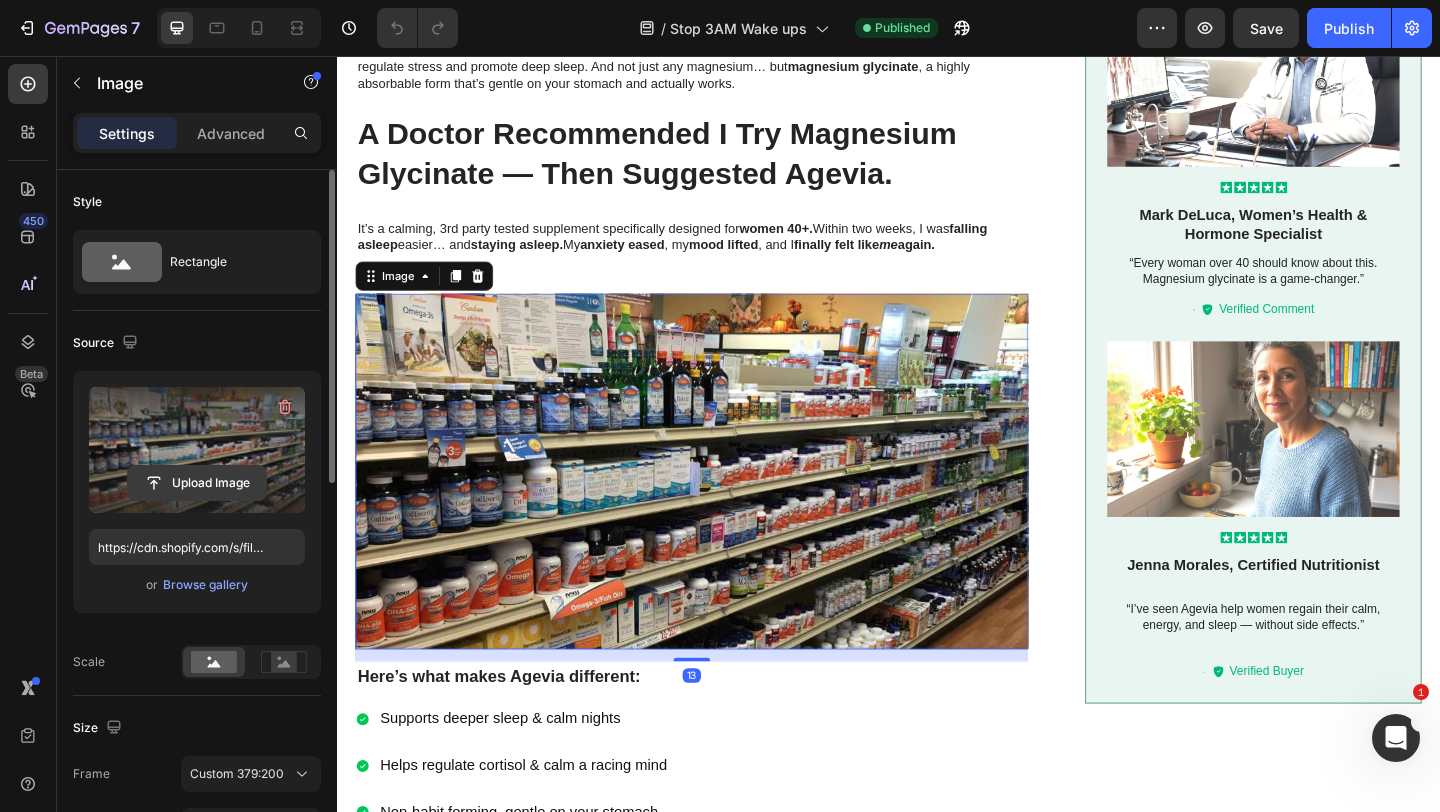 click 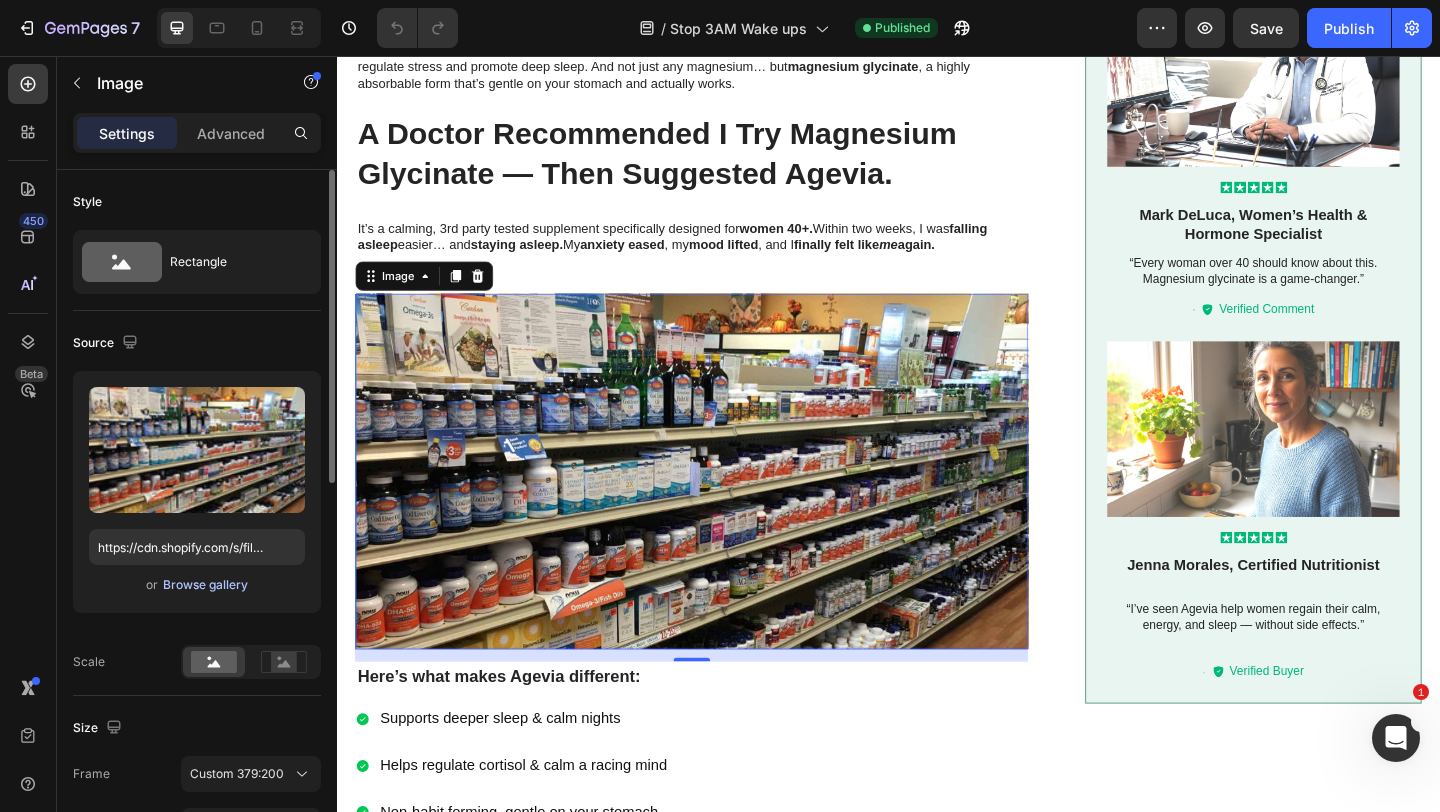 click on "Browse gallery" at bounding box center (205, 585) 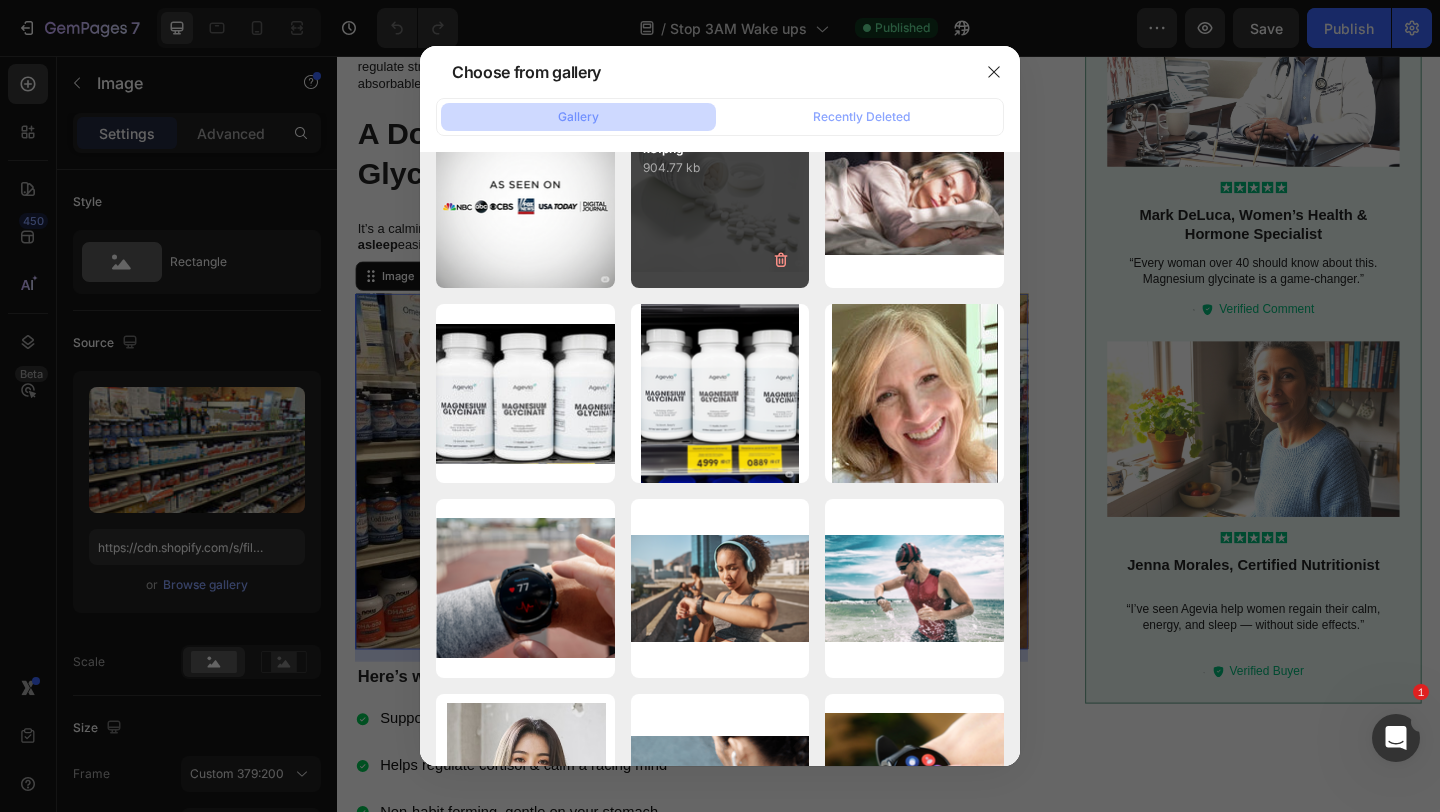 scroll, scrollTop: 7974, scrollLeft: 0, axis: vertical 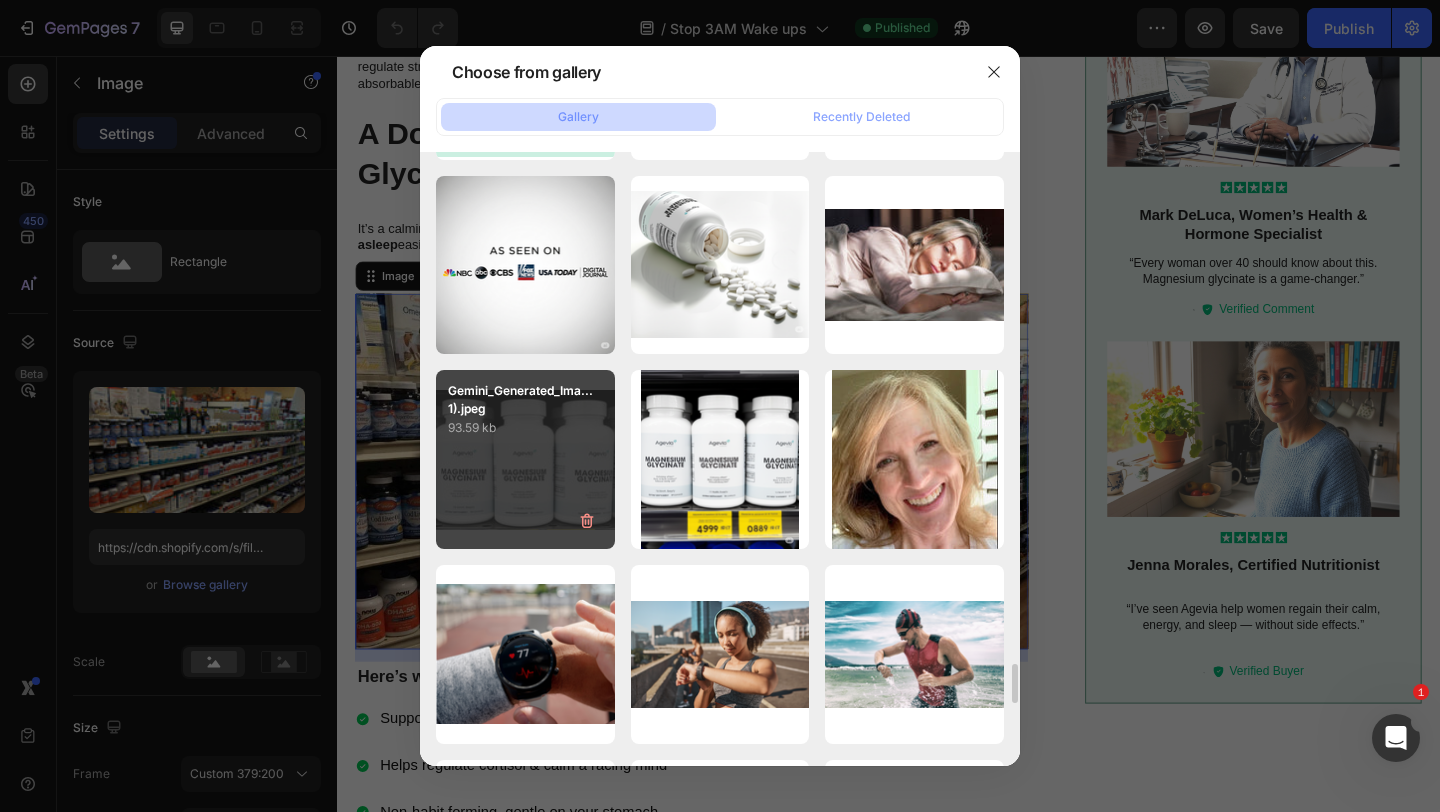 click on "93.59 kb" at bounding box center [525, 428] 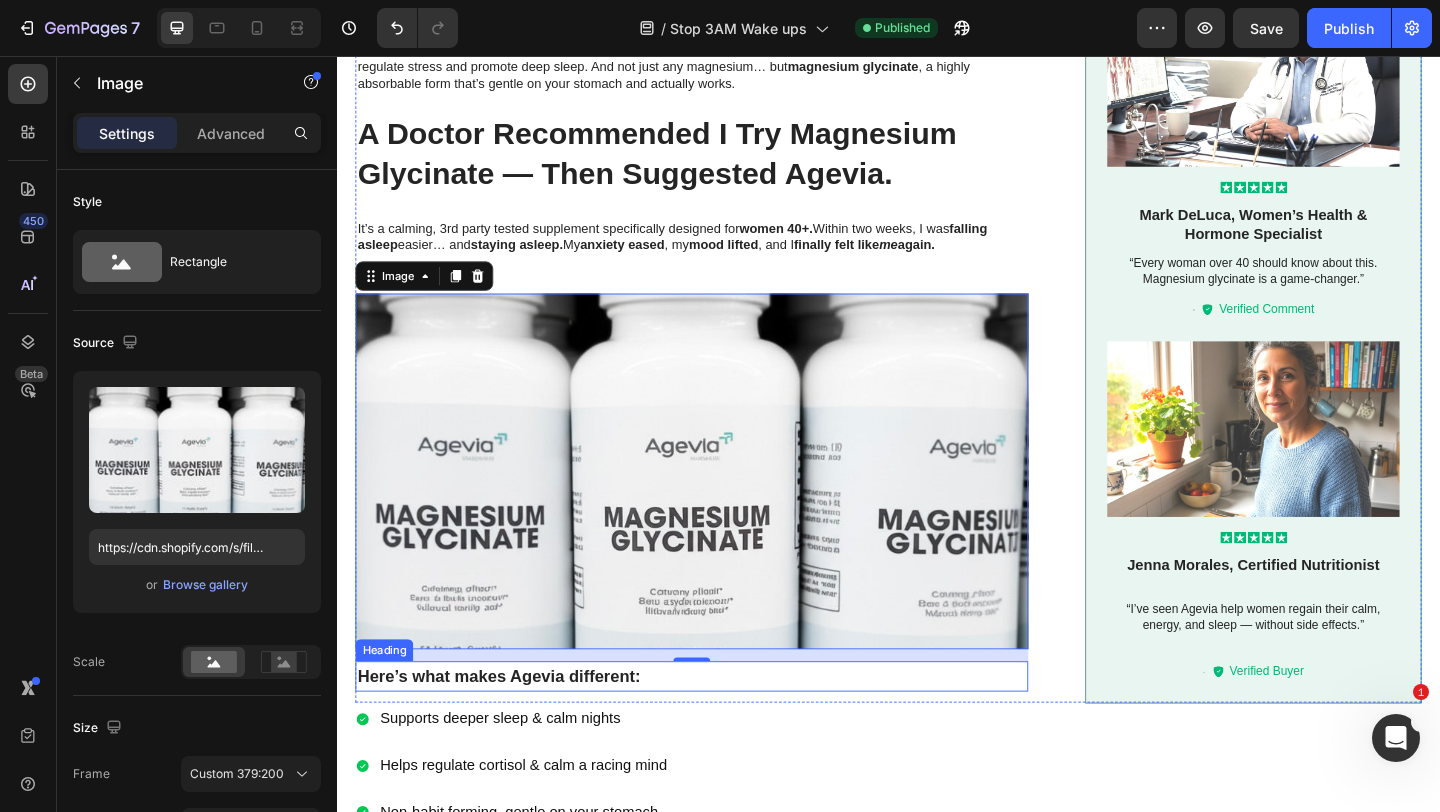 click on "Supports deeper sleep & calm nights Helps regulate cortisol & calm a racing mind Non-habit forming, gentle on your stomach 3rd party tested and made in the USA  No next-day grogginess" at bounding box center [937, 878] 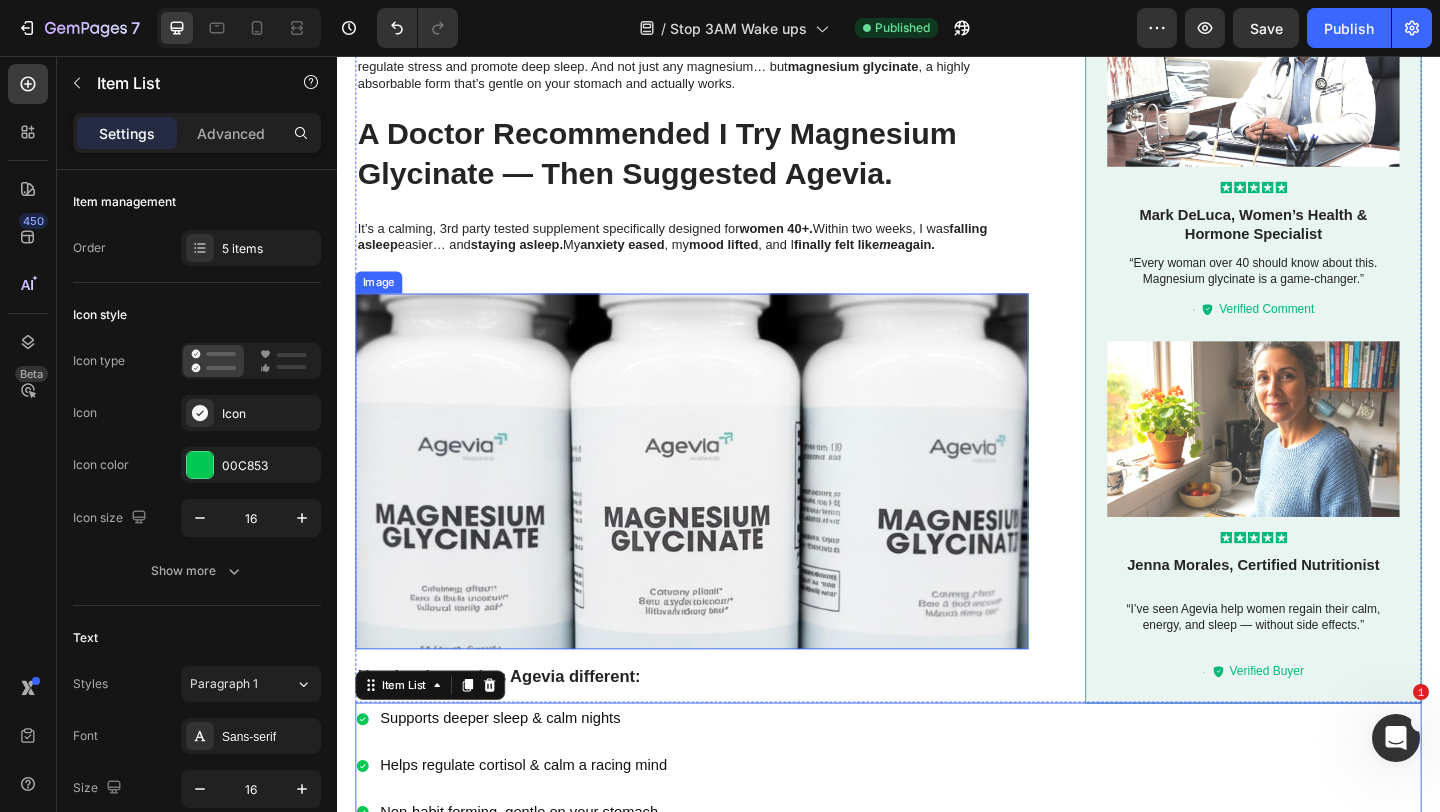 click at bounding box center (723, 507) 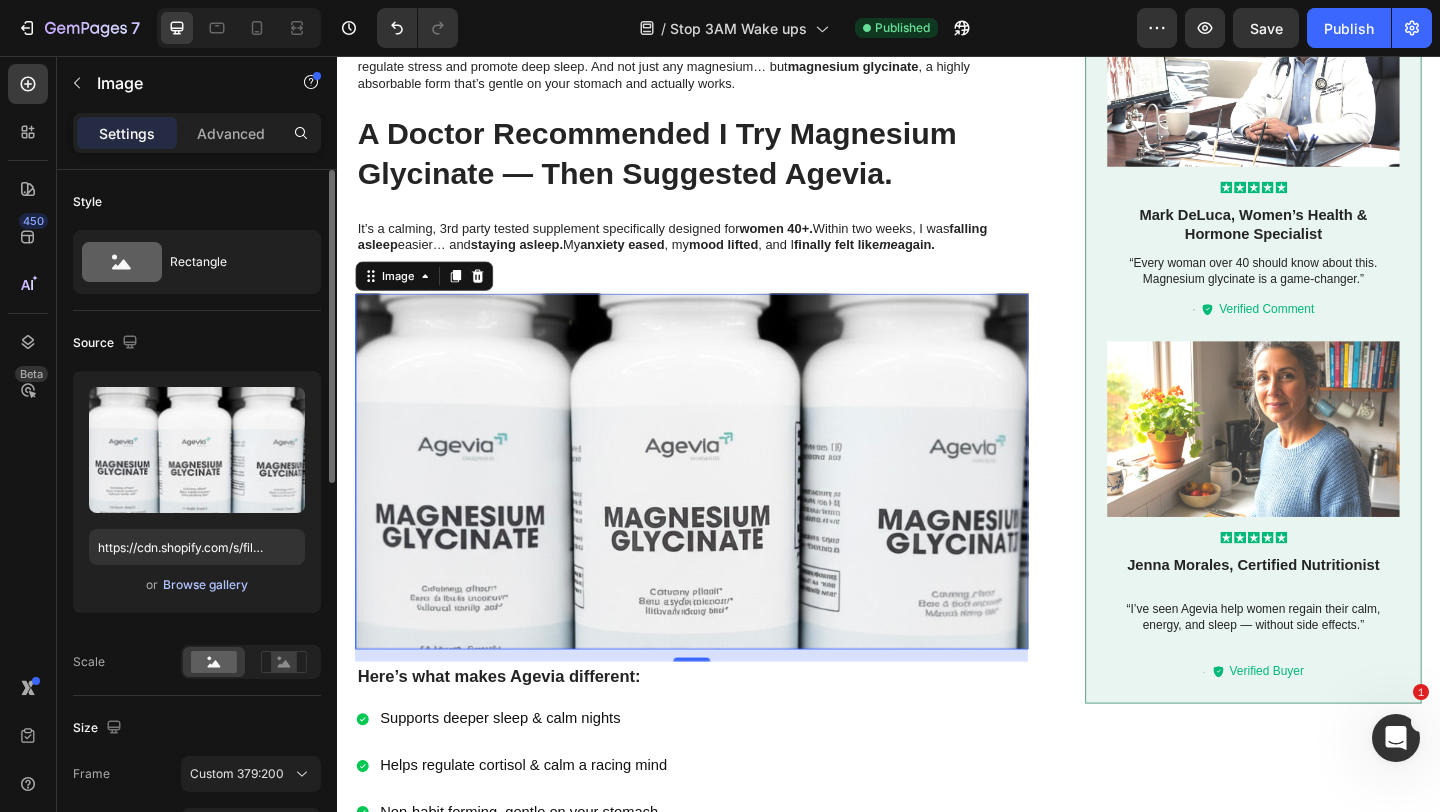 click on "Browse gallery" at bounding box center (205, 585) 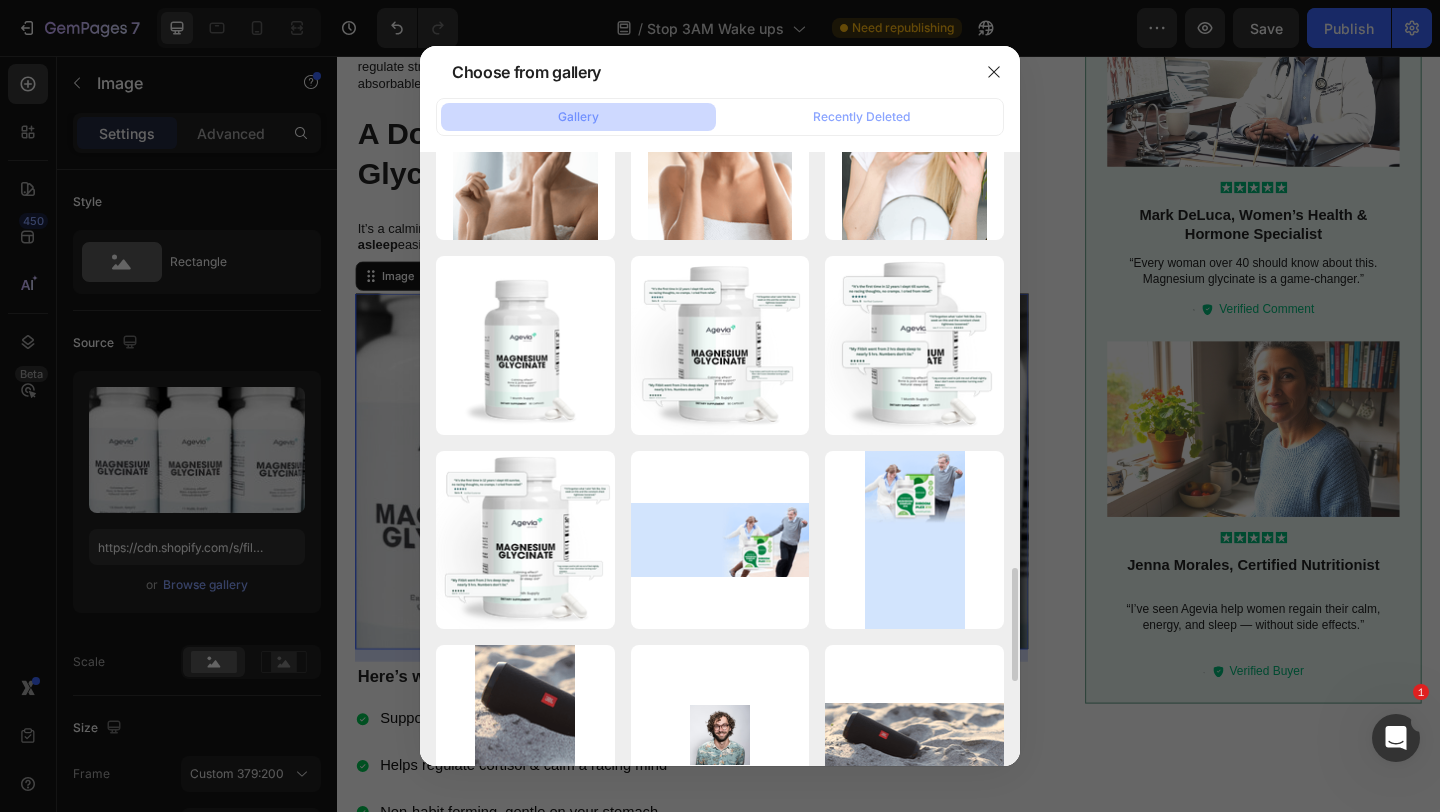 scroll, scrollTop: 2252, scrollLeft: 0, axis: vertical 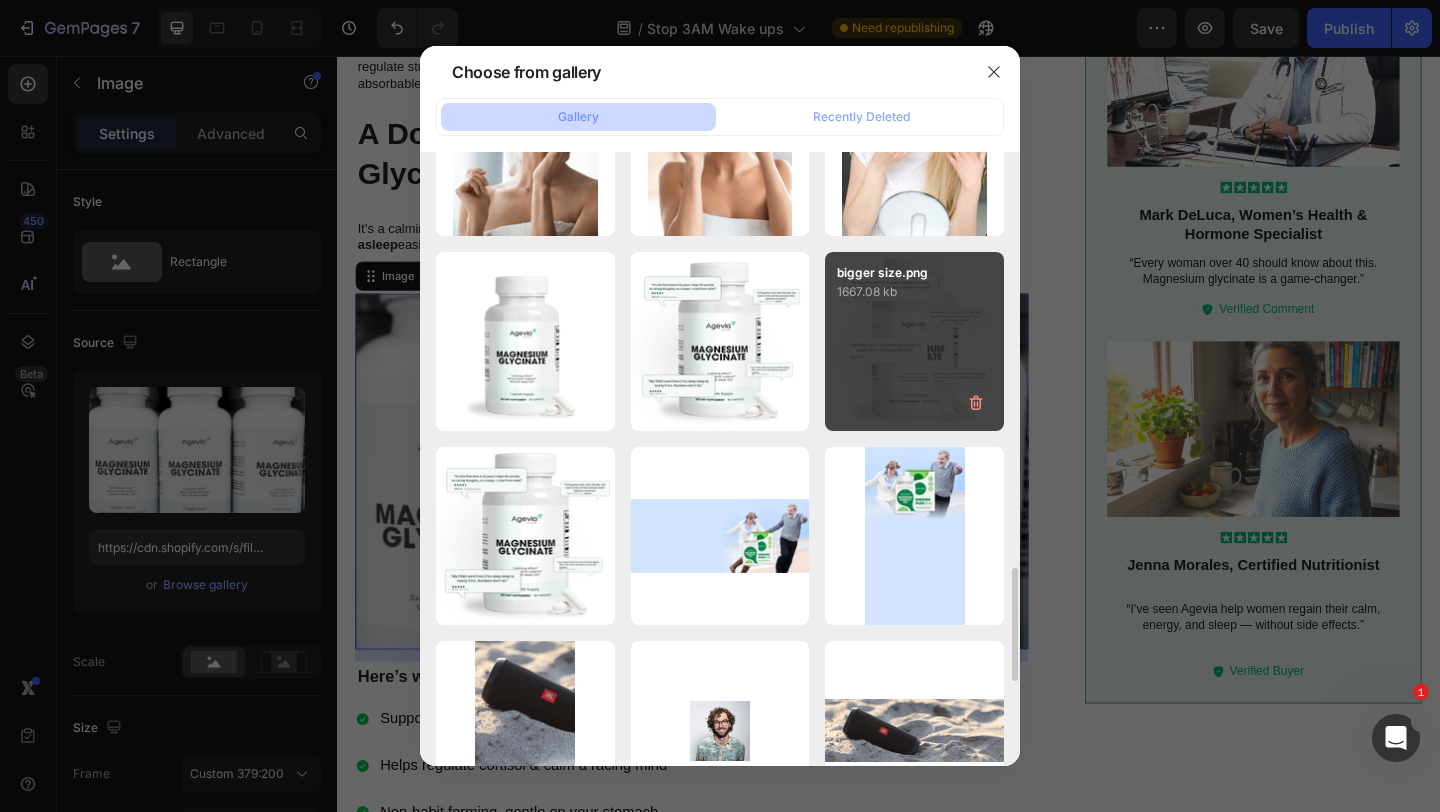 click on "bigger size.png 1667.08 kb" at bounding box center [914, 341] 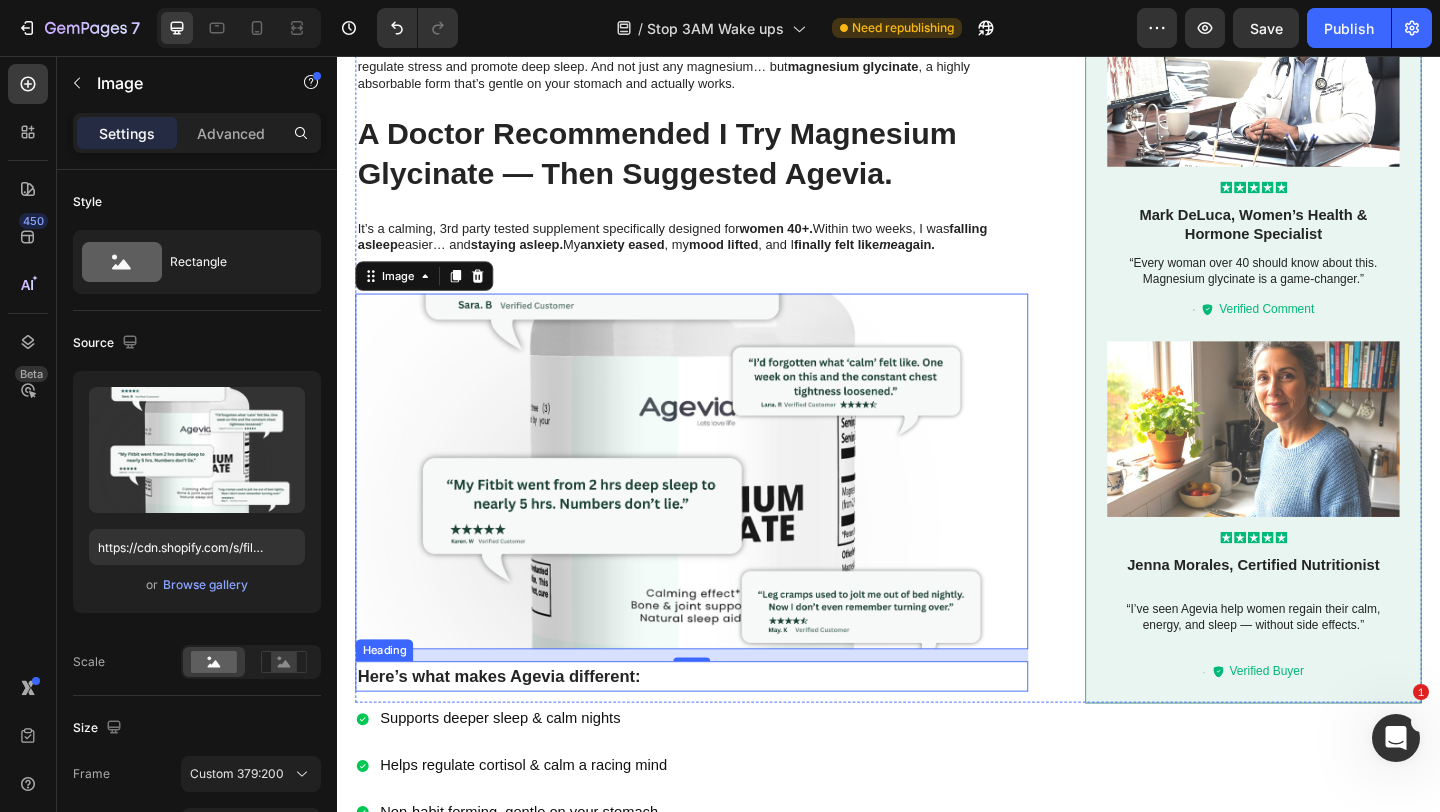 click on "Supports deeper sleep & calm nights Helps regulate cortisol & calm a racing mind Non-habit forming, gentle on your stomach 3rd party tested and made in the USA  No next-day grogginess" at bounding box center (937, 878) 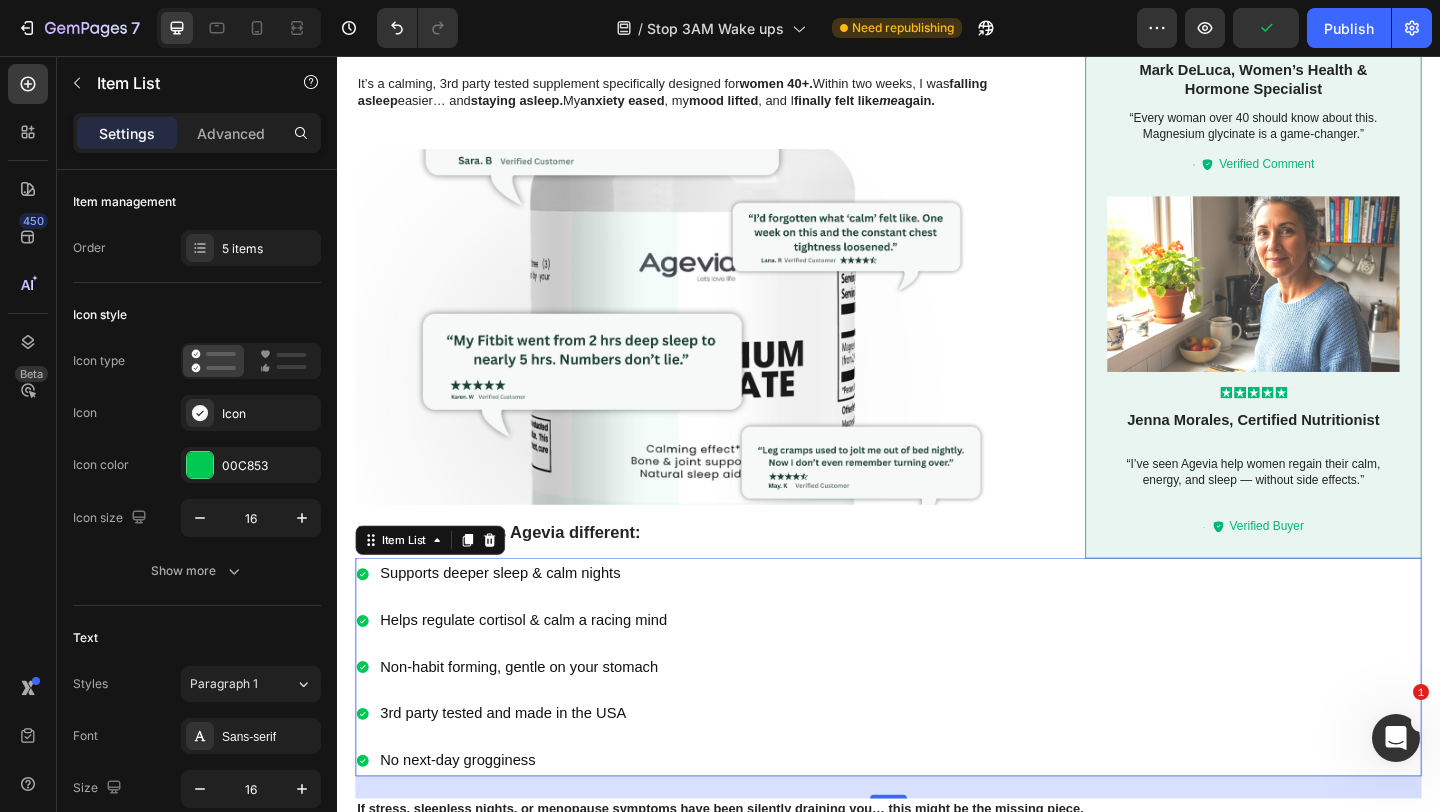 scroll, scrollTop: 1264, scrollLeft: 0, axis: vertical 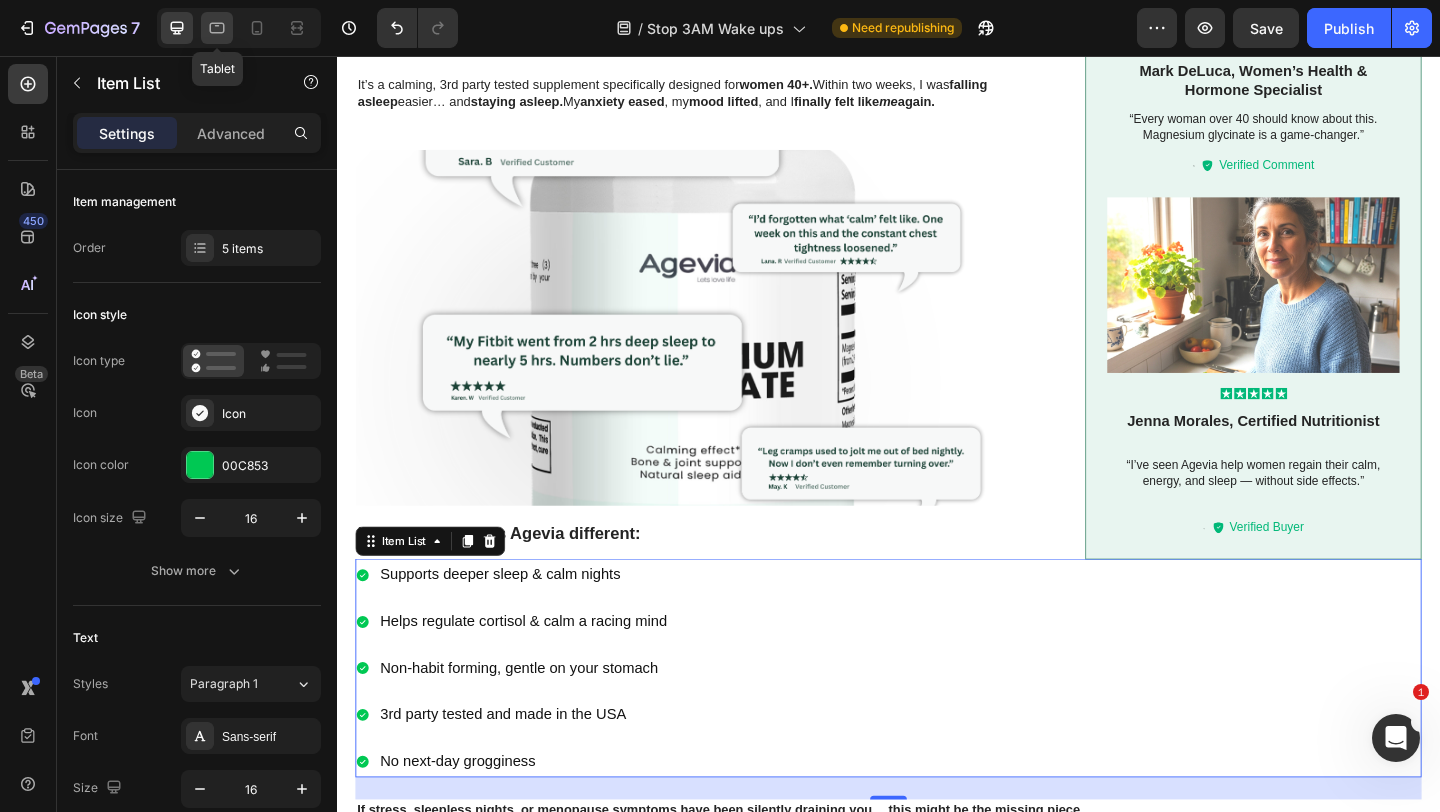click 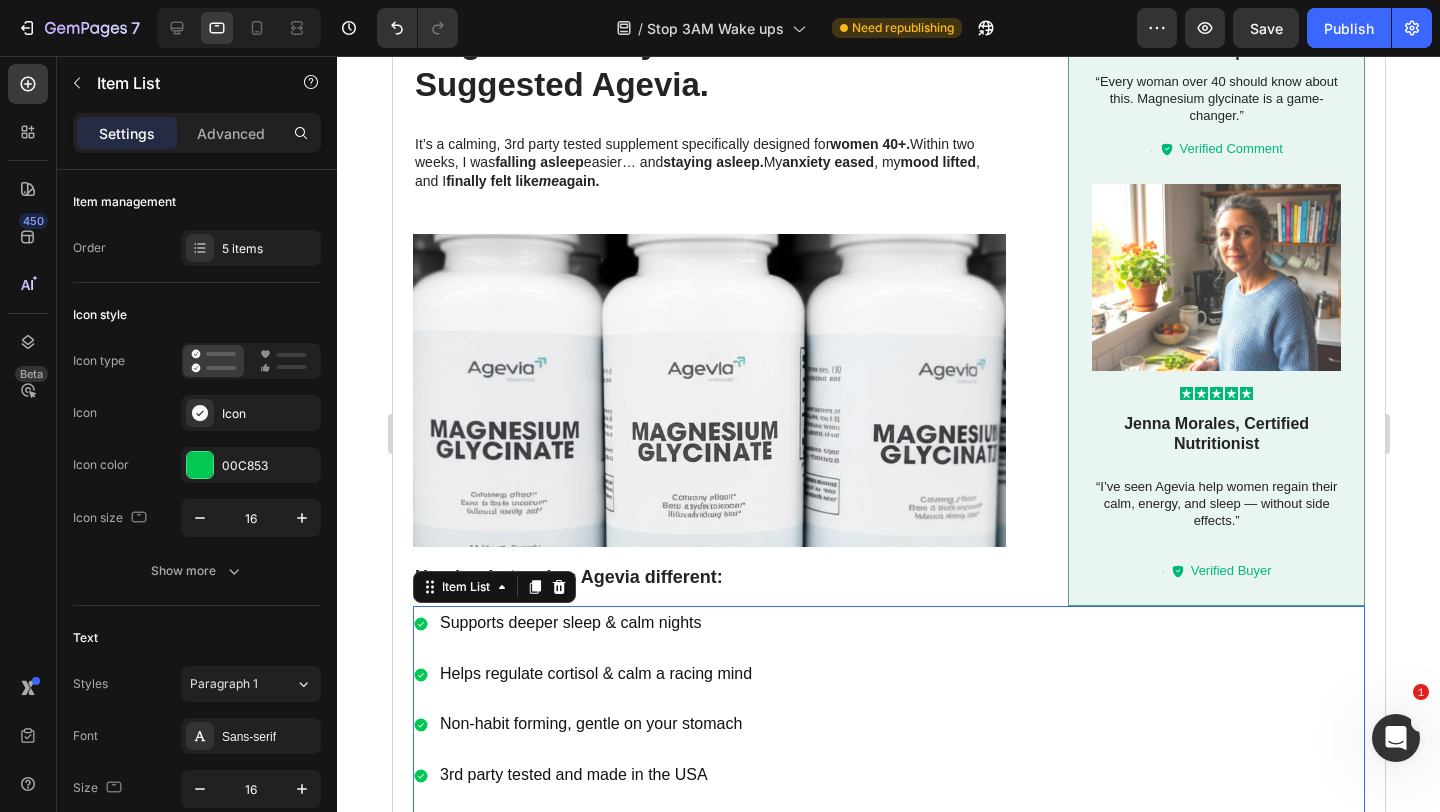 scroll, scrollTop: 1223, scrollLeft: 0, axis: vertical 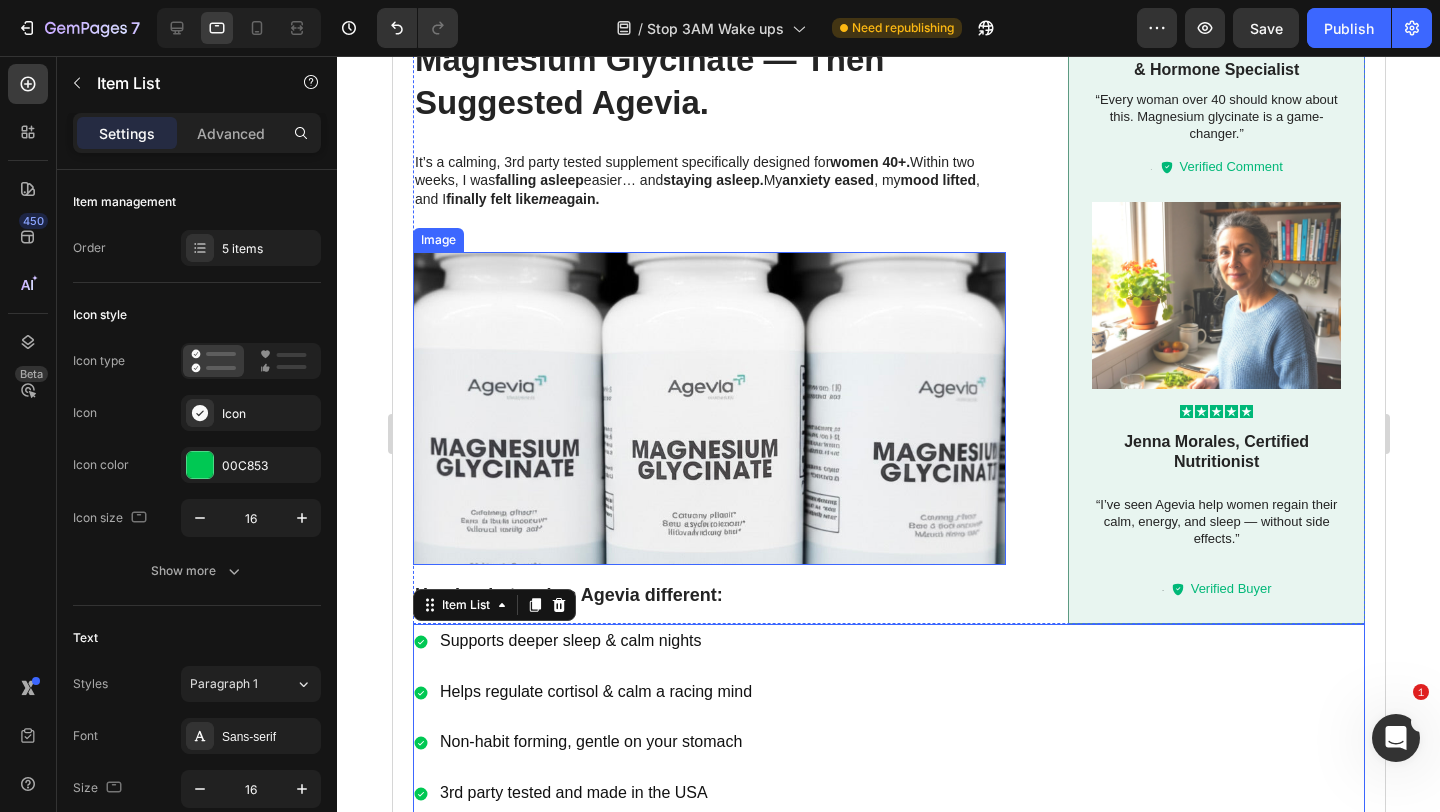 click at bounding box center [708, 408] 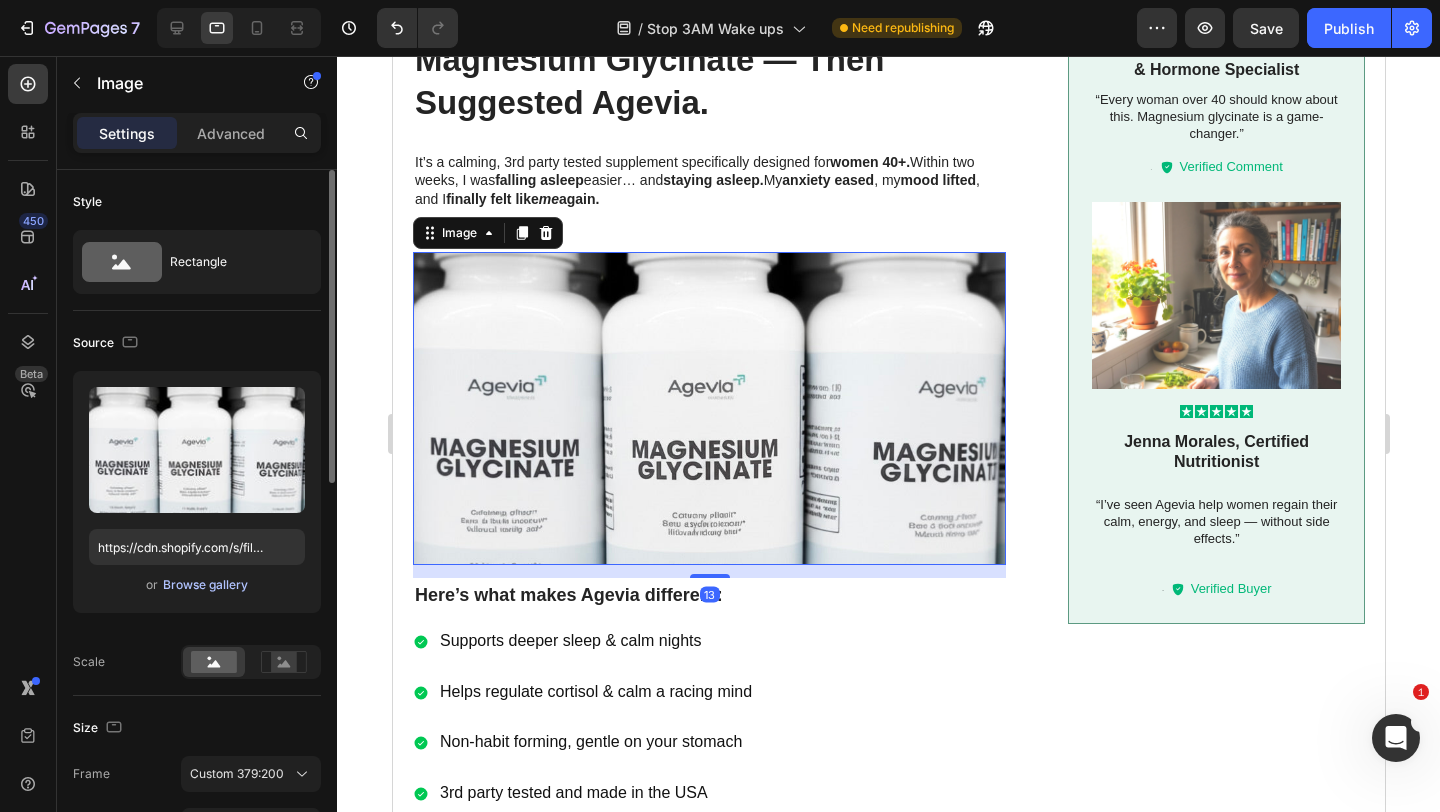 click on "Browse gallery" at bounding box center [205, 585] 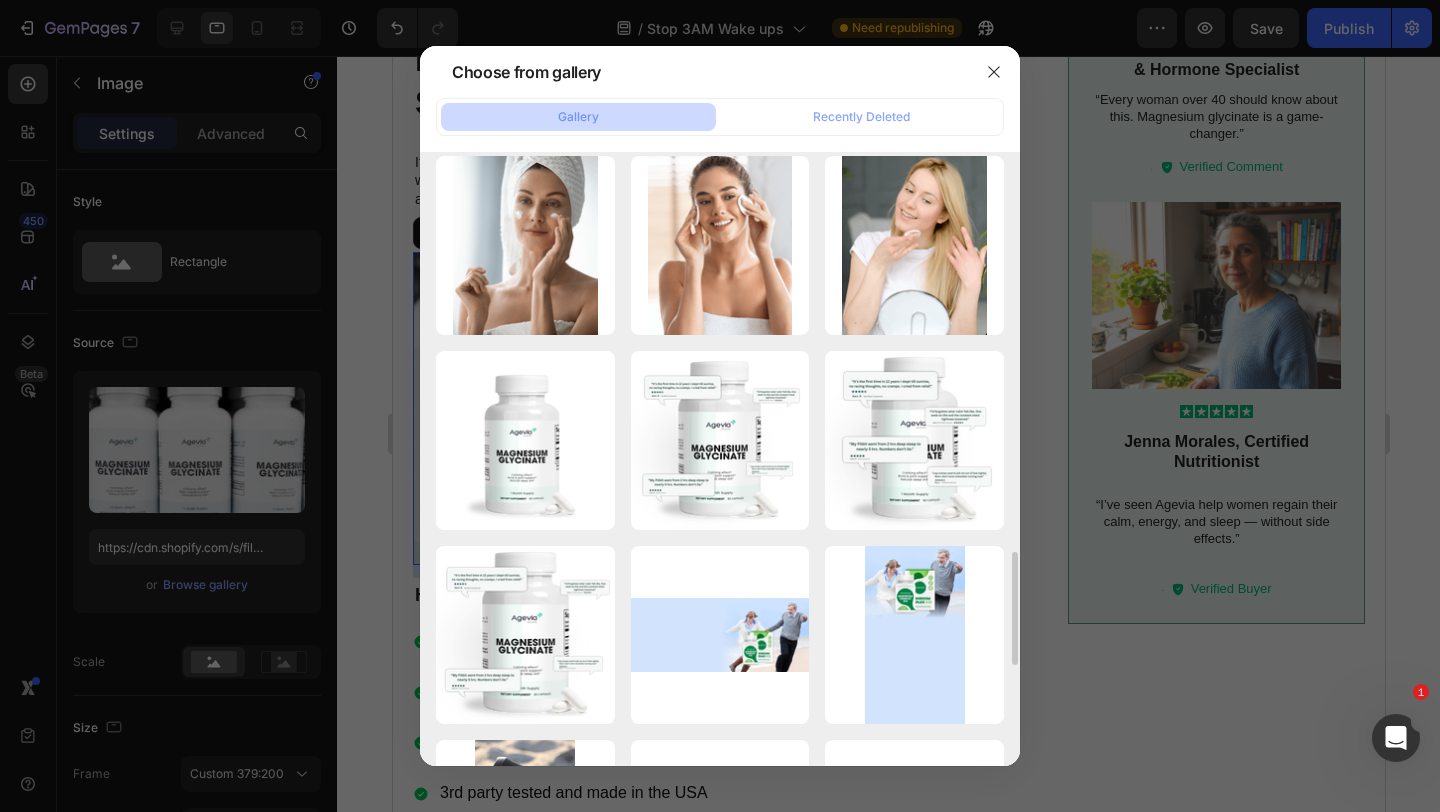 scroll, scrollTop: 2155, scrollLeft: 0, axis: vertical 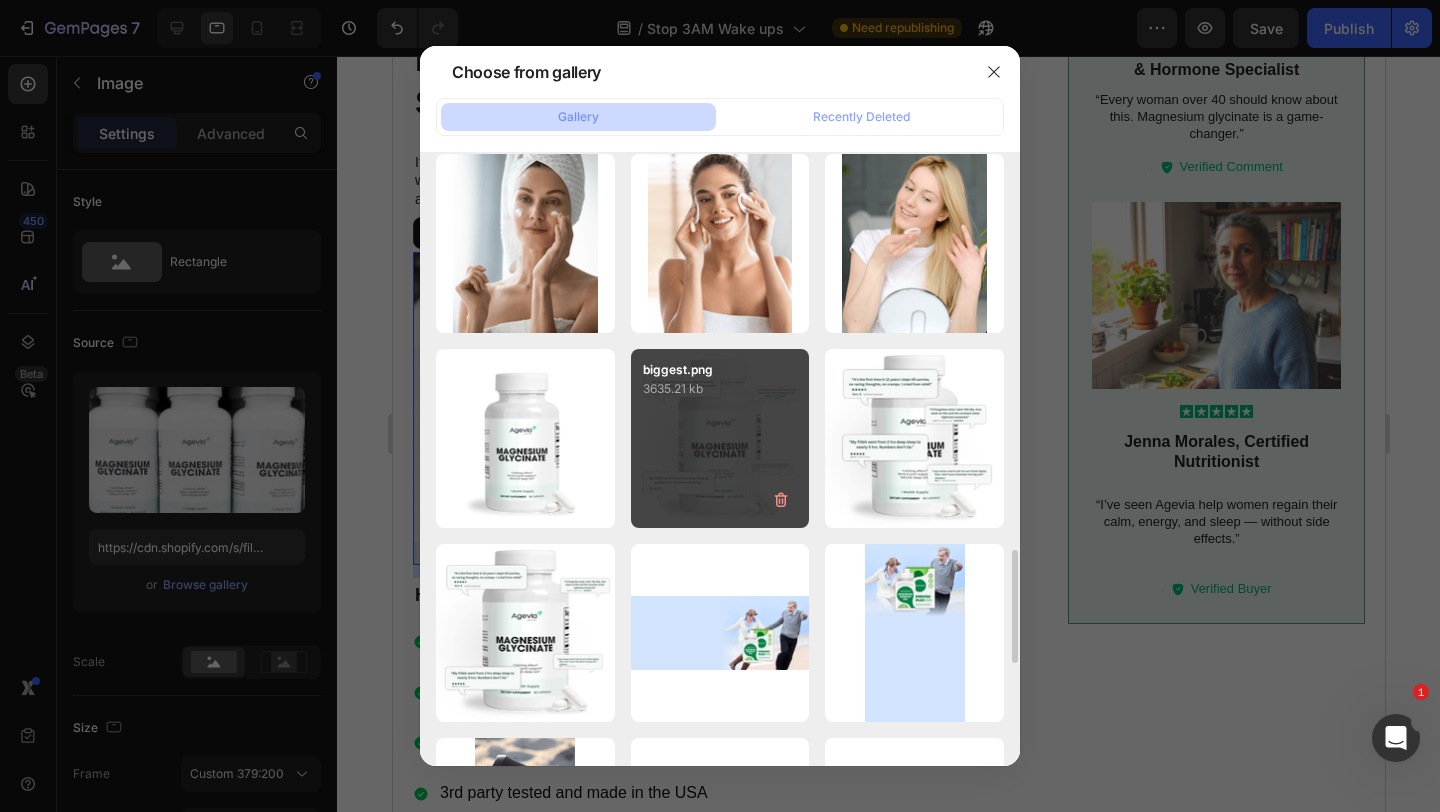 click on "biggest.png 3635.21 kb" at bounding box center [720, 438] 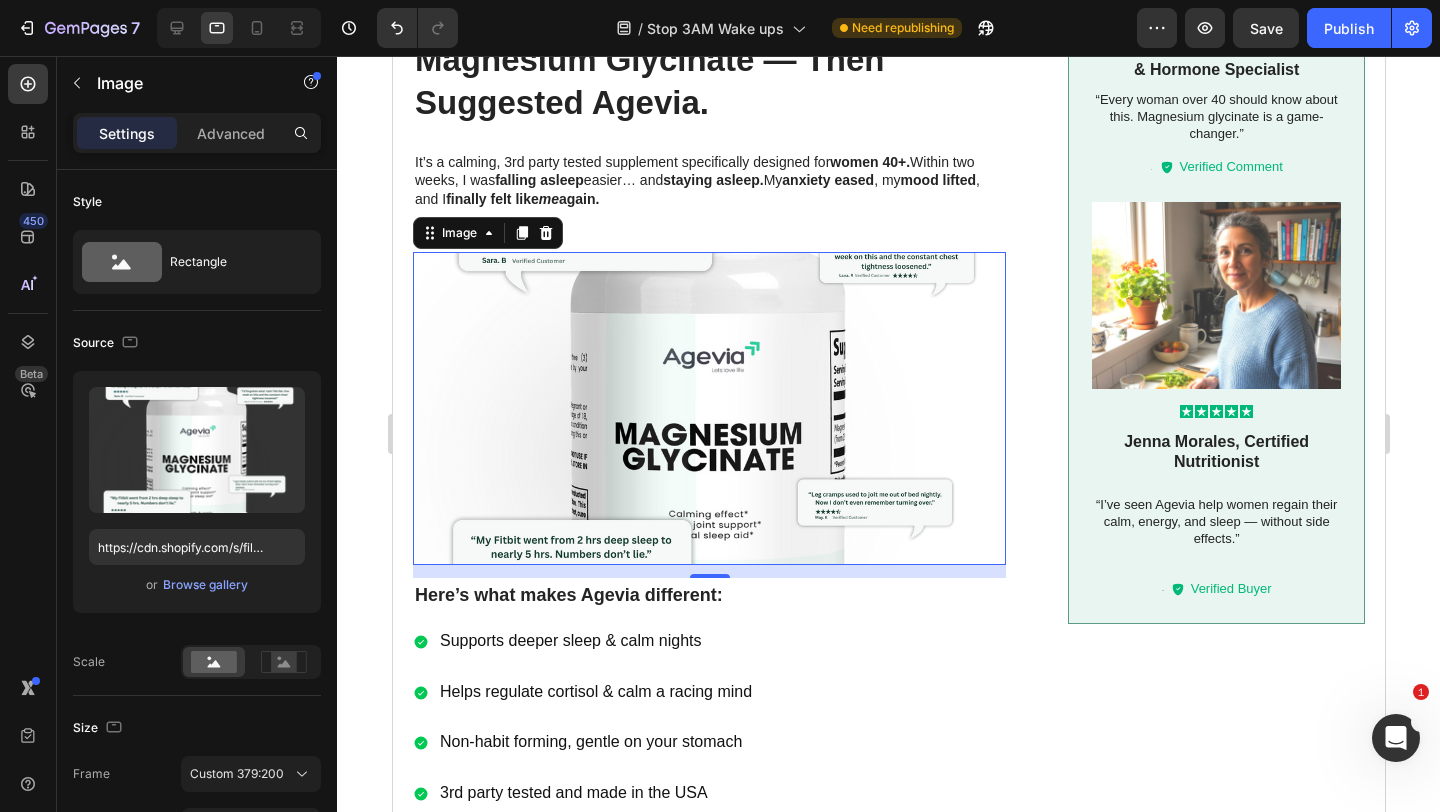 click at bounding box center (708, 408) 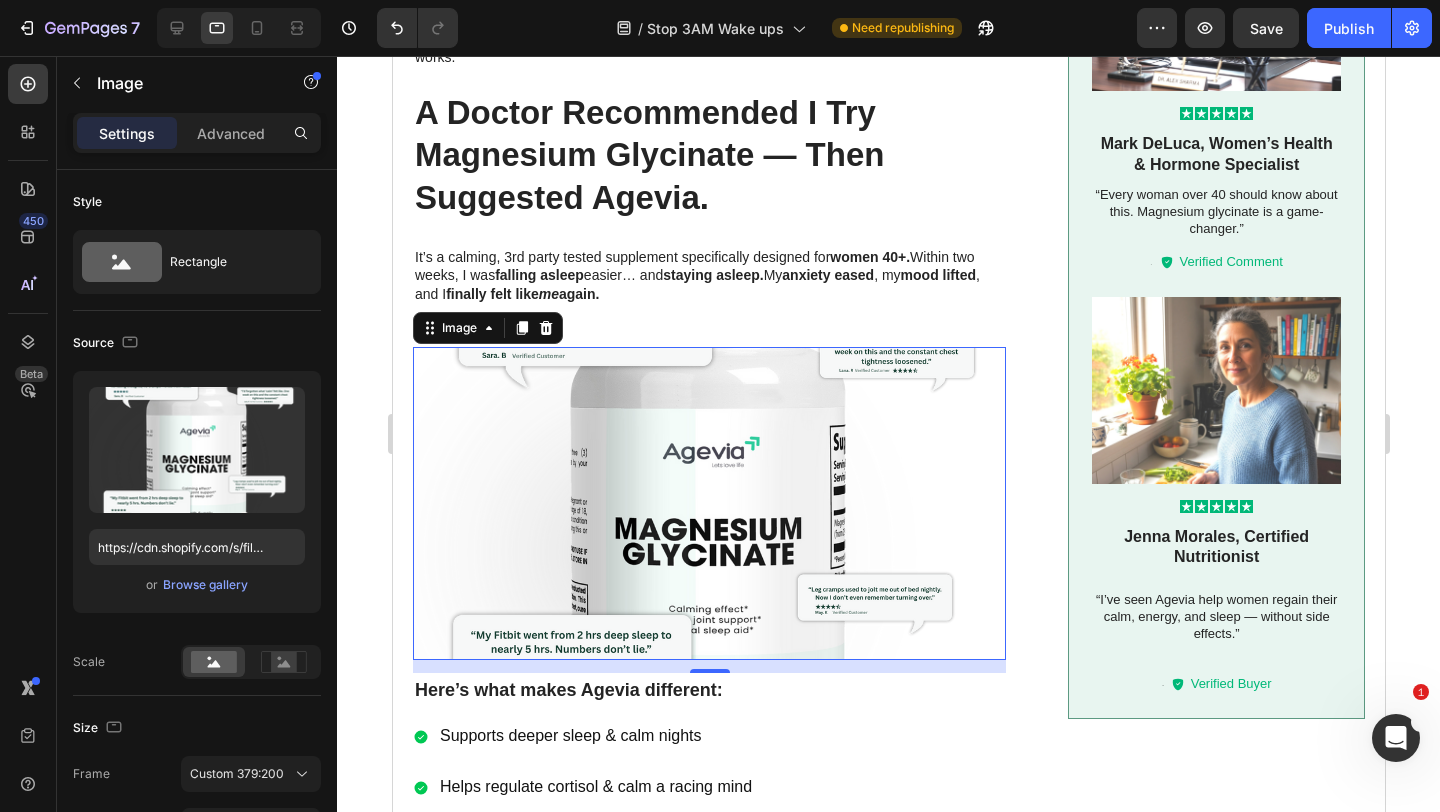 scroll, scrollTop: 1122, scrollLeft: 0, axis: vertical 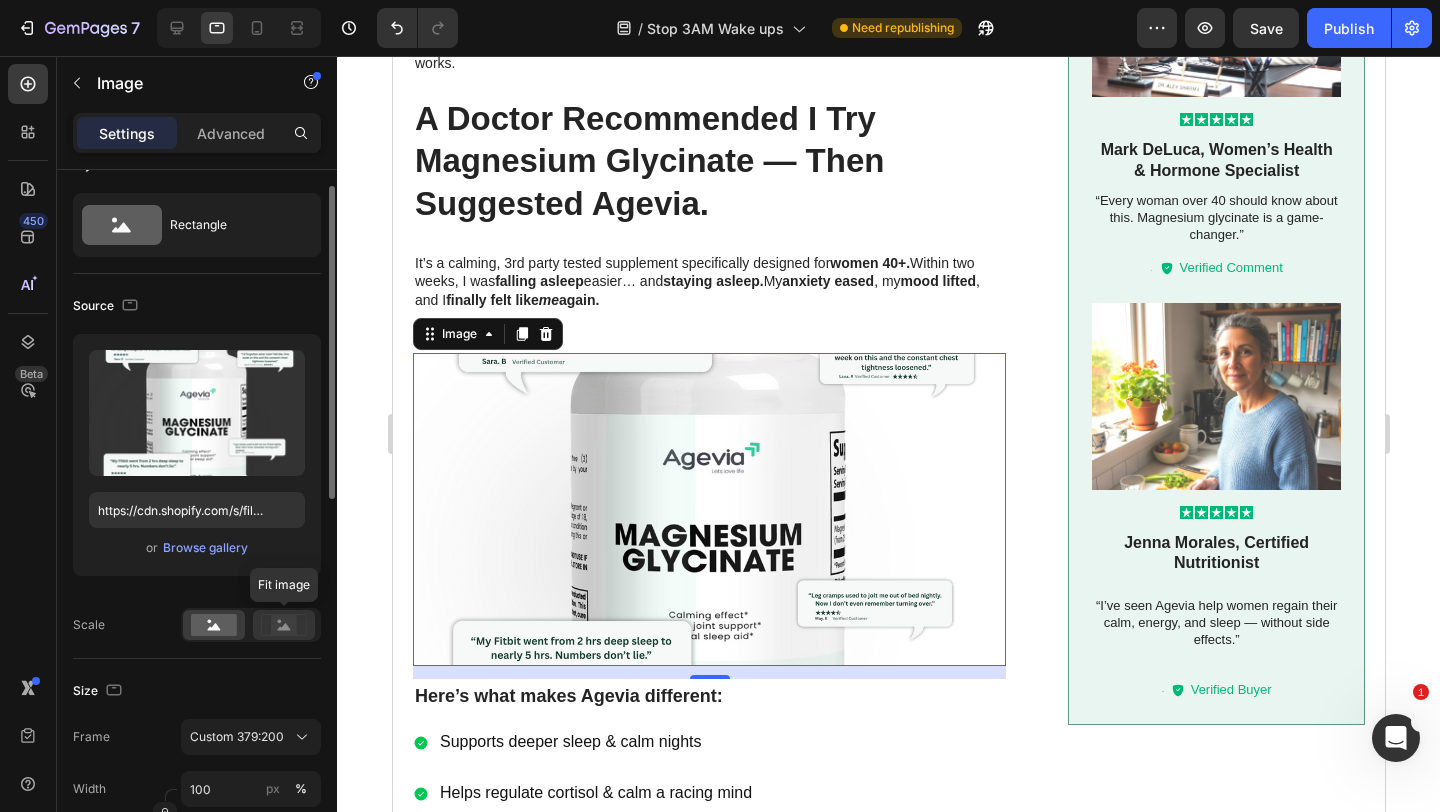 click 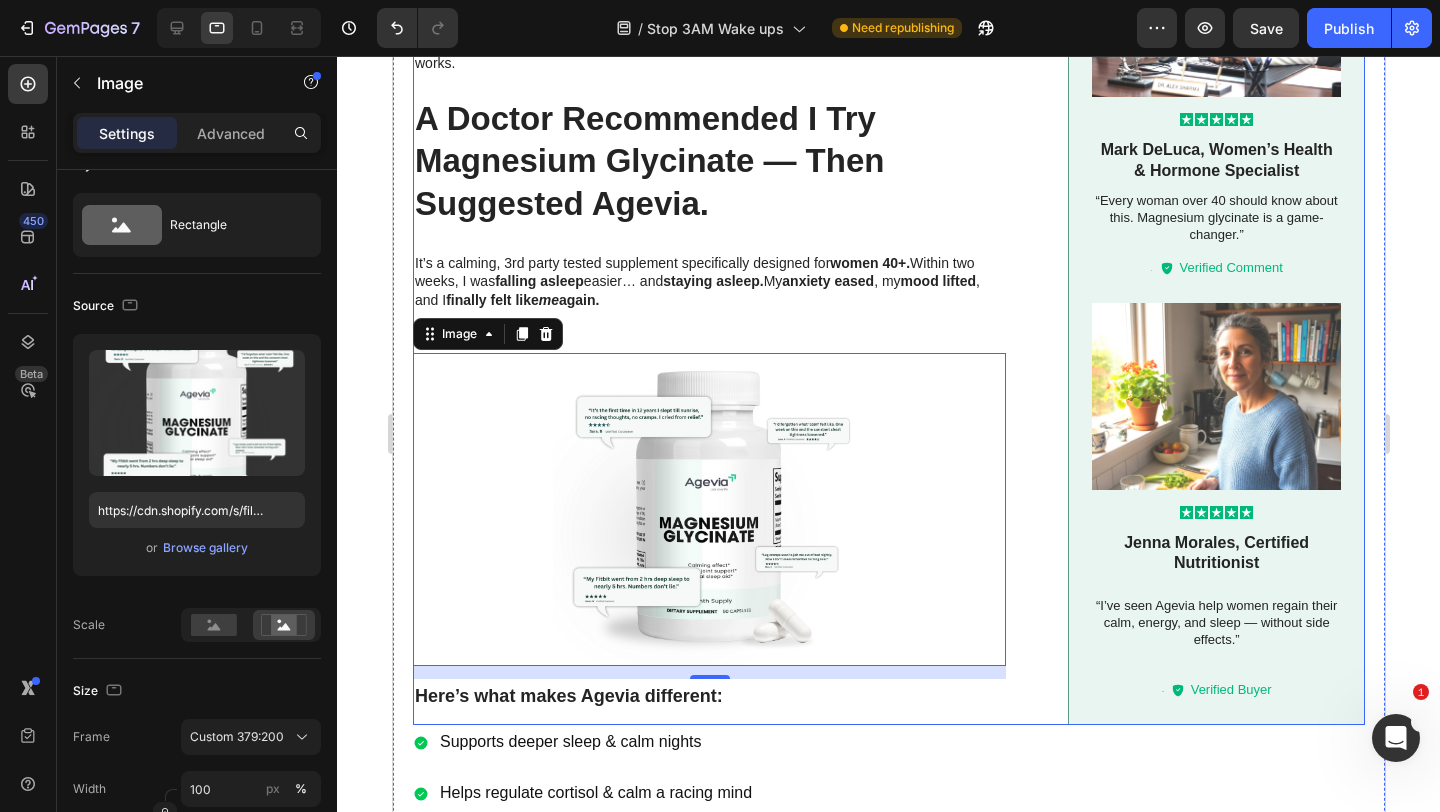 click on "For years, I thought anxiety and sleepless nights were just part of getting older. Heading Image I’d fall asleep exhausted … only to wake up at 2 or 3 A.M. with racing thoughts and a pounding heart . I’d lie there for hours— tossing , turning , spiraling . By morning, I felt foggy, anxious, and drained. Coffee didn’t help. Meditation didn’t help. Melatonin just made me groggy. Then I found out that over 80% of women over 45 are deficient in magnesium —an essential mineral that helps regulate stress and promote deep sleep. And not just any magnesium… but magnesium glycinate , a highly absorbable form that’s gentle on your stomach and actually works. Text Block A Doctor Recommended I Try Magnesium Glycinate — Then Suggested Agevia. Heading It’s a calming, 3rd party tested supplement specifically designed for women 40+. Within two weeks, I was falling asleep easier… and staying asleep. My anxiety eased , my mood lifted , and I finally felt like me again. Image" at bounding box center (888, 37) 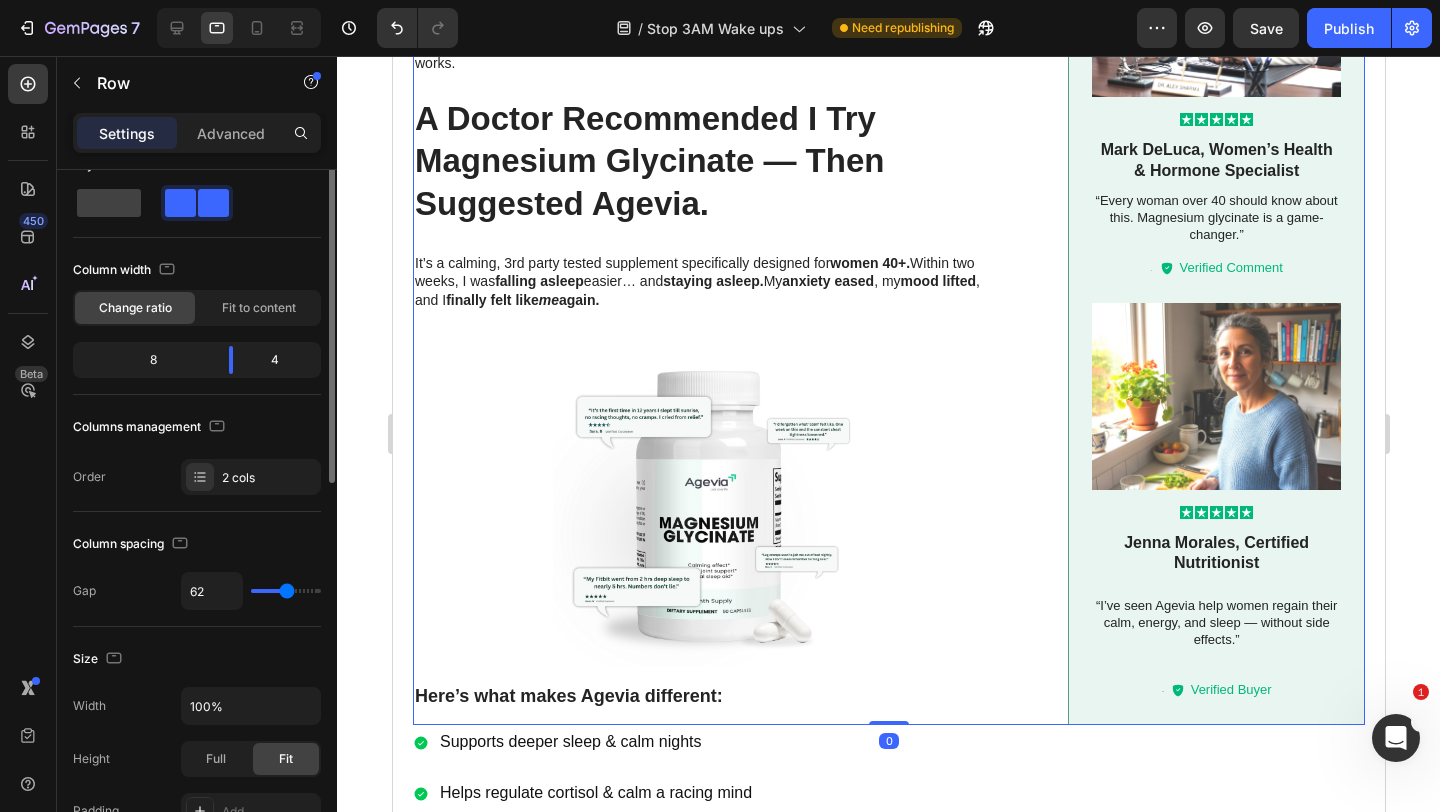scroll, scrollTop: 0, scrollLeft: 0, axis: both 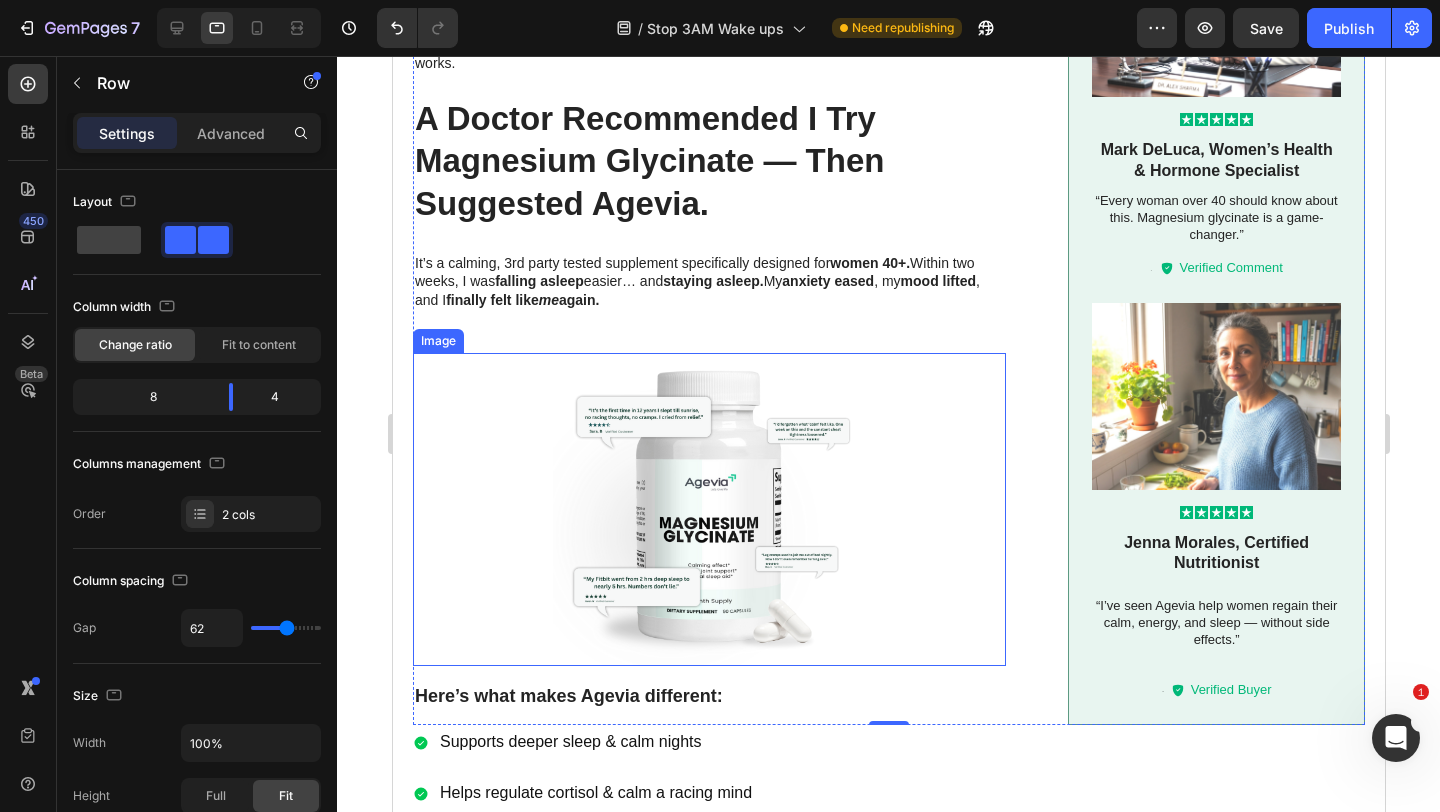 click at bounding box center (708, 509) 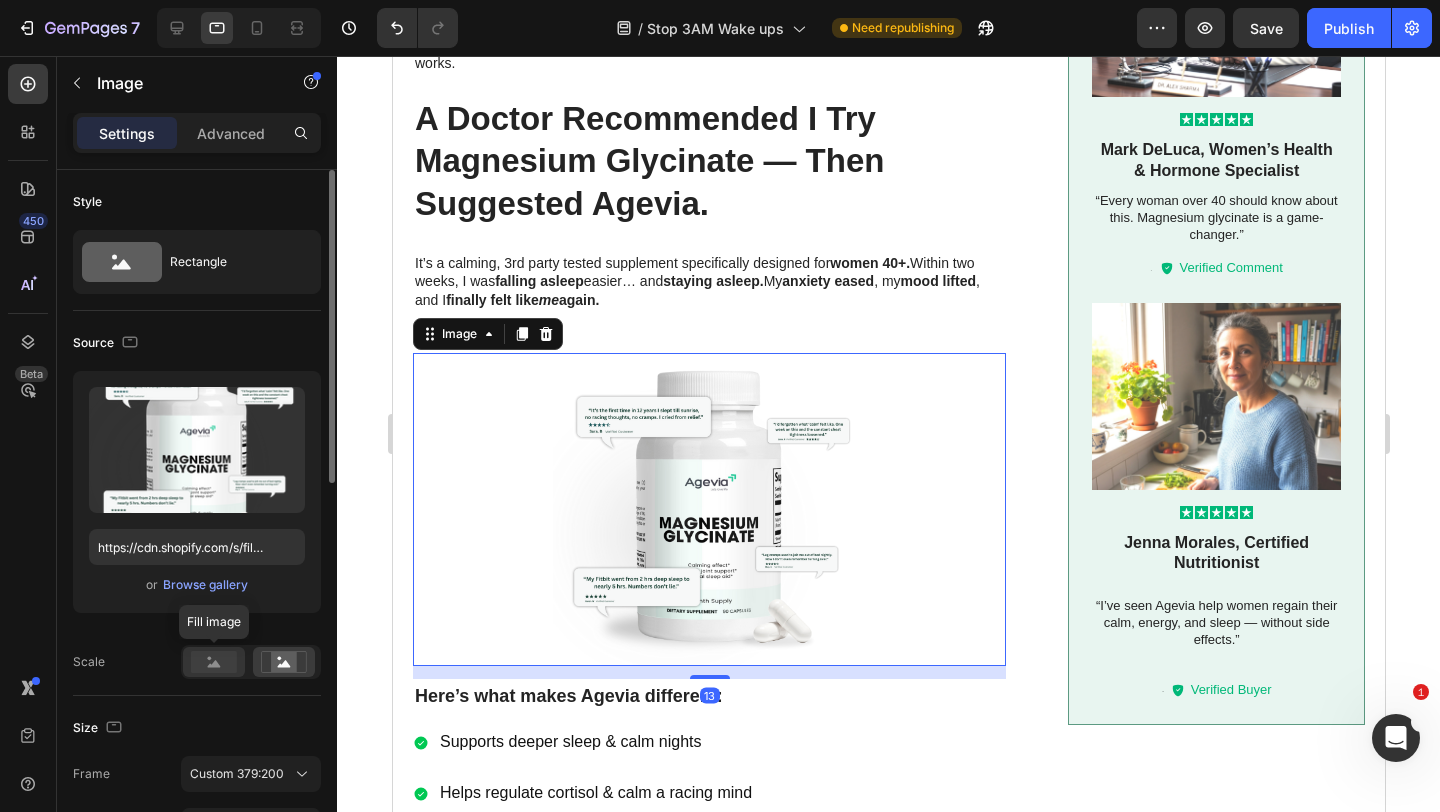 click 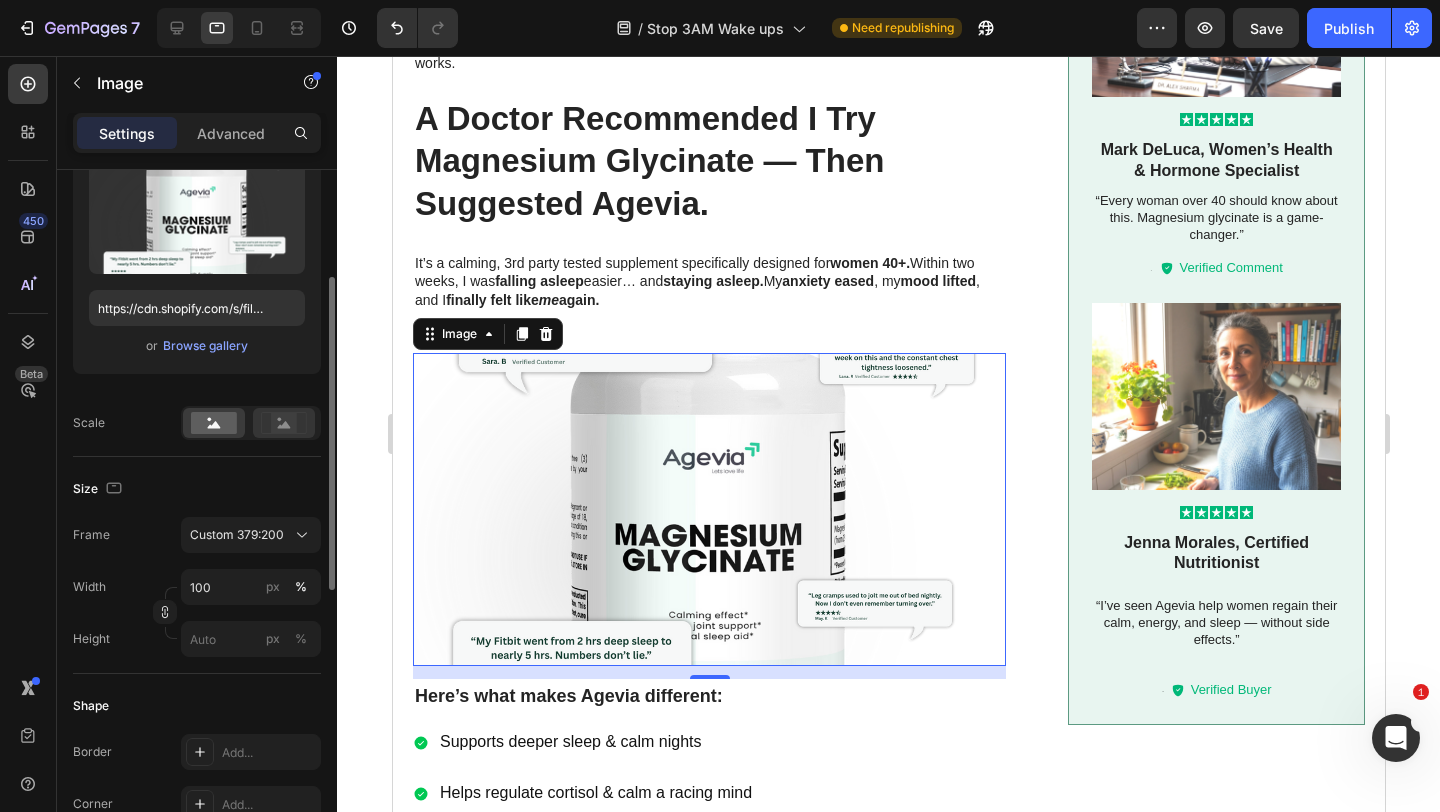 scroll, scrollTop: 278, scrollLeft: 0, axis: vertical 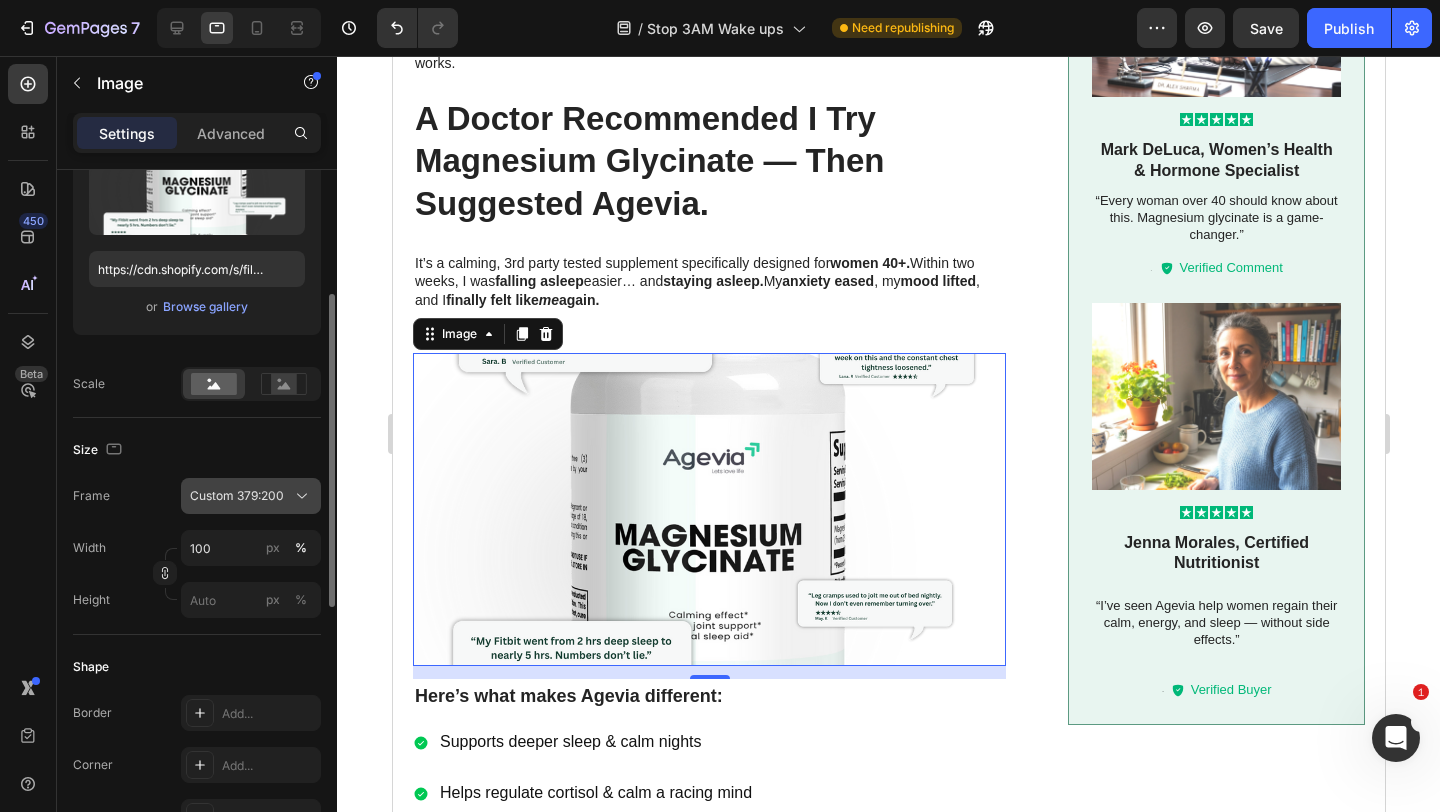 click on "Custom 379:200" at bounding box center (237, 496) 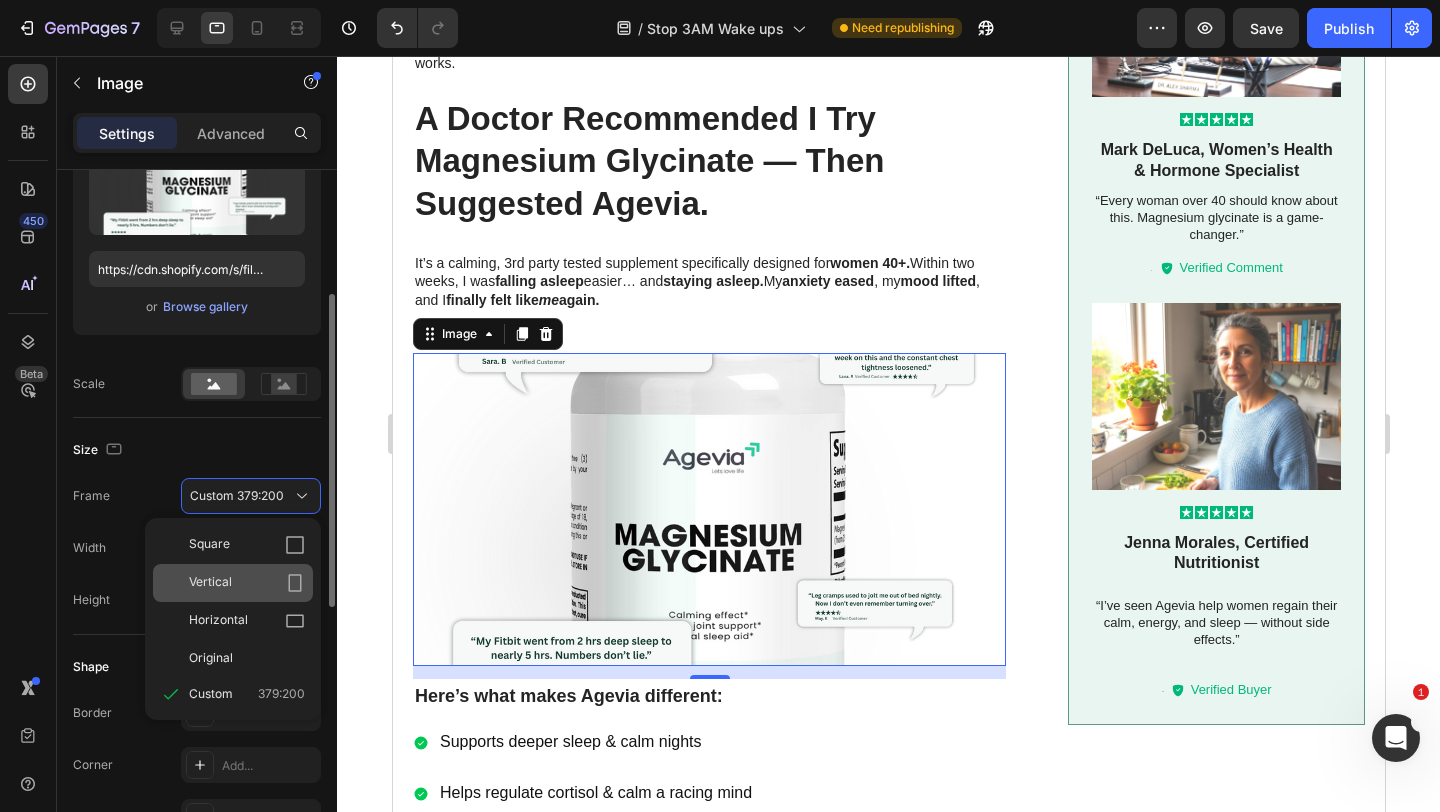 click on "Vertical" at bounding box center [247, 583] 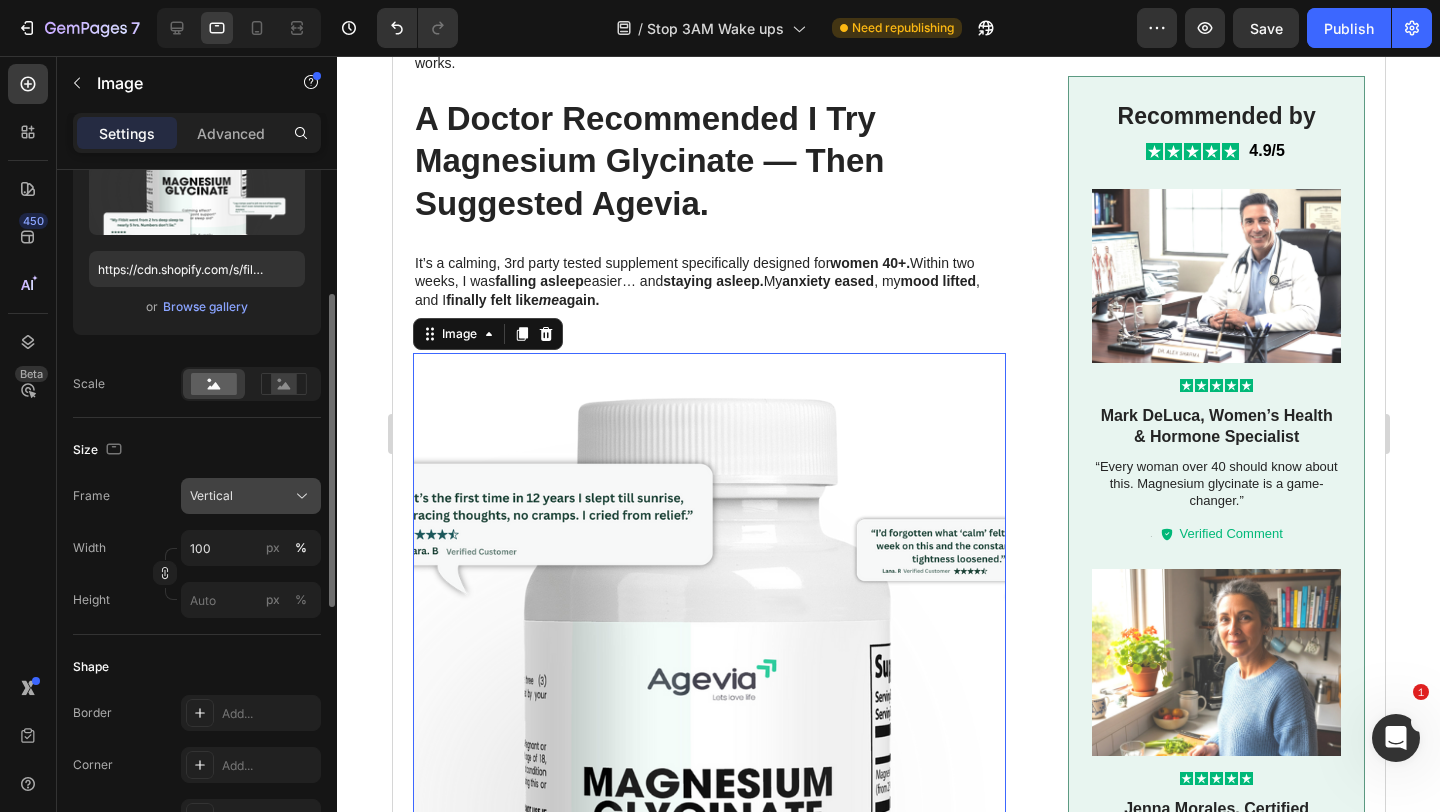 click on "Vertical" at bounding box center [251, 496] 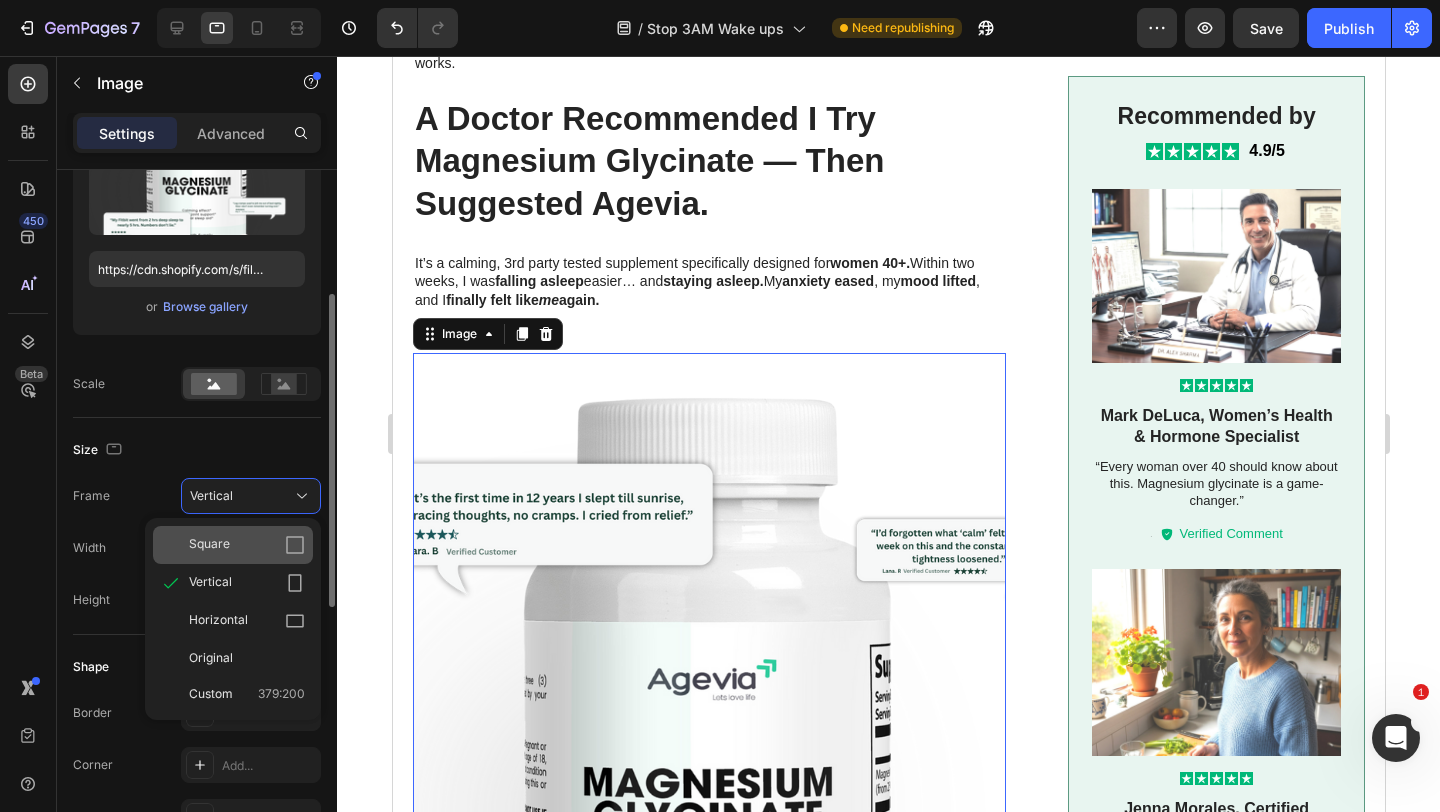 click on "Square" at bounding box center (247, 545) 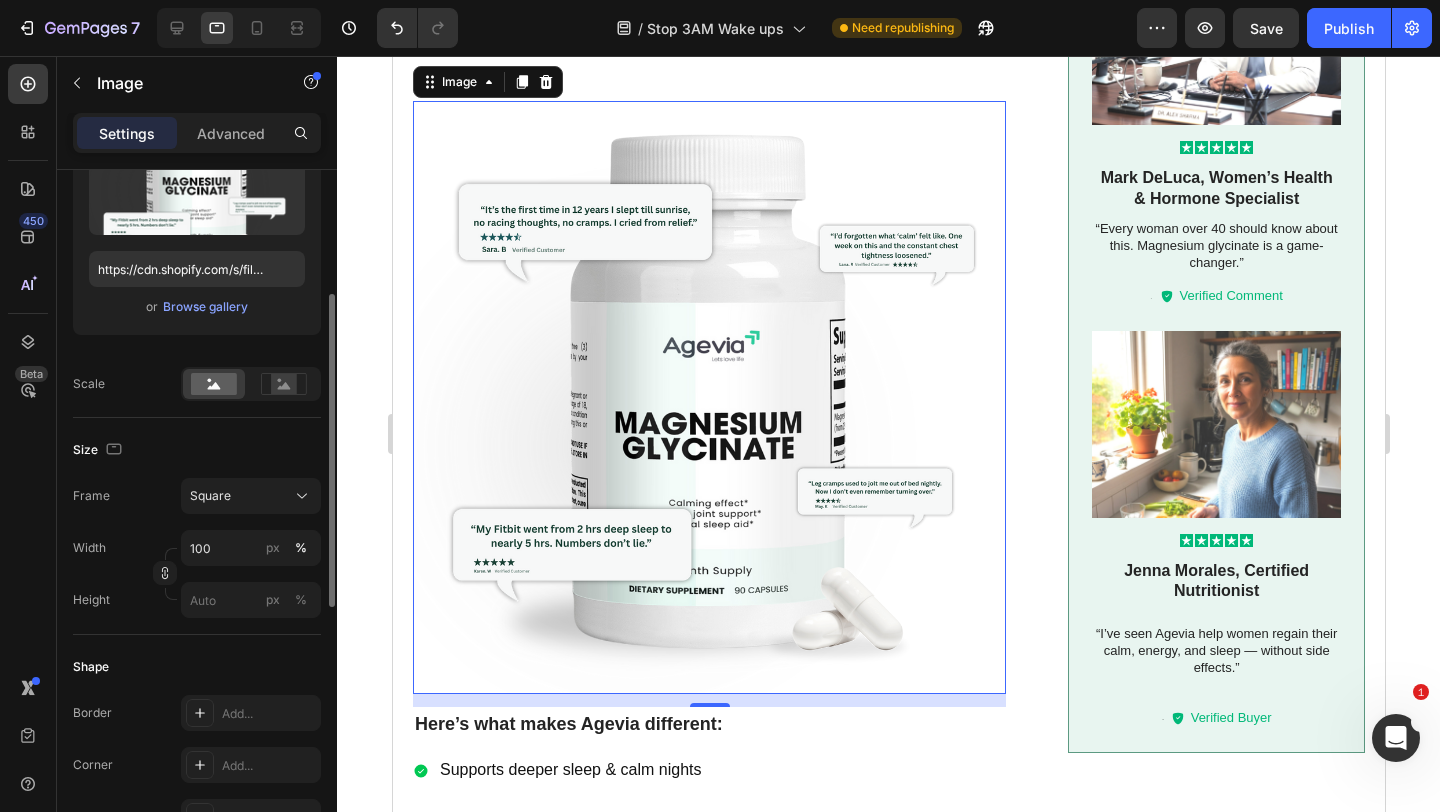 scroll, scrollTop: 1378, scrollLeft: 0, axis: vertical 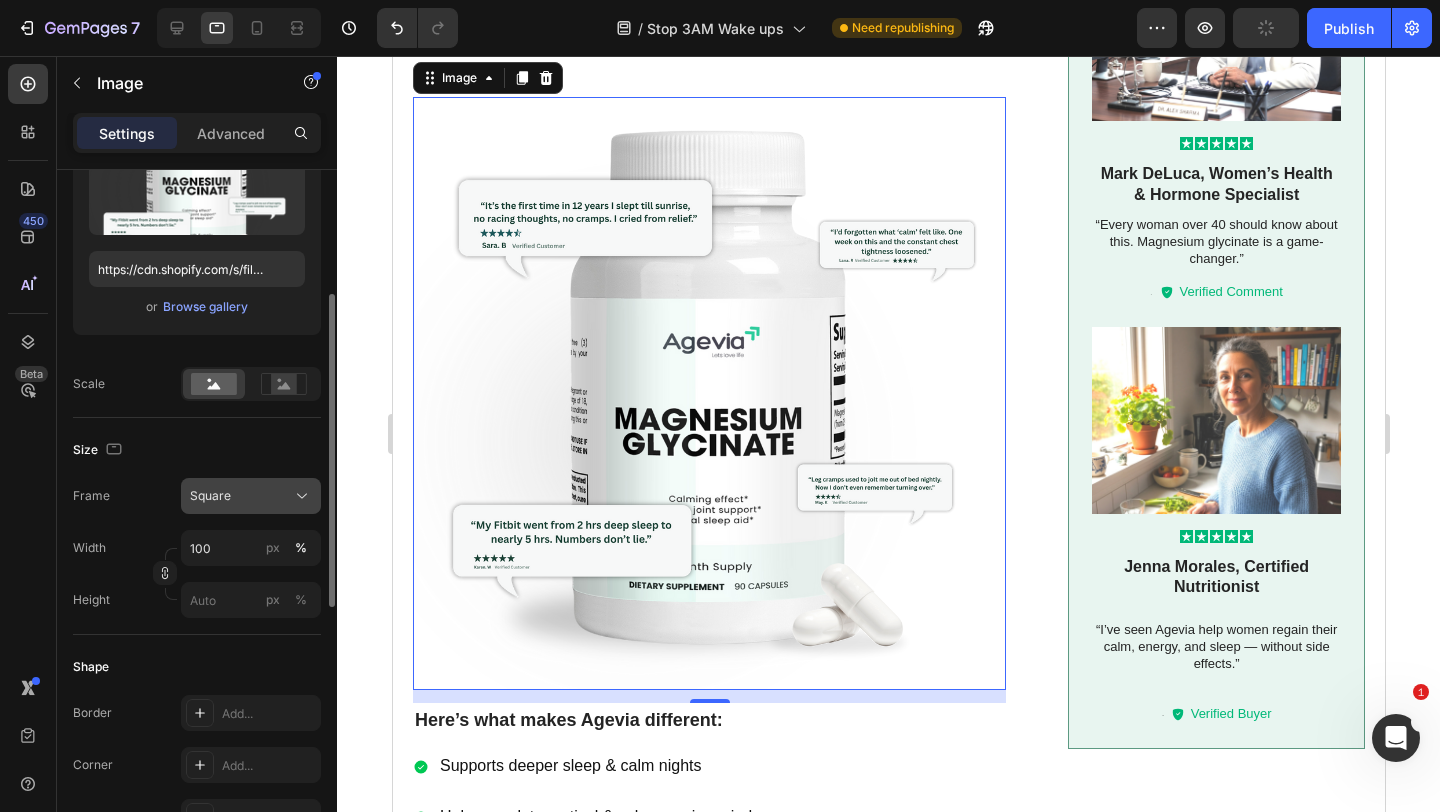 click on "Square" 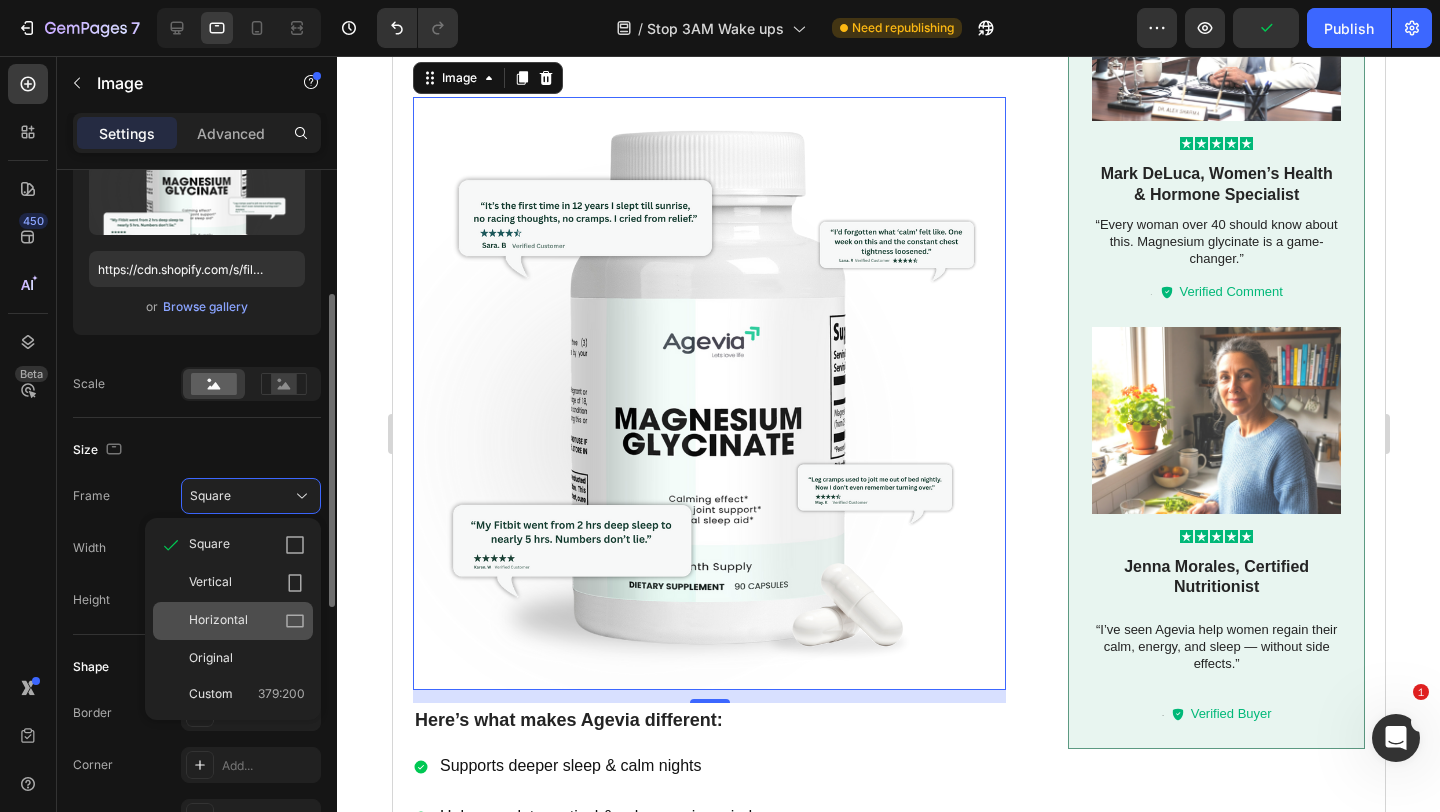 click on "Horizontal" at bounding box center (247, 621) 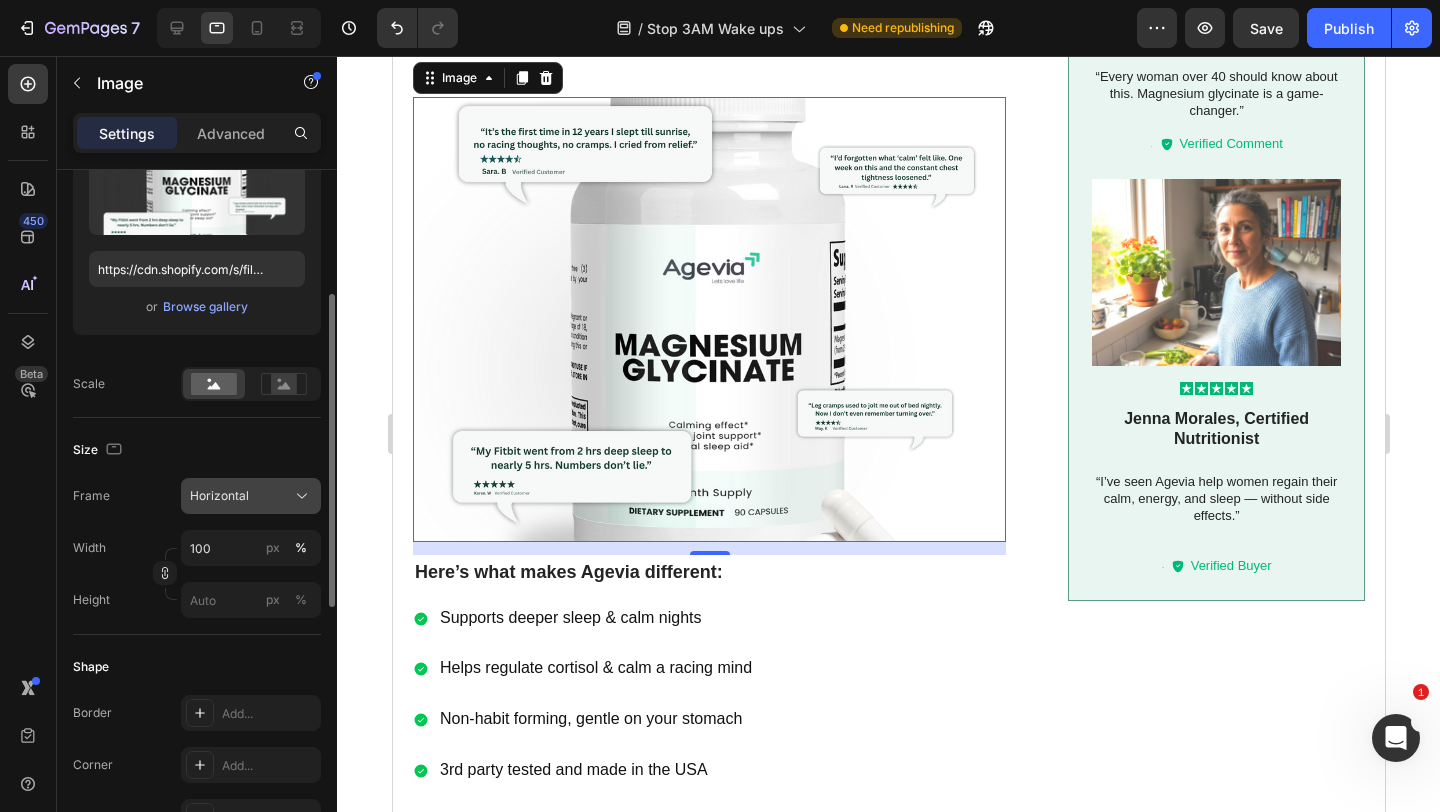 click on "Horizontal" at bounding box center (251, 496) 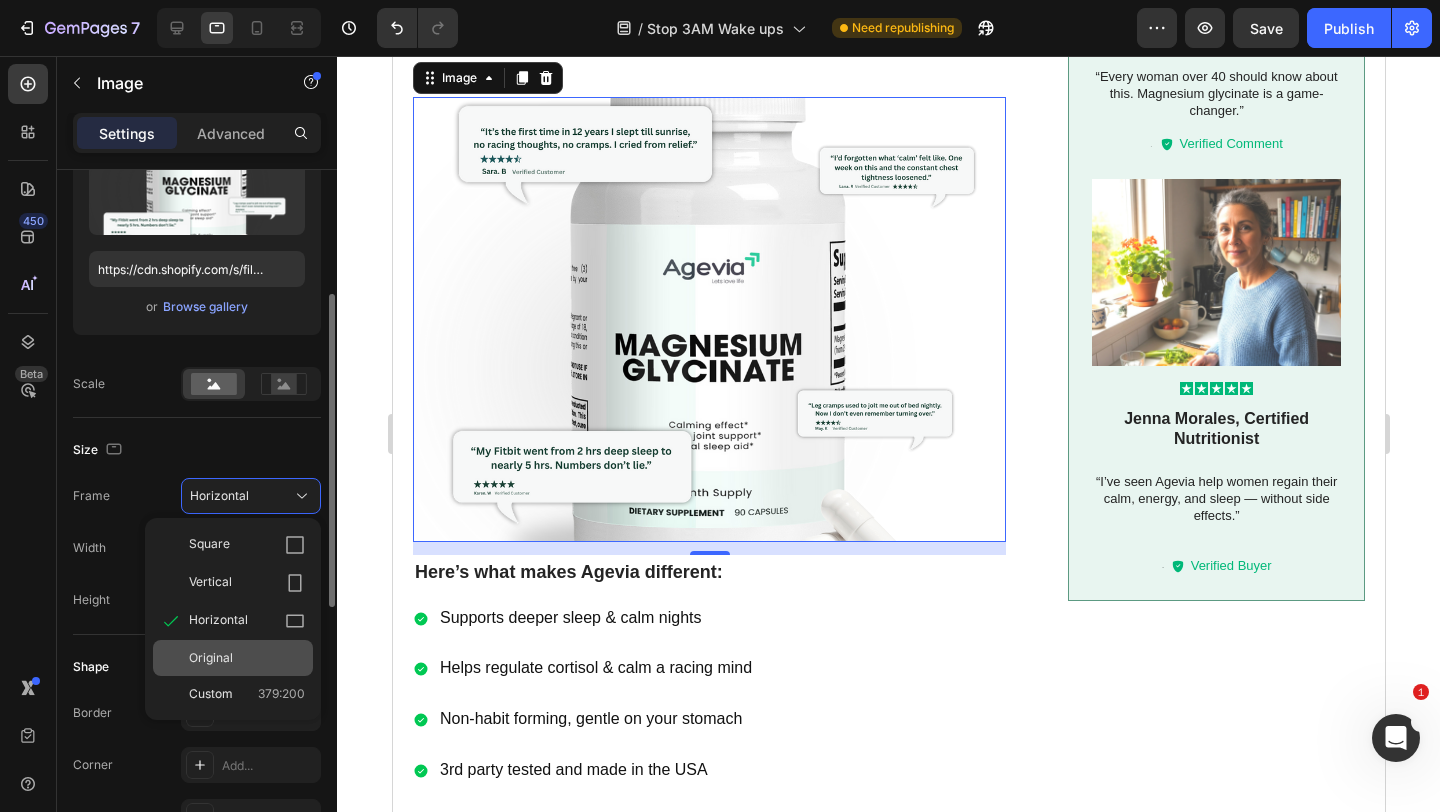 click on "Original" at bounding box center [247, 658] 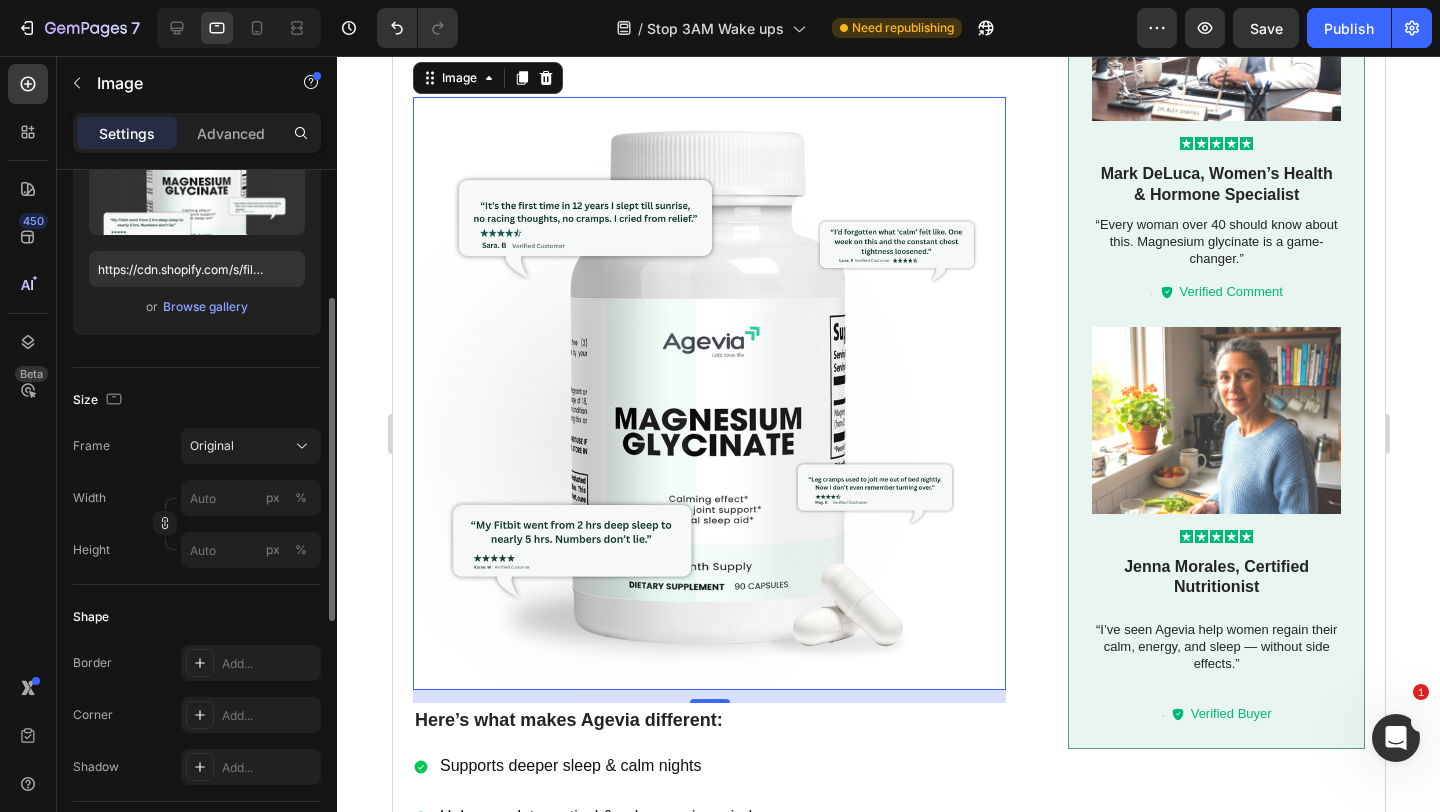 click at bounding box center (708, 393) 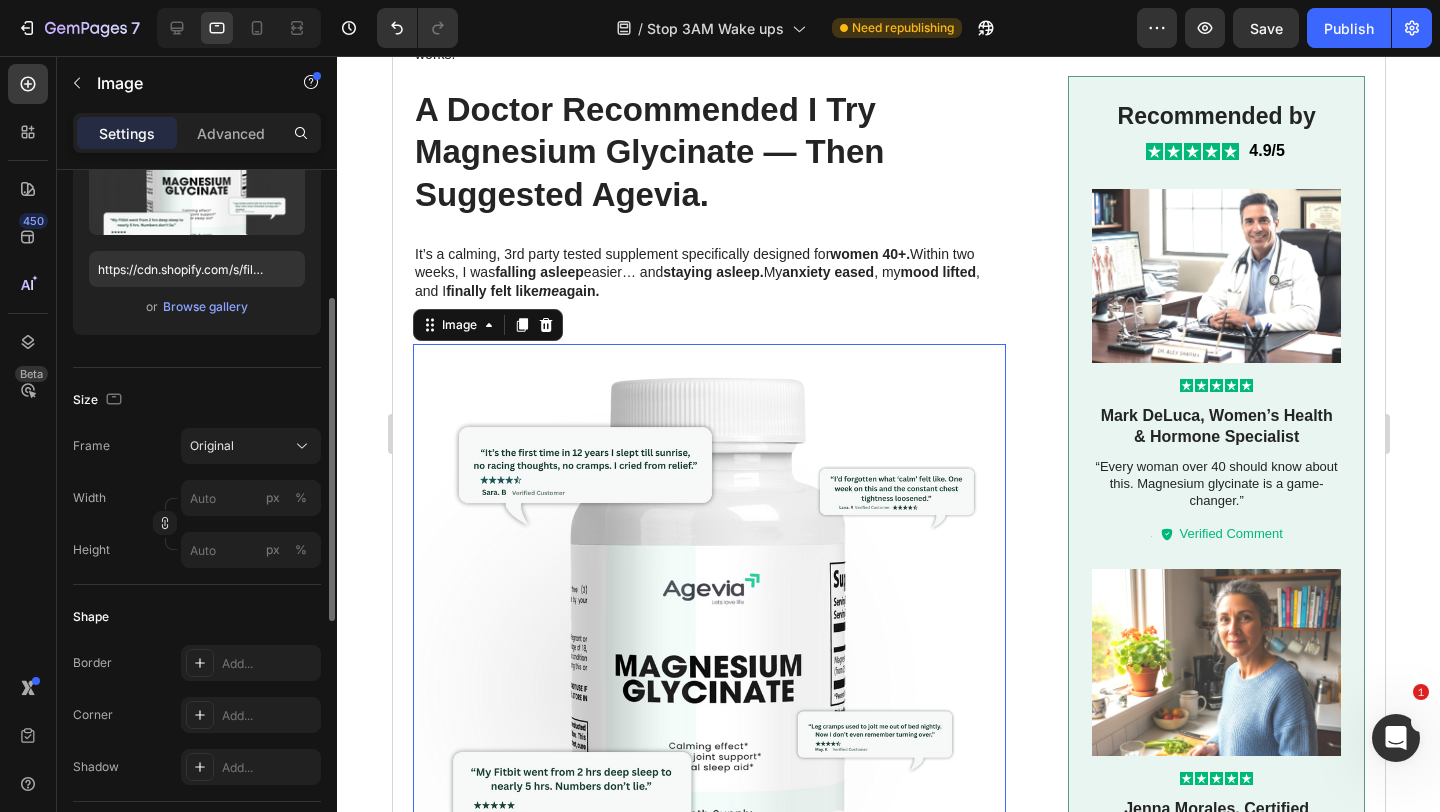 scroll, scrollTop: 1079, scrollLeft: 0, axis: vertical 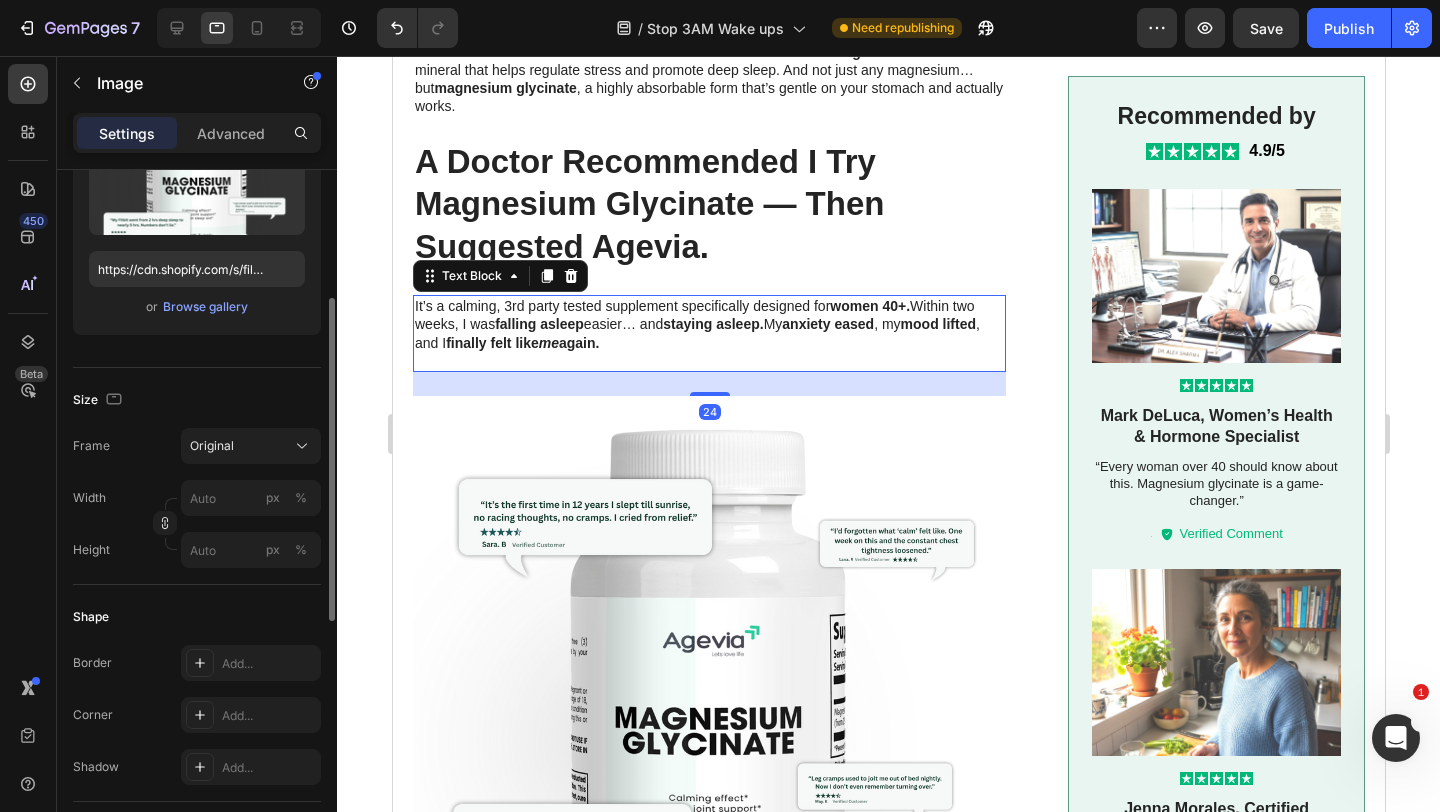 click on "It’s a calming, 3rd party tested supplement specifically designed for women 40+. Within two weeks, I was falling asleep easier… and staying asleep. My anxiety eased , my mood lifted , and I finally felt like me again." at bounding box center (708, 324) 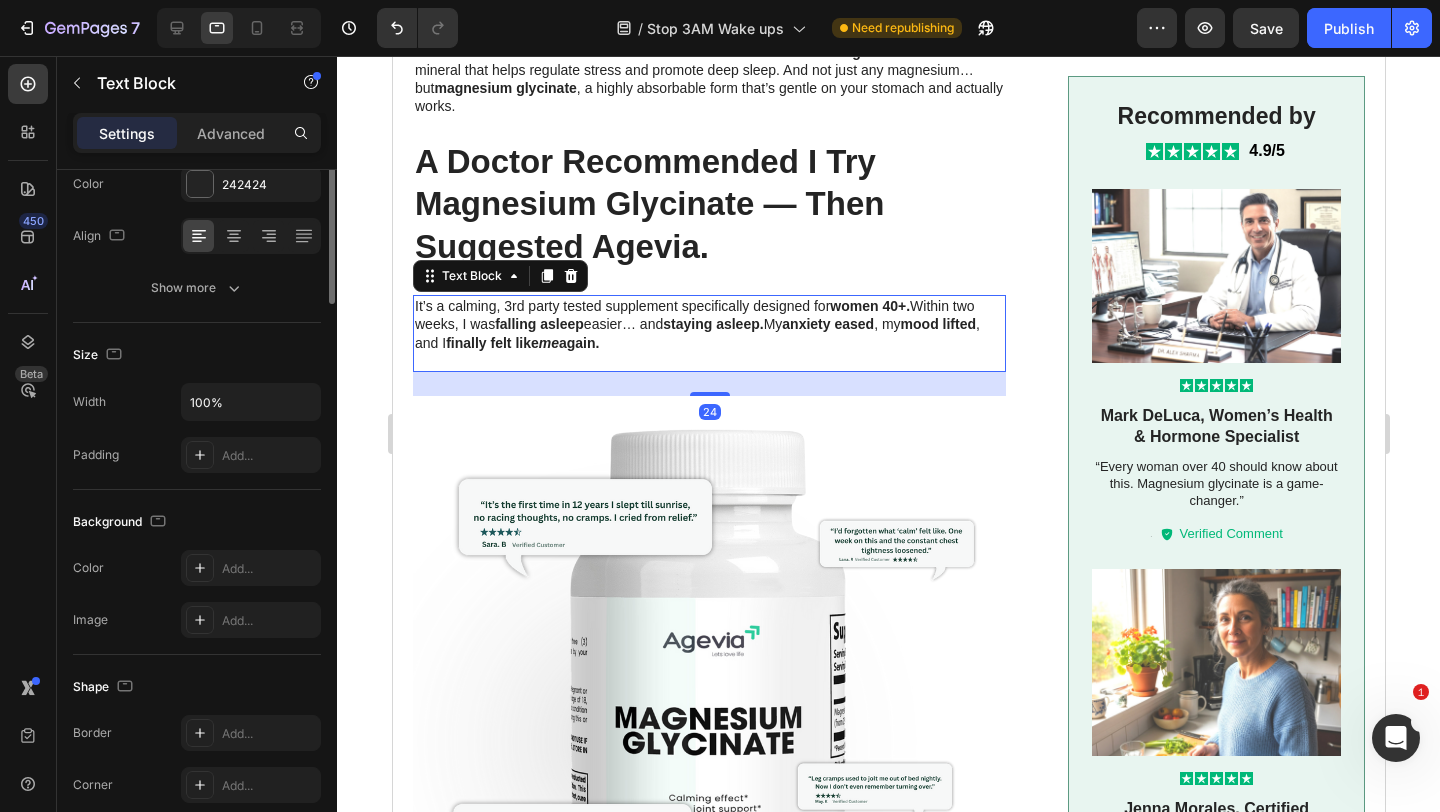 scroll, scrollTop: 0, scrollLeft: 0, axis: both 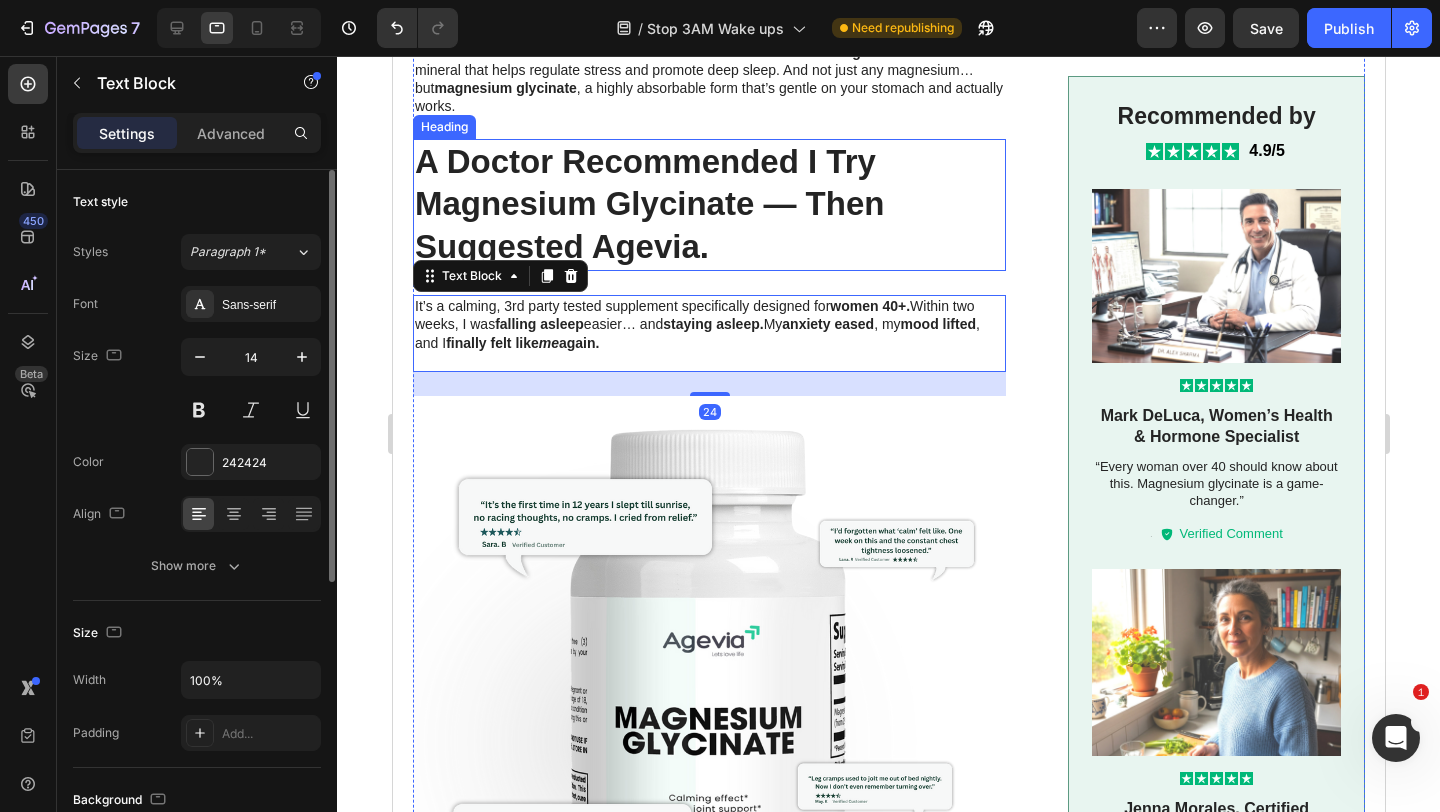 click on "A Doctor Recommended I Try Magnesium Glycinate — Then Suggested Agevia." at bounding box center [708, 205] 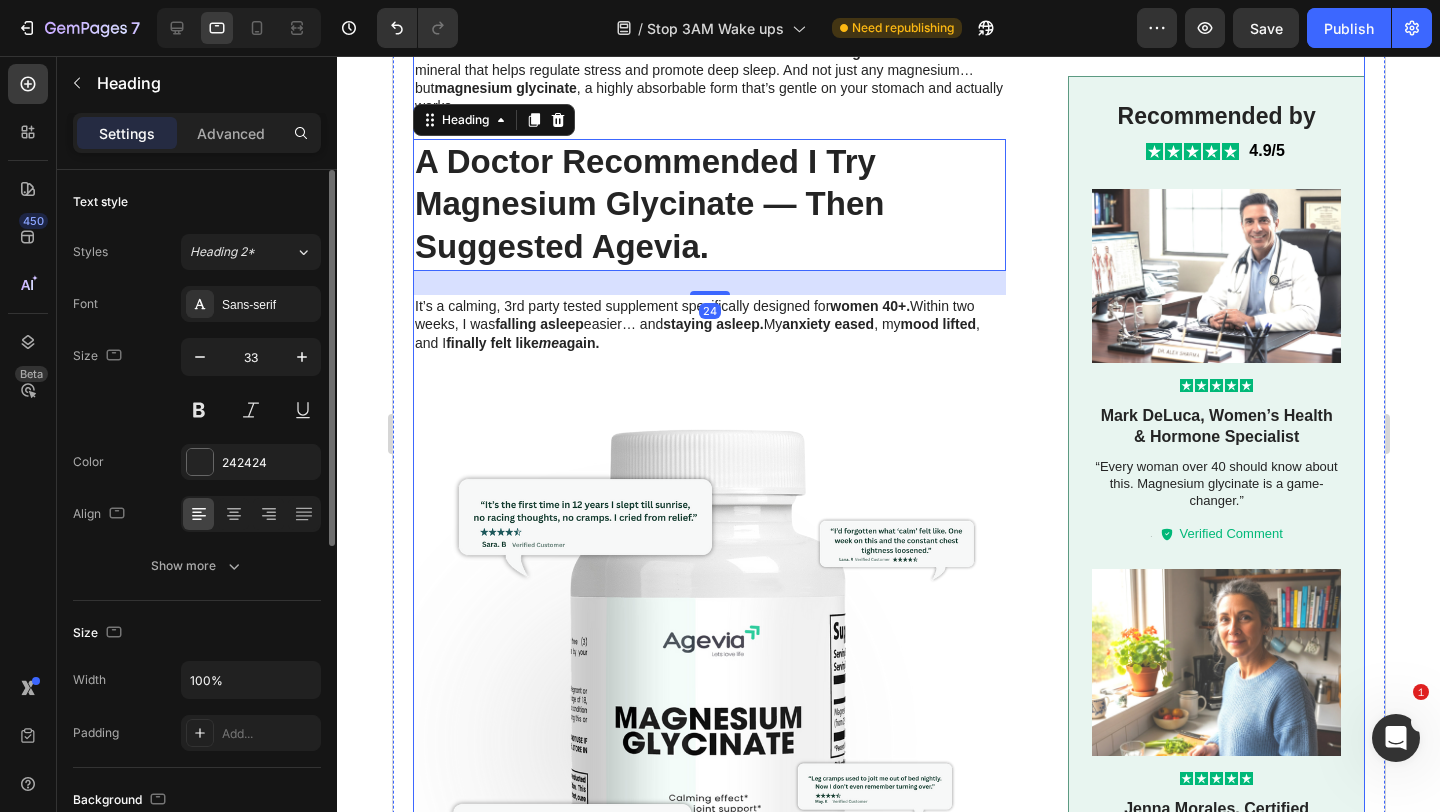 click on "For years, I thought anxiety and sleepless nights were just part of getting older. Heading Image I’d fall asleep exhausted … only to wake up at 2 or 3 A.M. with racing thoughts and a pounding heart . I’d lie there for hours— tossing , turning , spiraling . By morning, I felt foggy, anxious, and drained. Coffee didn’t help. Meditation didn’t help. Melatonin just made me groggy. Then I found out that over 80% of women over 45 are deficient in magnesium —an essential mineral that helps regulate stress and promote deep sleep. And not just any magnesium… but magnesium glycinate , a highly absorbable form that’s gentle on your stomach and actually works. Text Block A Doctor Recommended I Try Magnesium Glycinate — Then Suggested Agevia. Heading 24 It’s a calming, 3rd party tested supplement specifically designed for women 40+. Within two weeks, I was falling asleep easier… and staying asleep. My anxiety eased , my mood lifted , and I finally felt like me again." at bounding box center (888, 220) 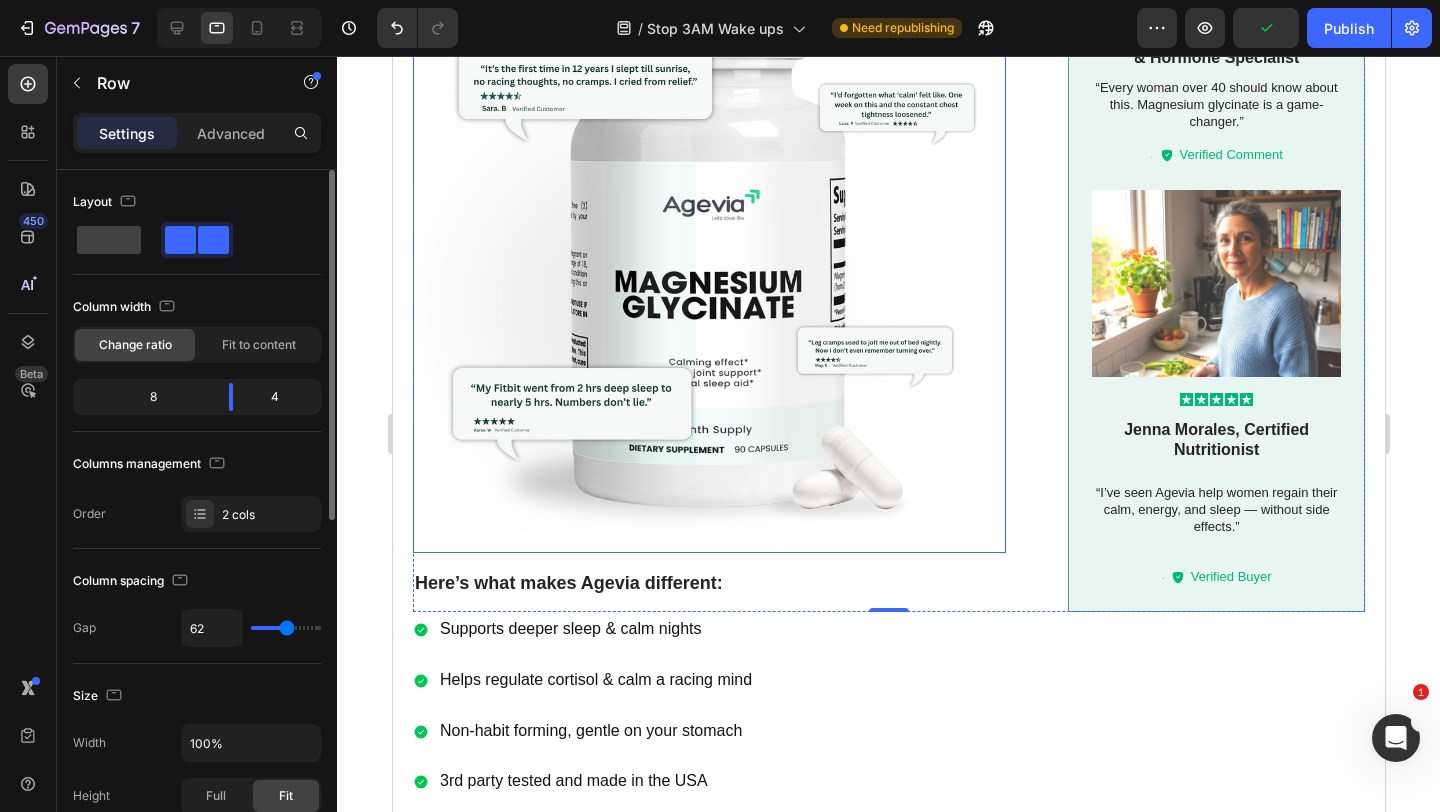 scroll, scrollTop: 1525, scrollLeft: 0, axis: vertical 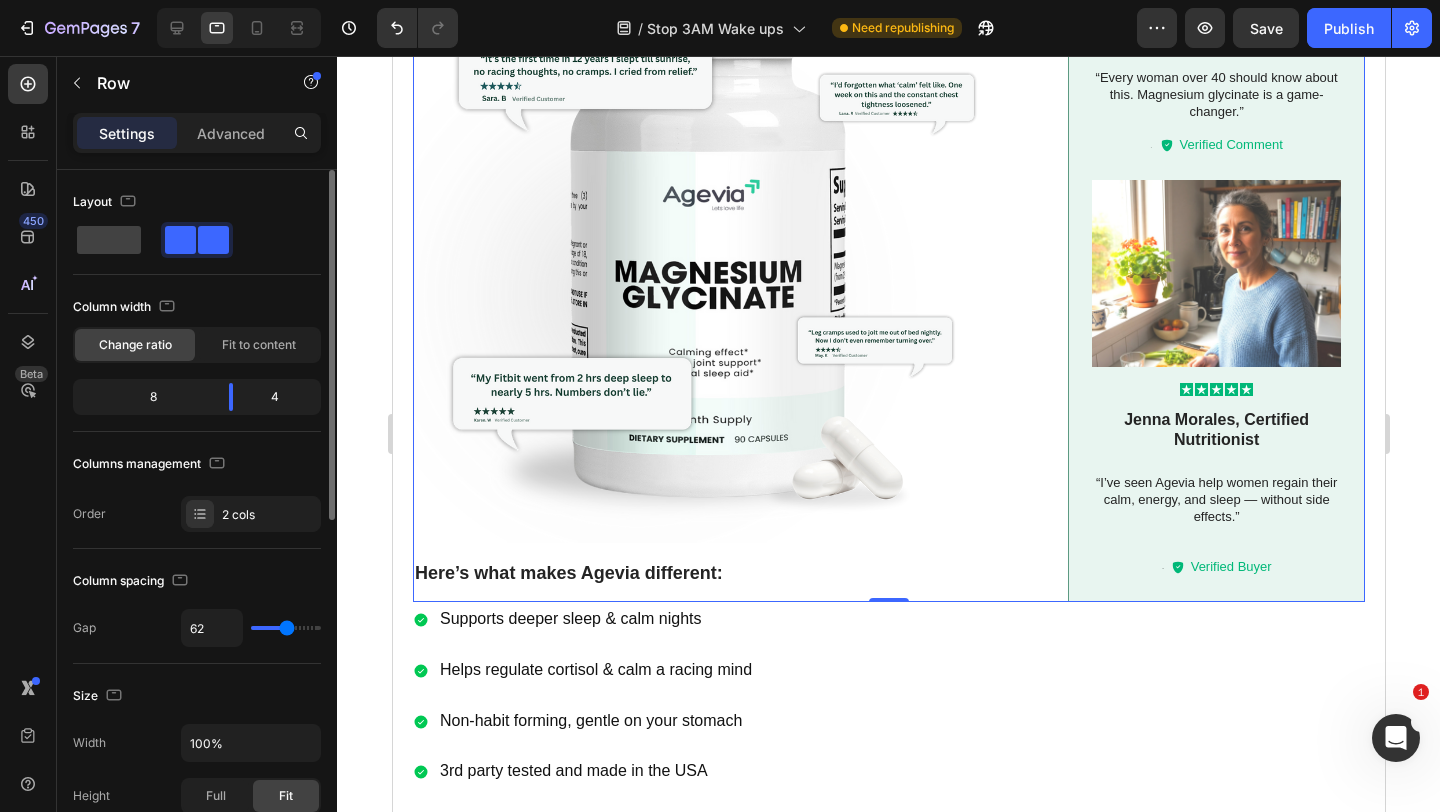click on "For years, I thought anxiety and sleepless nights were just part of getting older. Heading Image I’d fall asleep exhausted … only to wake up at 2 or 3 A.M. with racing thoughts and a pounding heart . I’d lie there for hours— tossing , turning , spiraling . By morning, I felt foggy, anxious, and drained. Coffee didn’t help. Meditation didn’t help. Melatonin just made me groggy. Then I found out that over 80% of women over 45 are deficient in magnesium —an essential mineral that helps regulate stress and promote deep sleep. And not just any magnesium… but magnesium glycinate , a highly absorbable form that’s gentle on your stomach and actually works. Text Block A Doctor Recommended I Try Magnesium Glycinate — Then Suggested Agevia. Heading It’s a calming, 3rd party tested supplement specifically designed for women 40+. Within two weeks, I was falling asleep easier… and staying asleep. My anxiety eased , my mood lifted , and I finally felt like me again. Image" at bounding box center (888, -226) 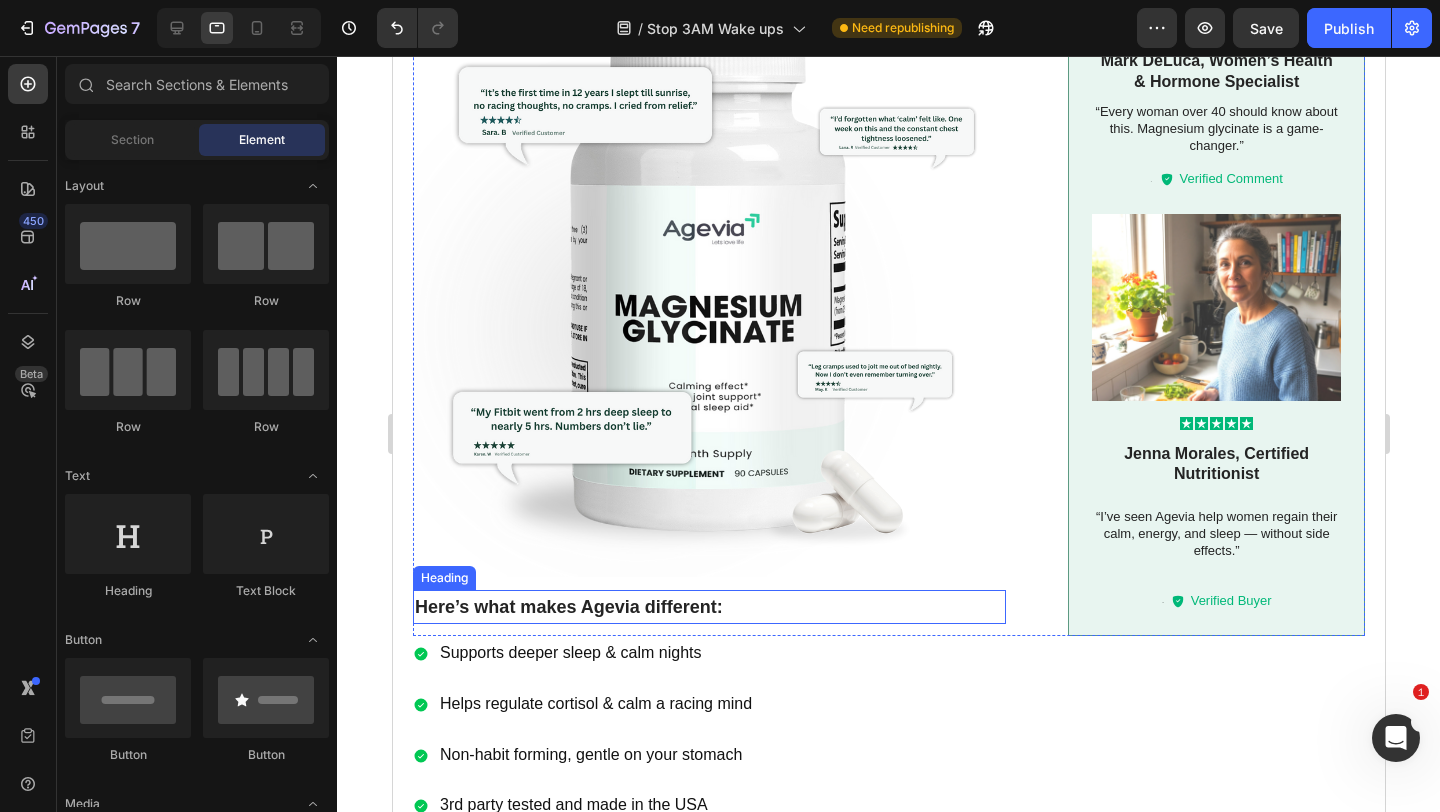 scroll, scrollTop: 1486, scrollLeft: 0, axis: vertical 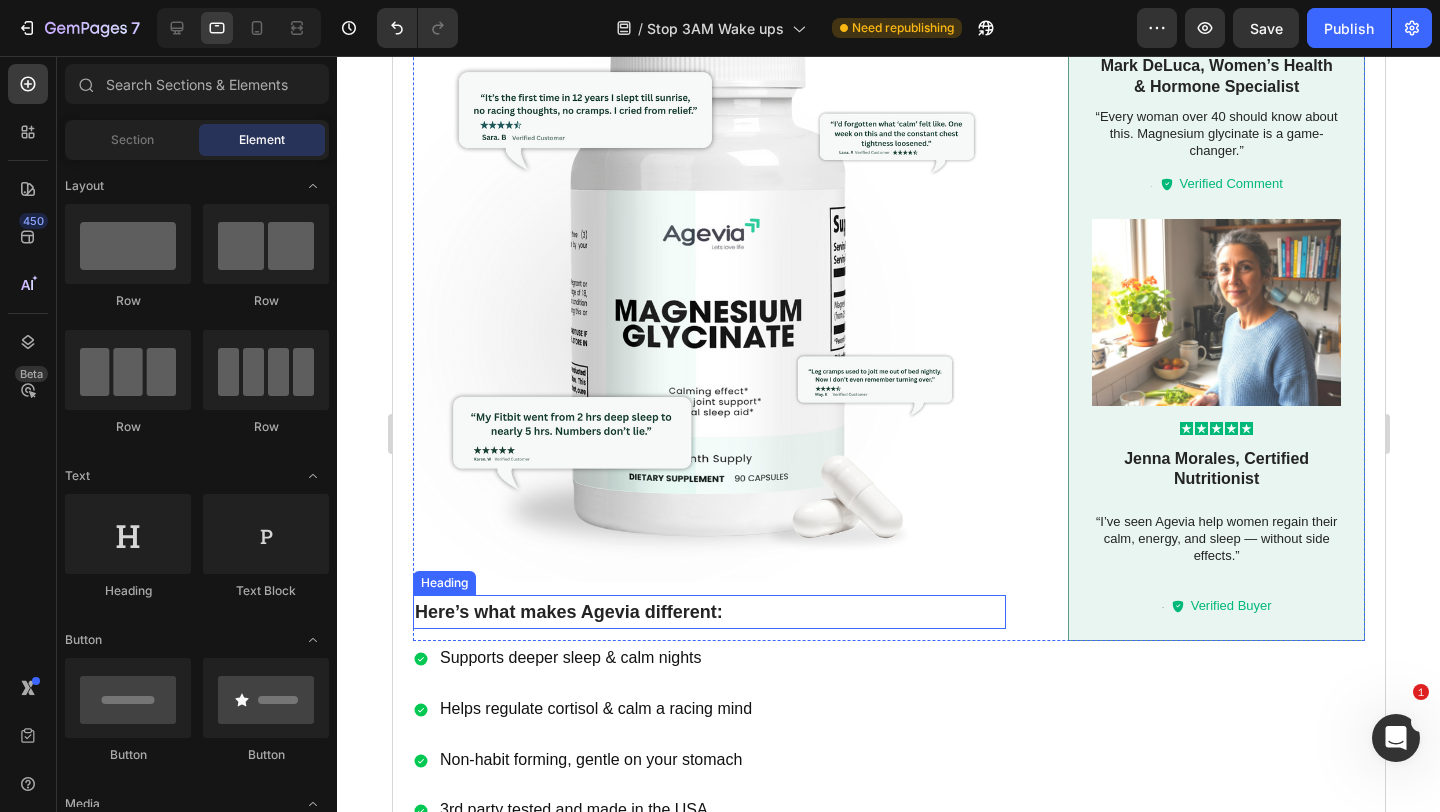 click on "Here’s what makes Agevia different:" at bounding box center [708, 612] 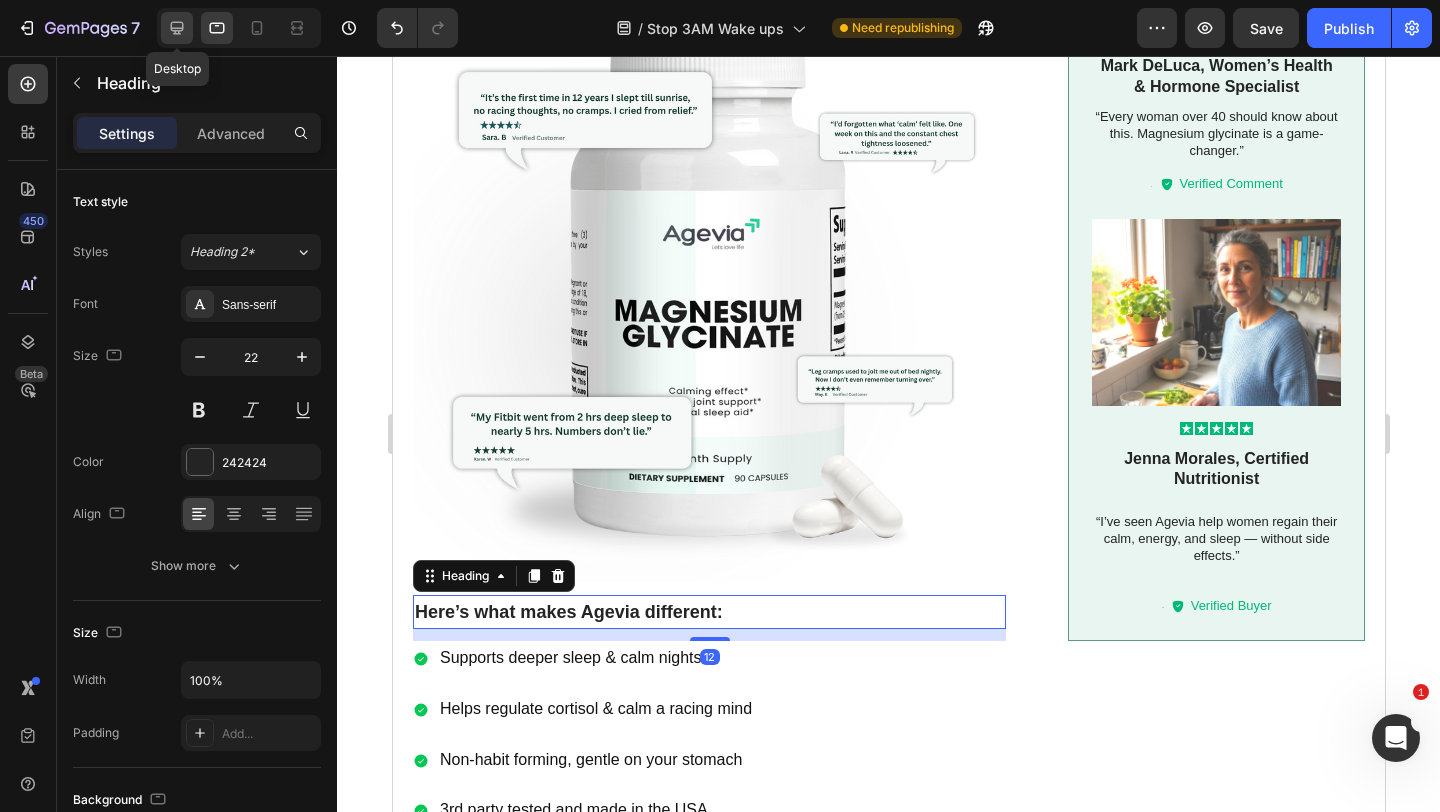 click 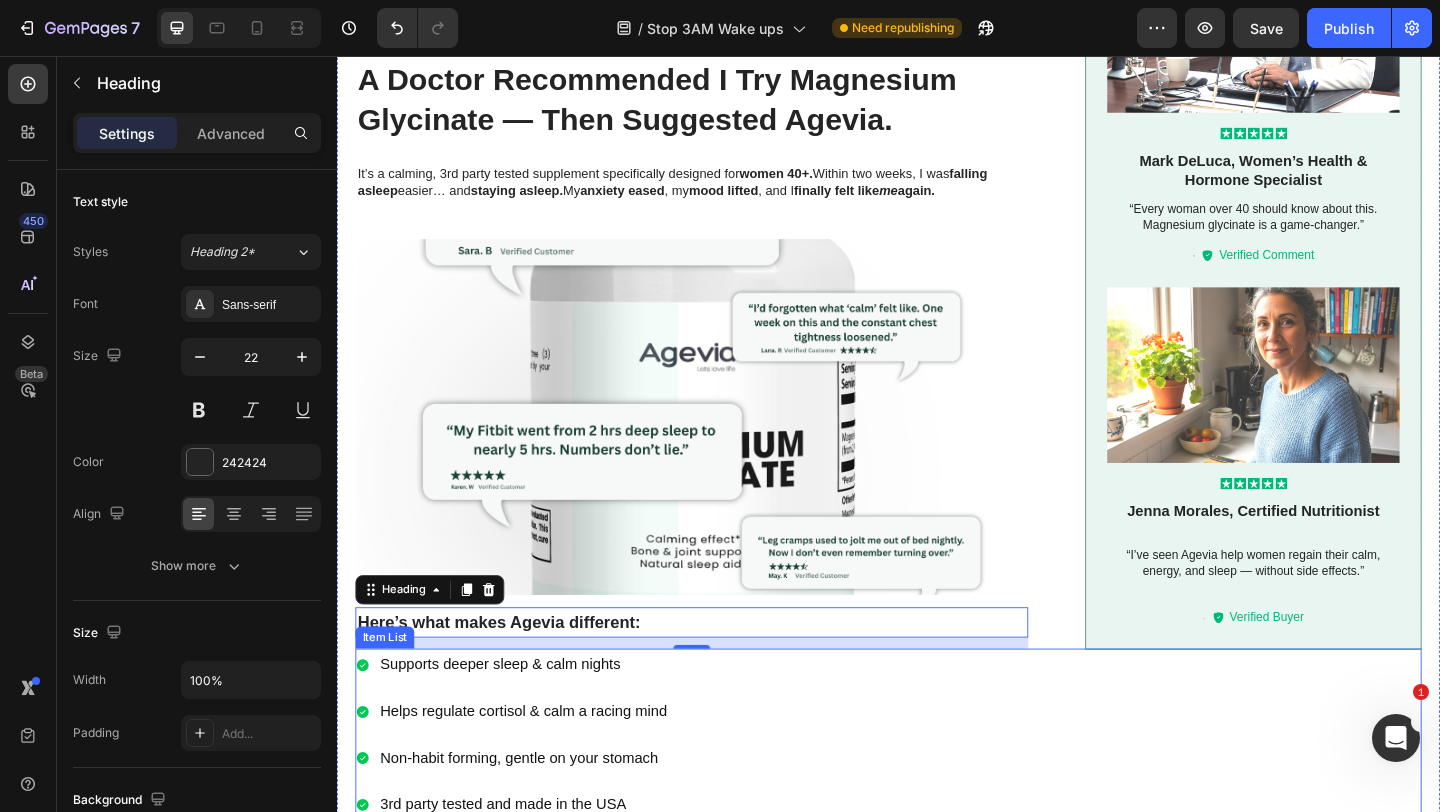 scroll, scrollTop: 1162, scrollLeft: 0, axis: vertical 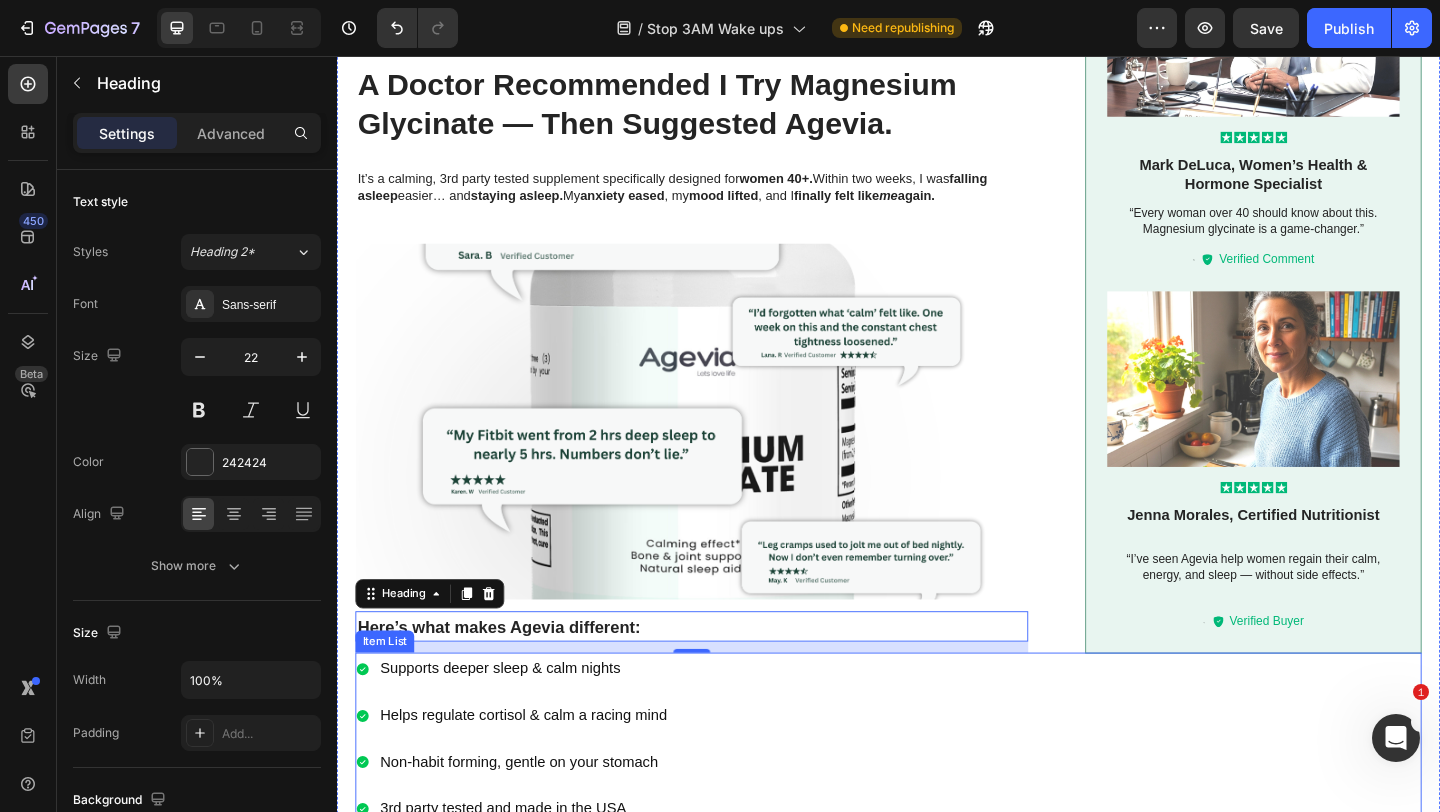 click at bounding box center [723, 453] 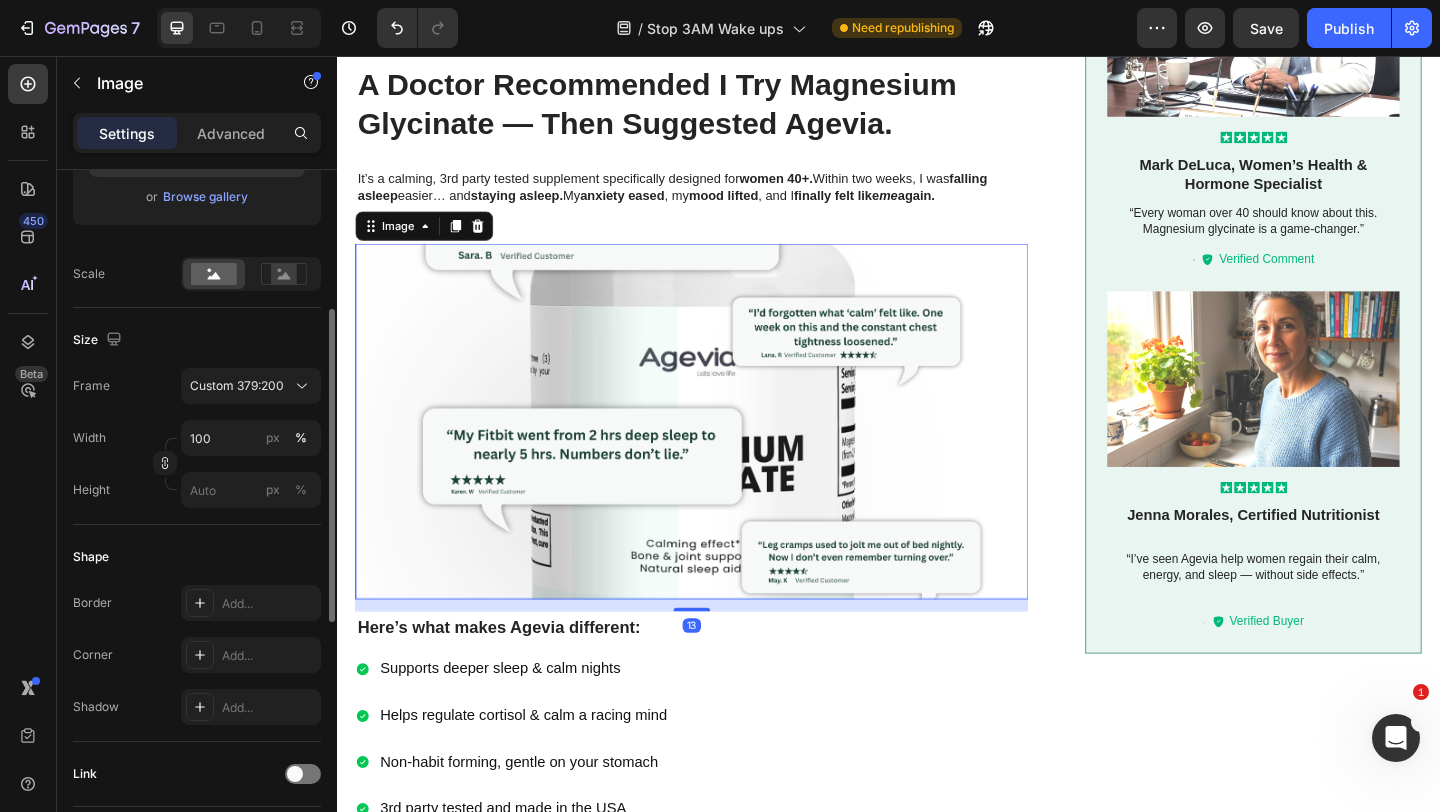 scroll, scrollTop: 417, scrollLeft: 0, axis: vertical 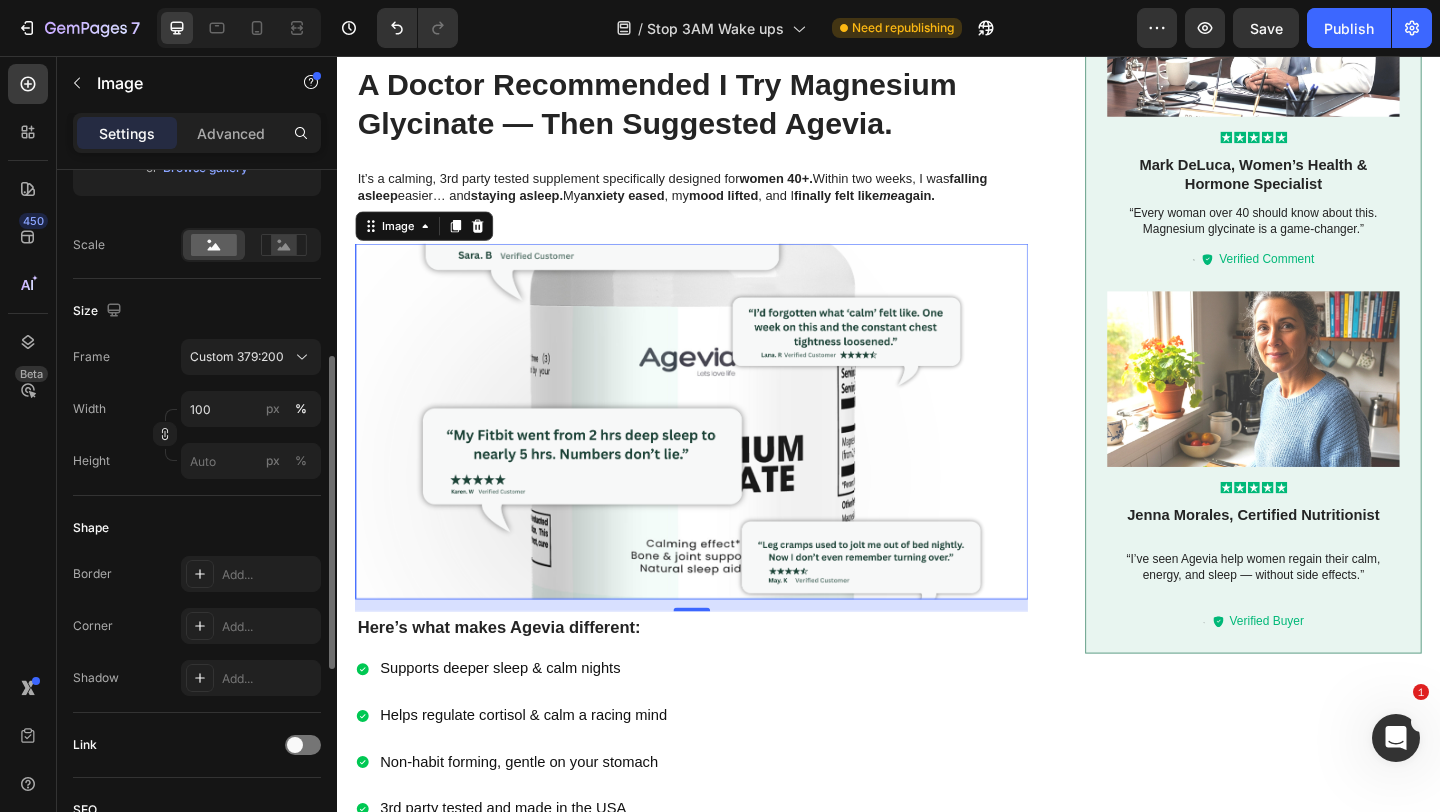 click on "Frame Custom 379:200 Width 100 px % Height px %" 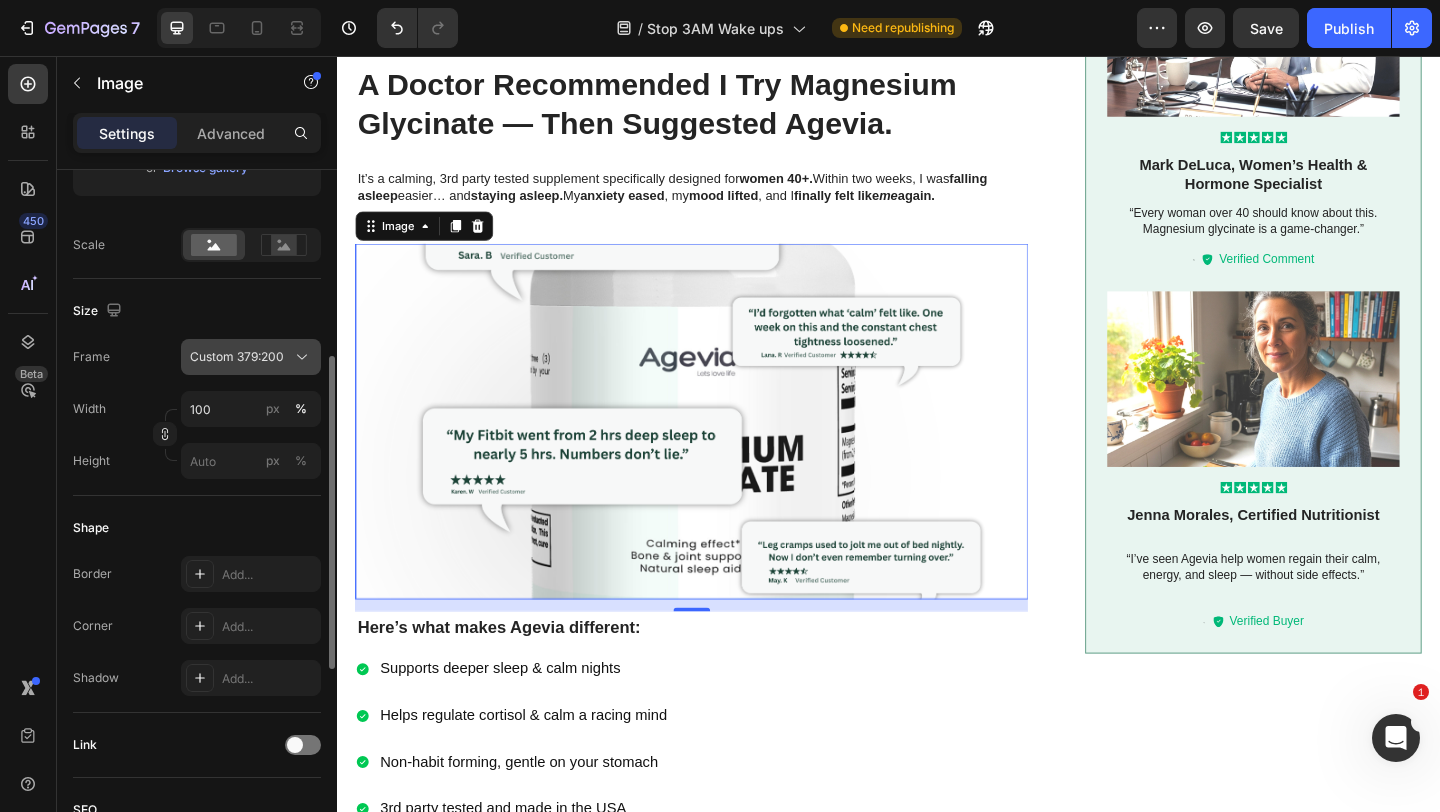 click on "Custom 379:200" at bounding box center [251, 357] 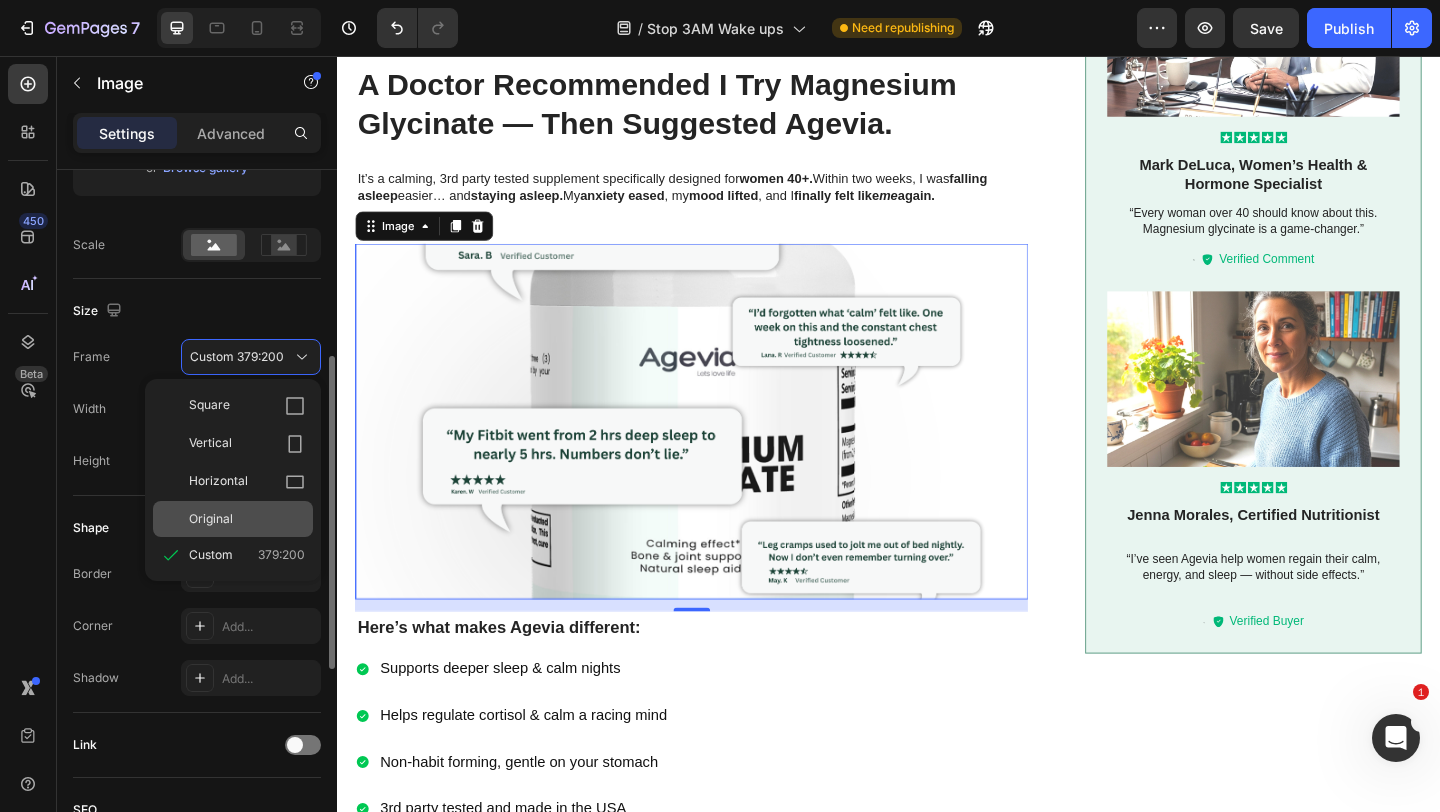 click on "Original" at bounding box center [247, 519] 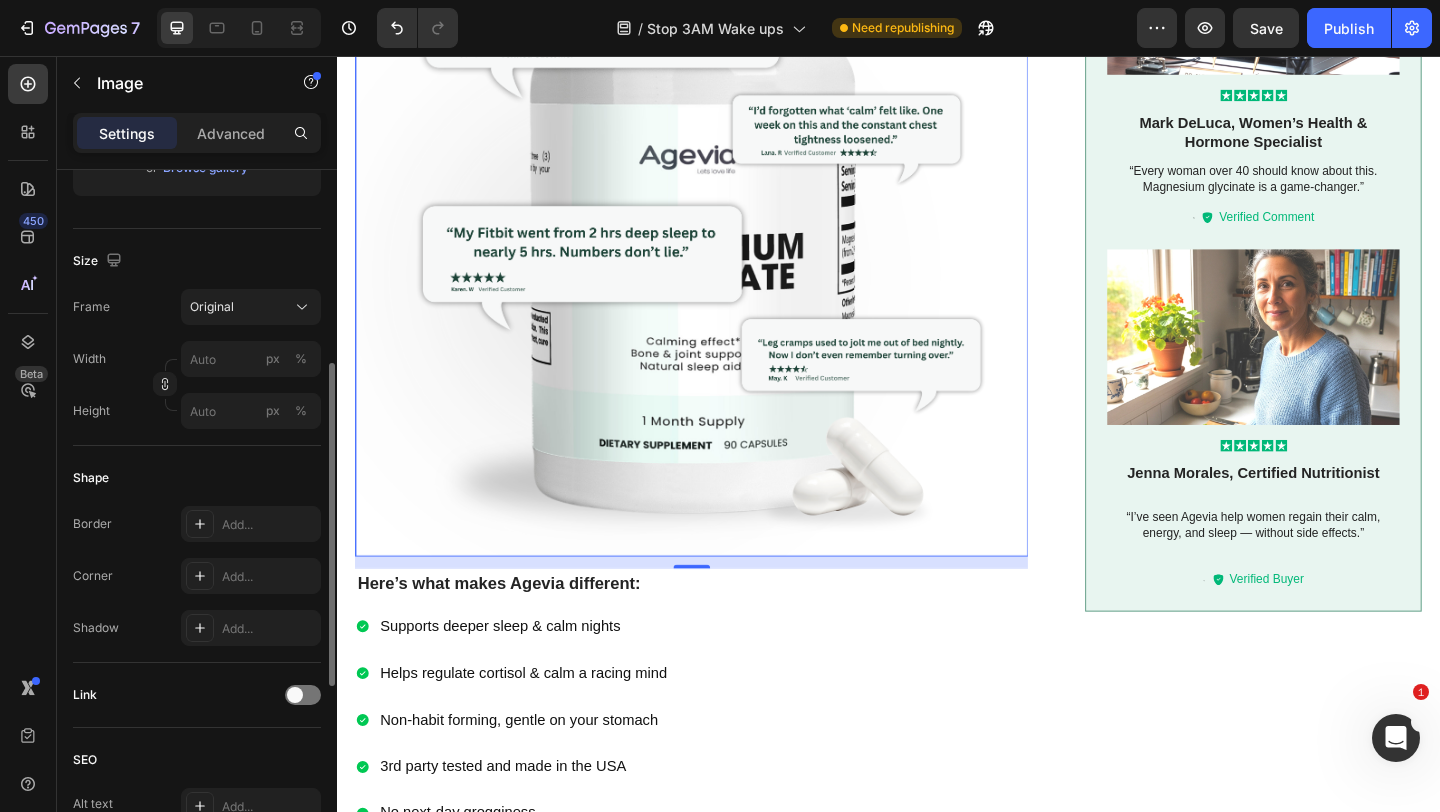 scroll, scrollTop: 1572, scrollLeft: 0, axis: vertical 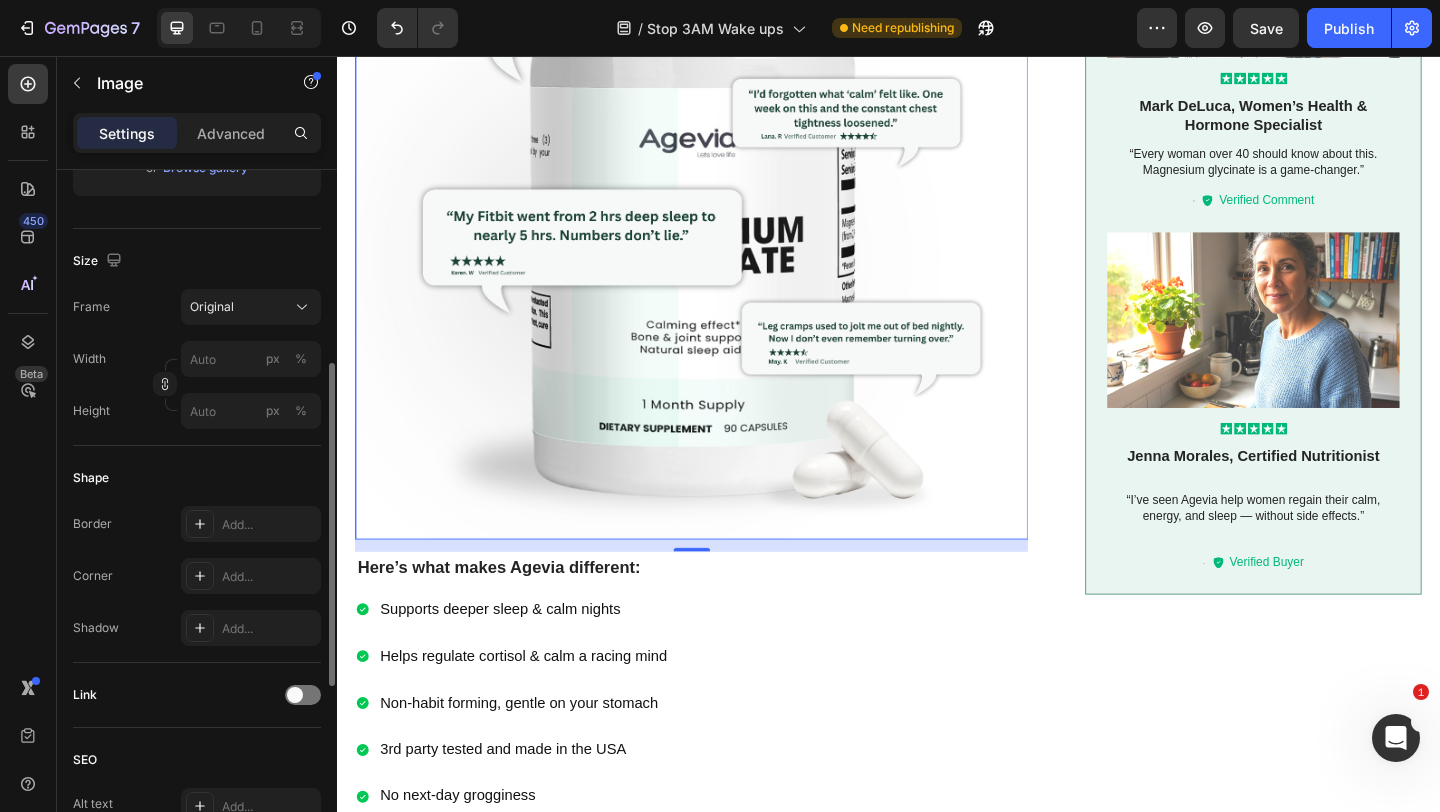 click on "13" at bounding box center (723, 588) 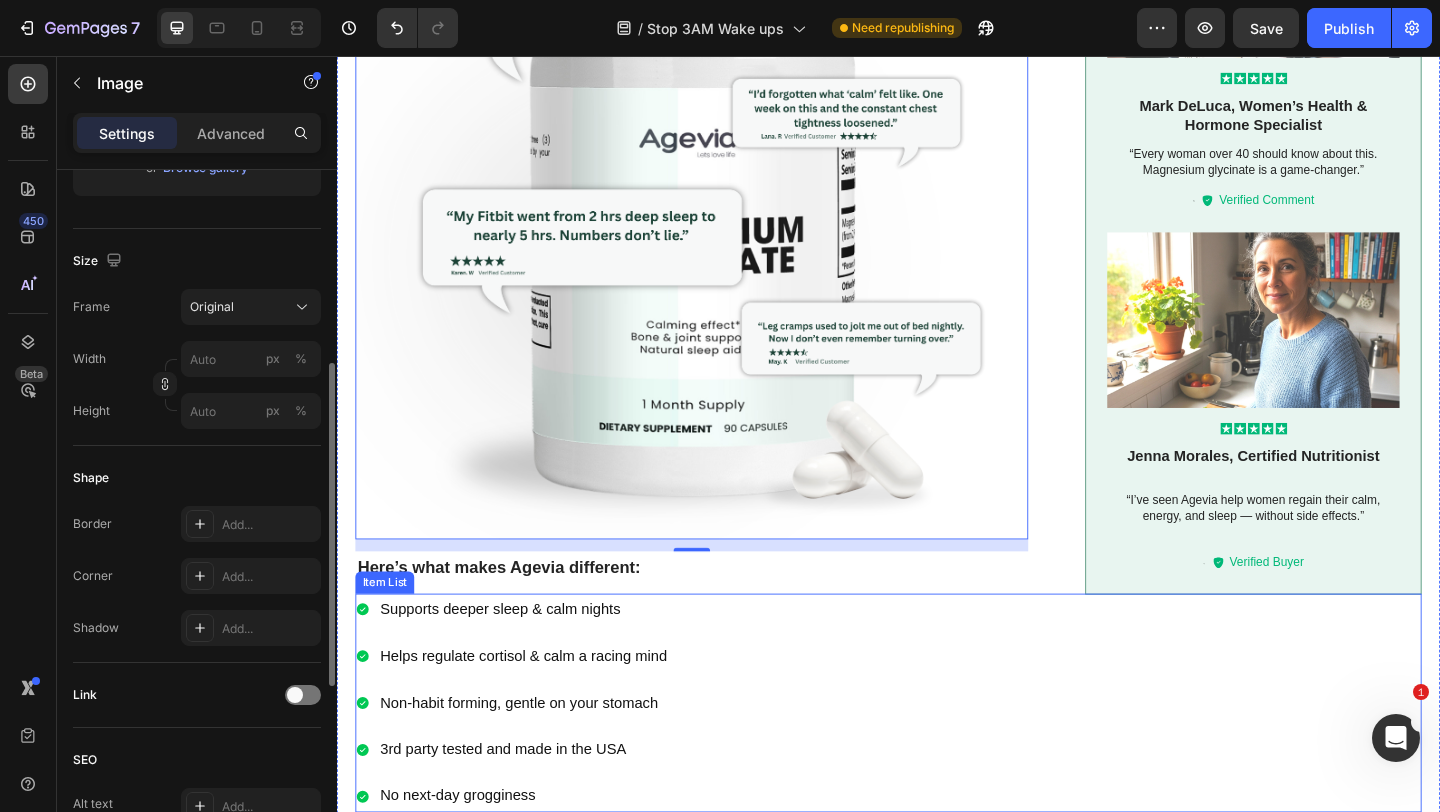 click on "Supports deeper sleep & calm nights Helps regulate cortisol & calm a racing mind Non-habit forming, gentle on your stomach 3rd party tested and made in the USA  No next-day grogginess" at bounding box center (937, 760) 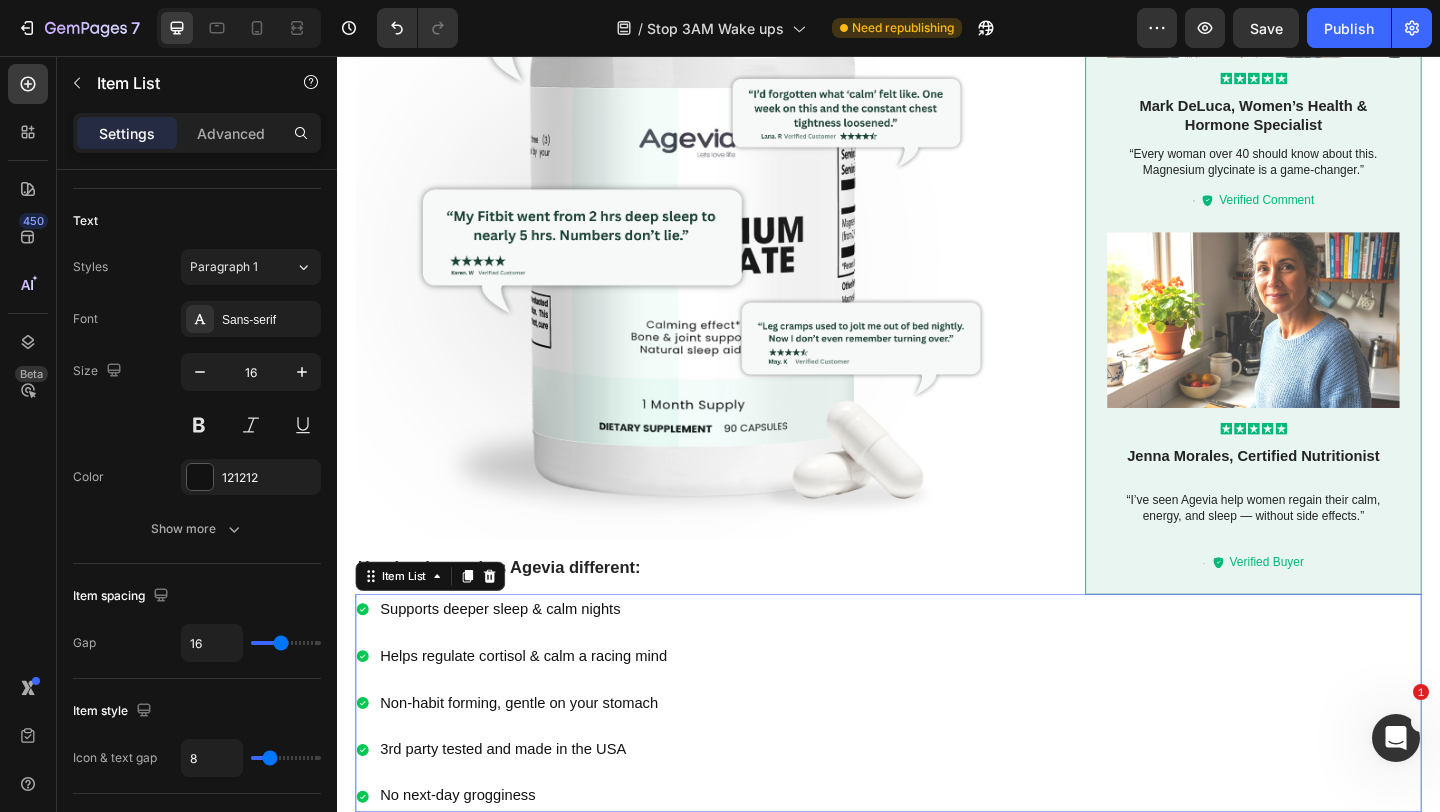 scroll, scrollTop: 0, scrollLeft: 0, axis: both 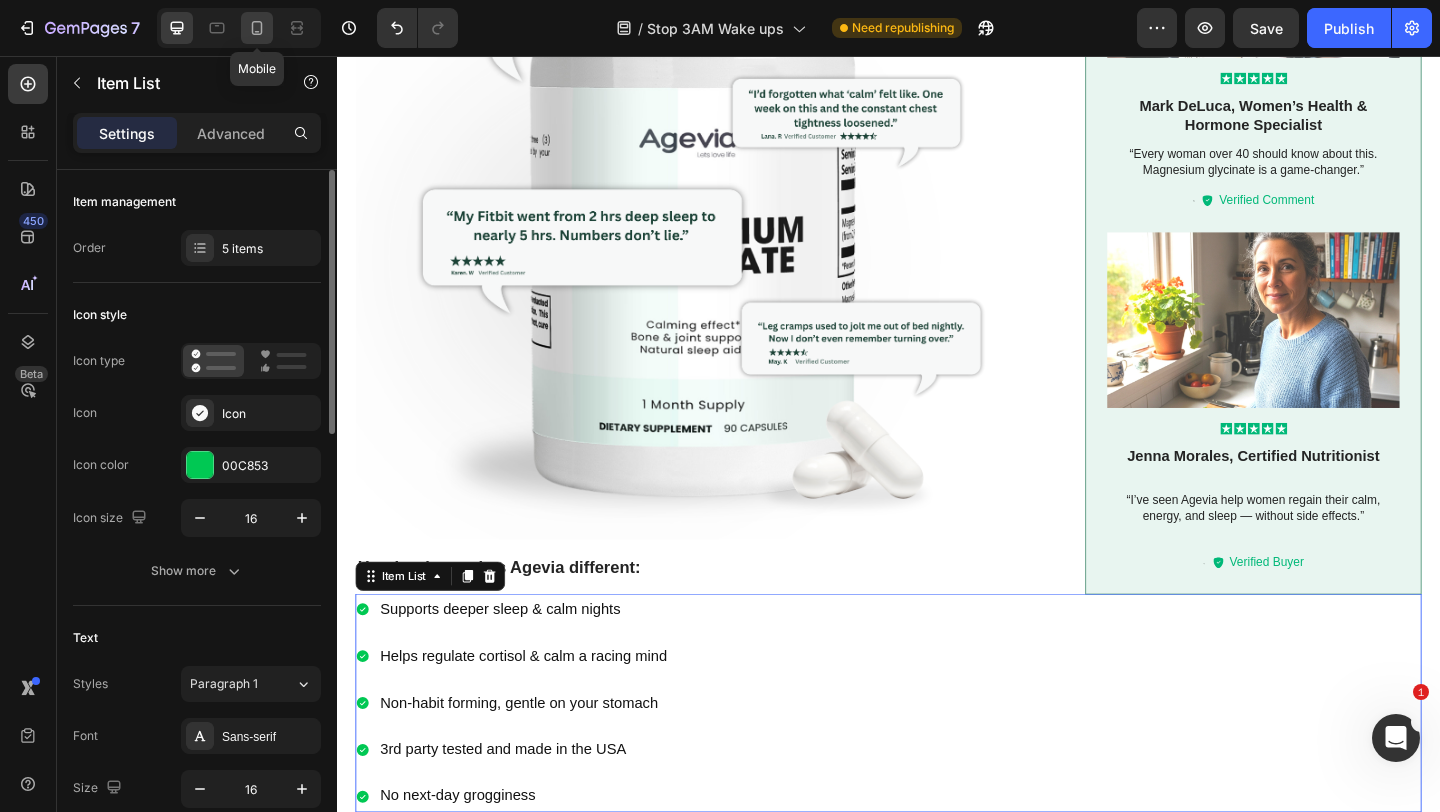 click 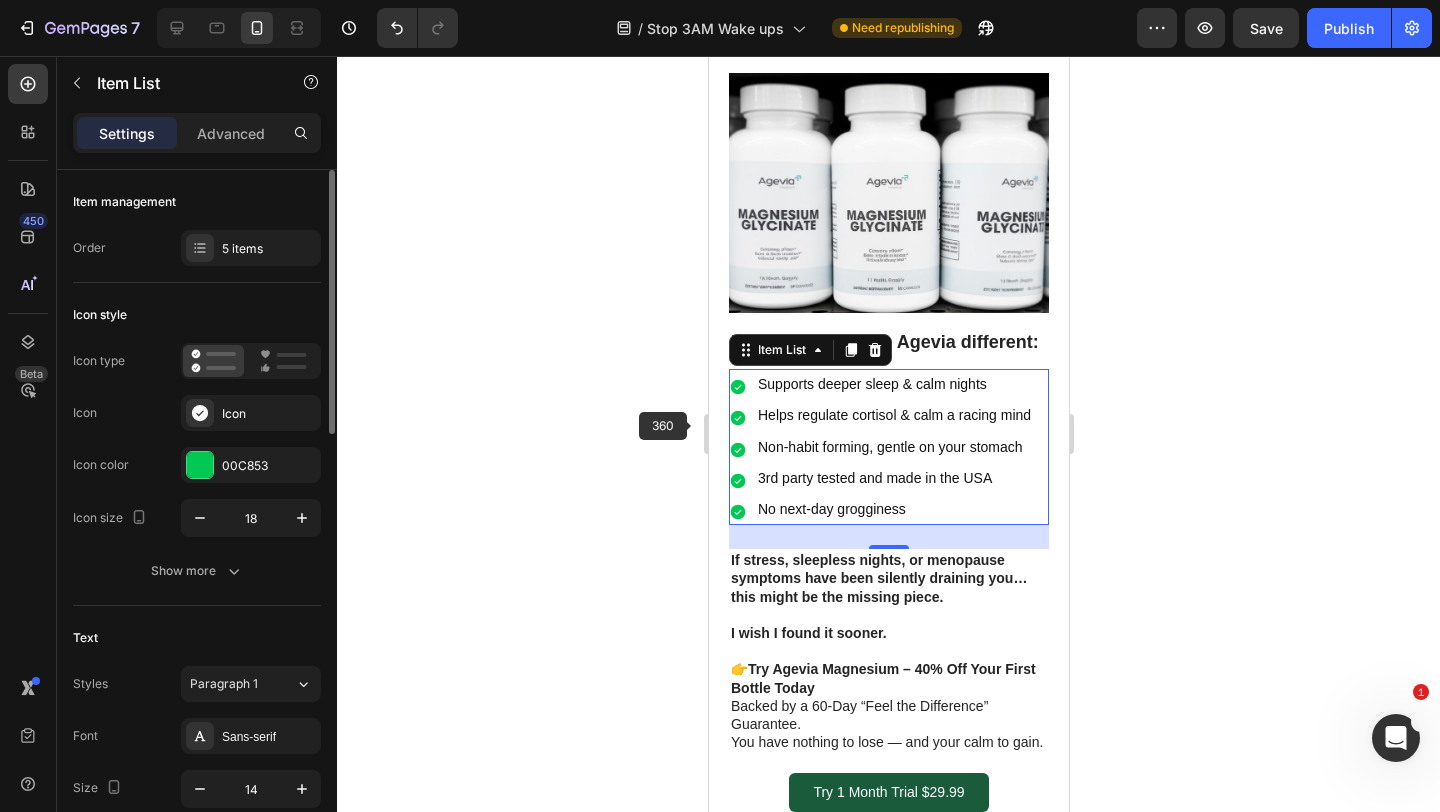 click 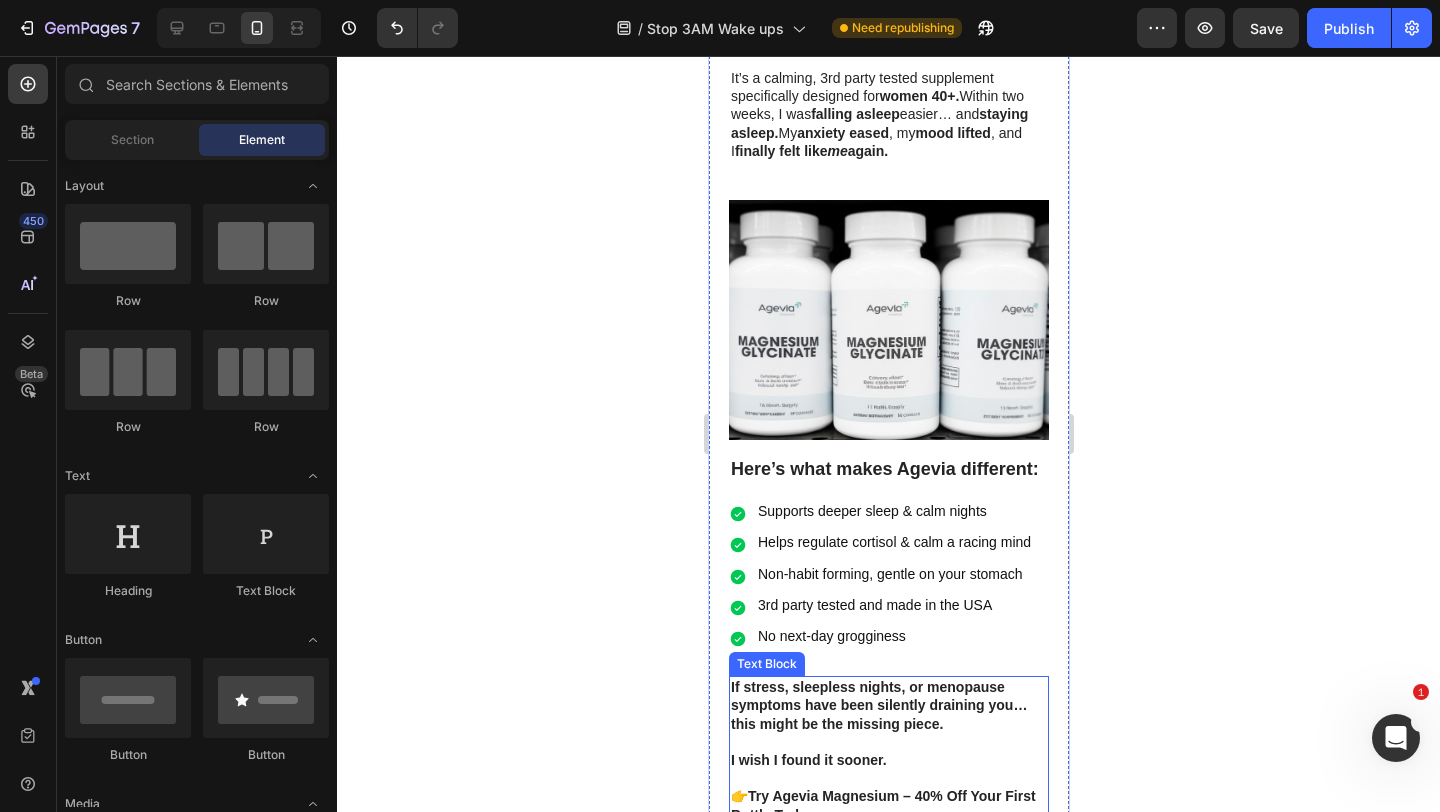 scroll, scrollTop: 1039, scrollLeft: 0, axis: vertical 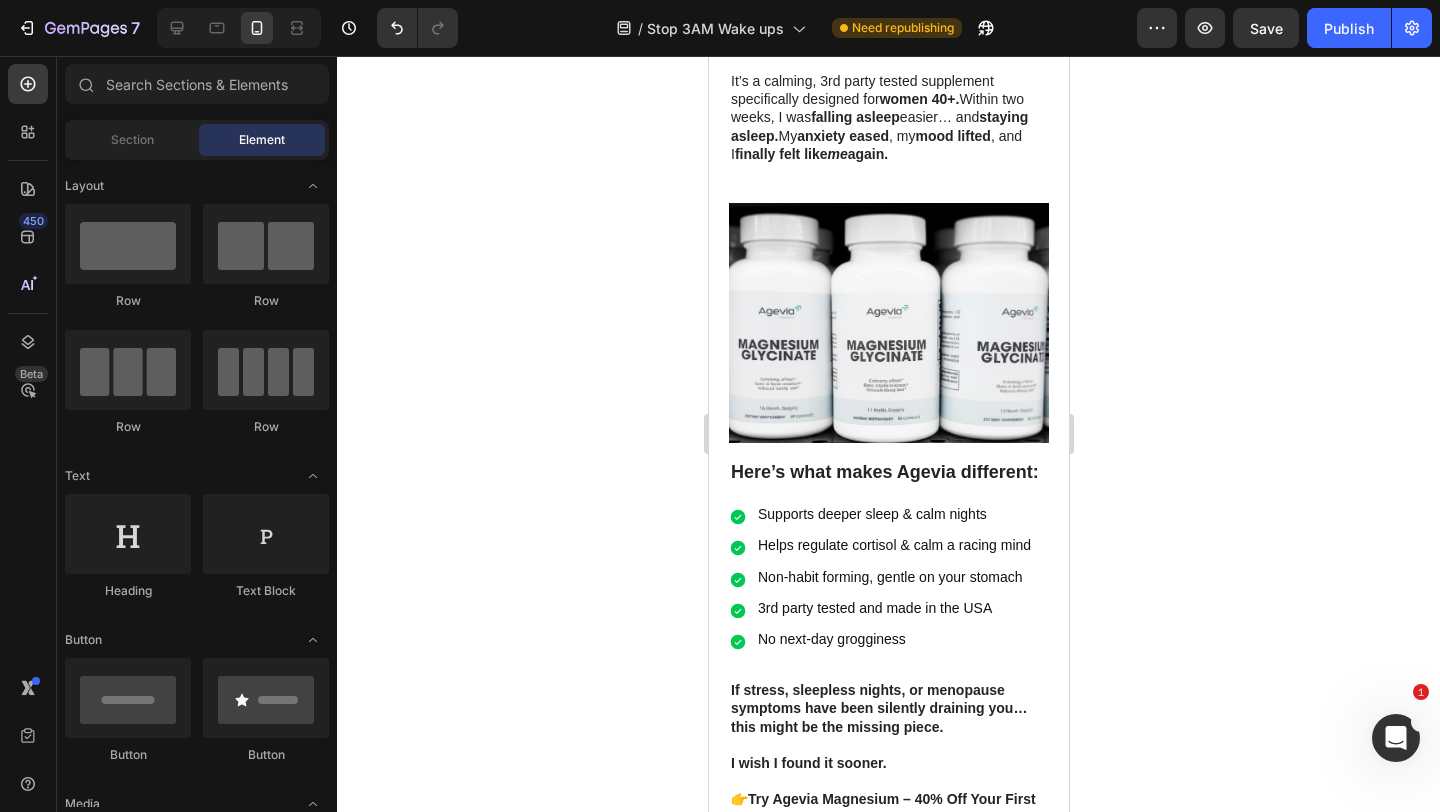 click 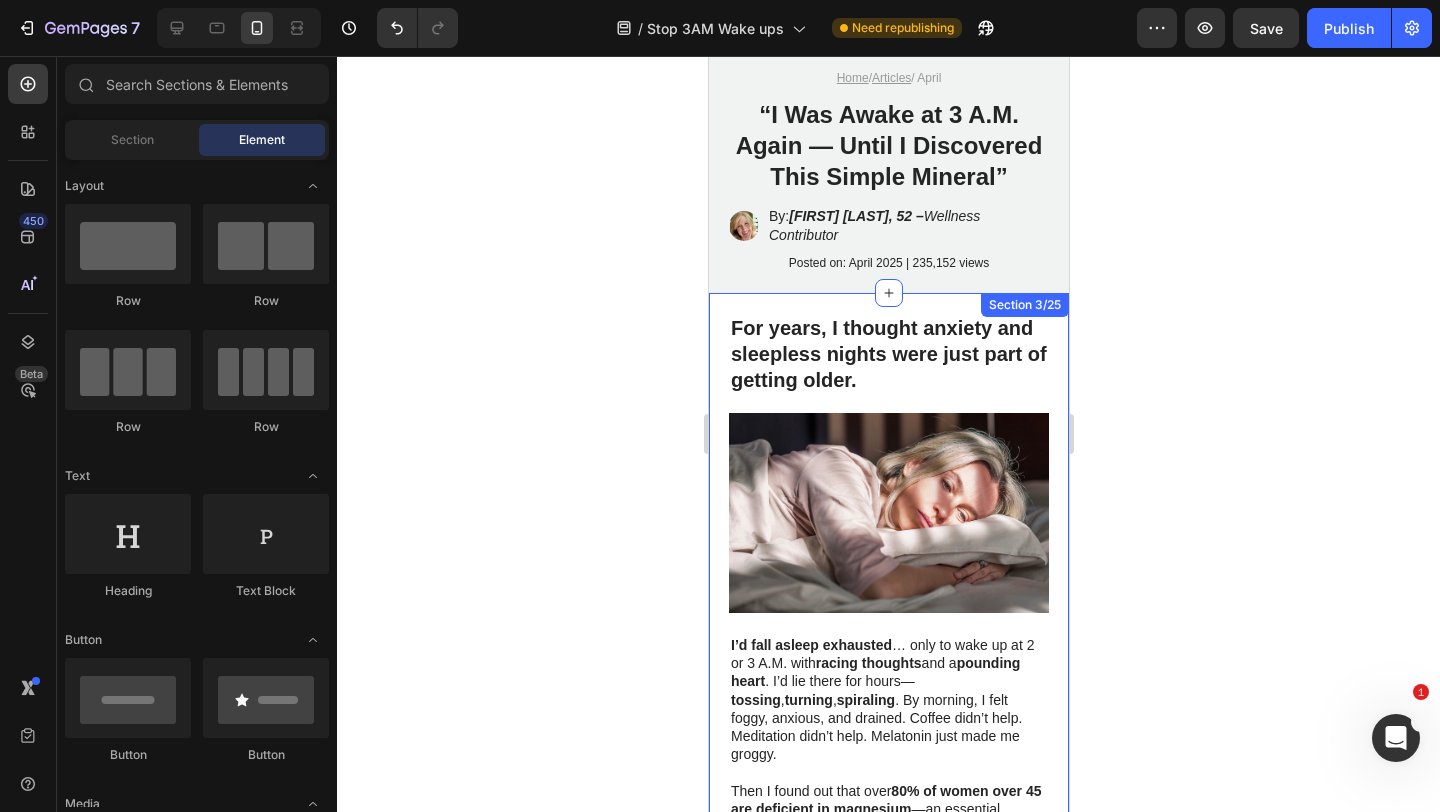 scroll, scrollTop: 0, scrollLeft: 0, axis: both 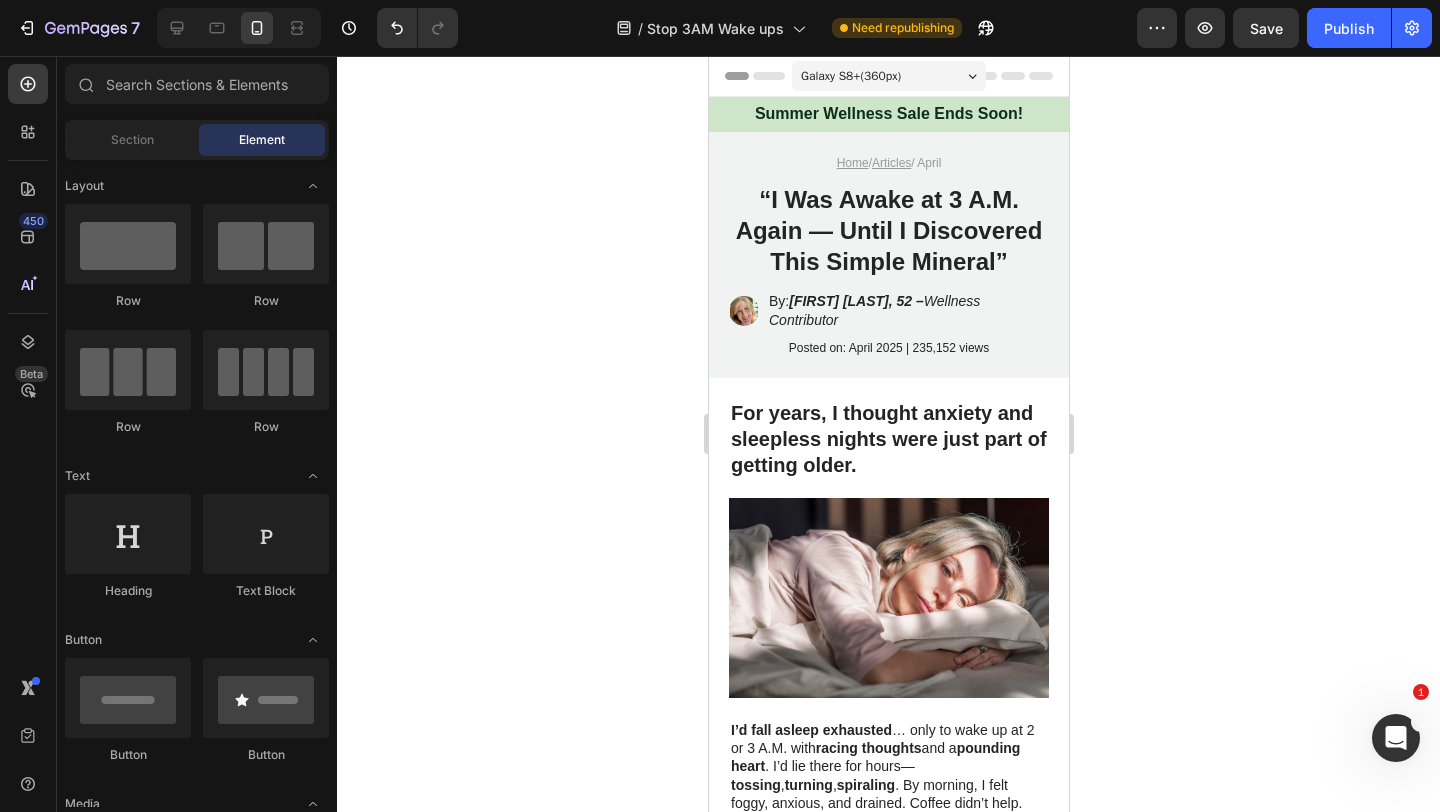 click 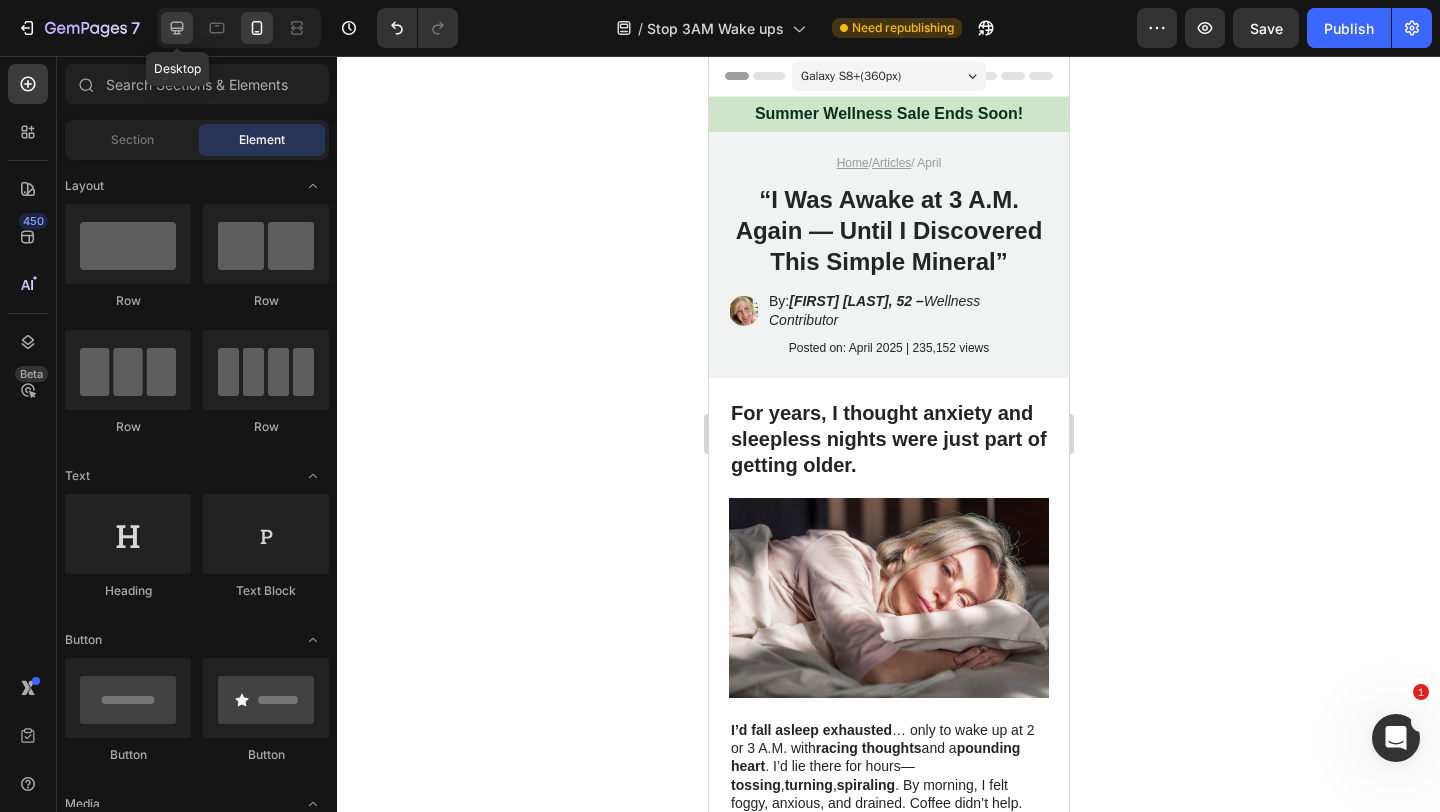 click 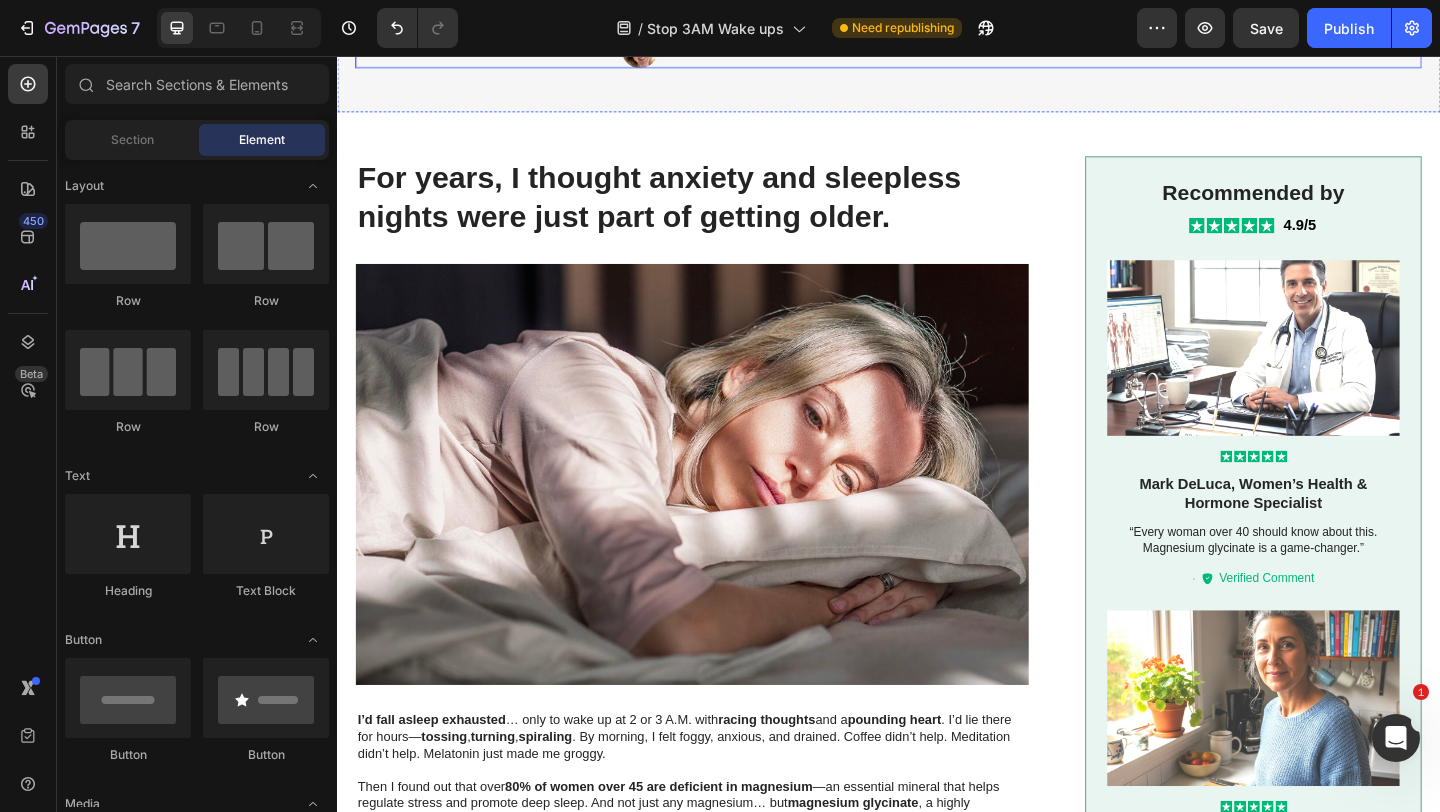 scroll, scrollTop: 0, scrollLeft: 0, axis: both 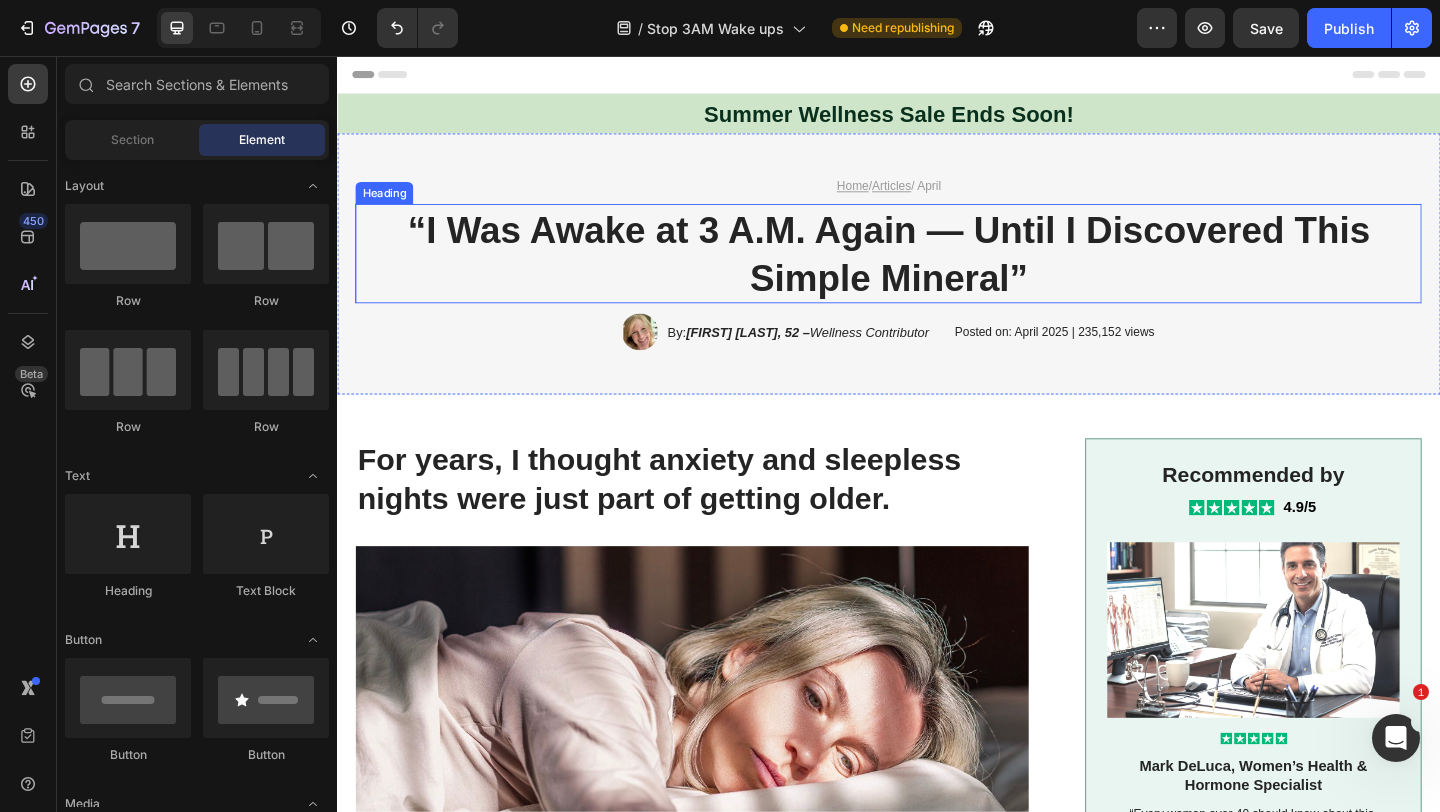 click on "“I Was Awake at 3 A.M. Again — Until I Discovered This Simple Mineral”" at bounding box center (937, 271) 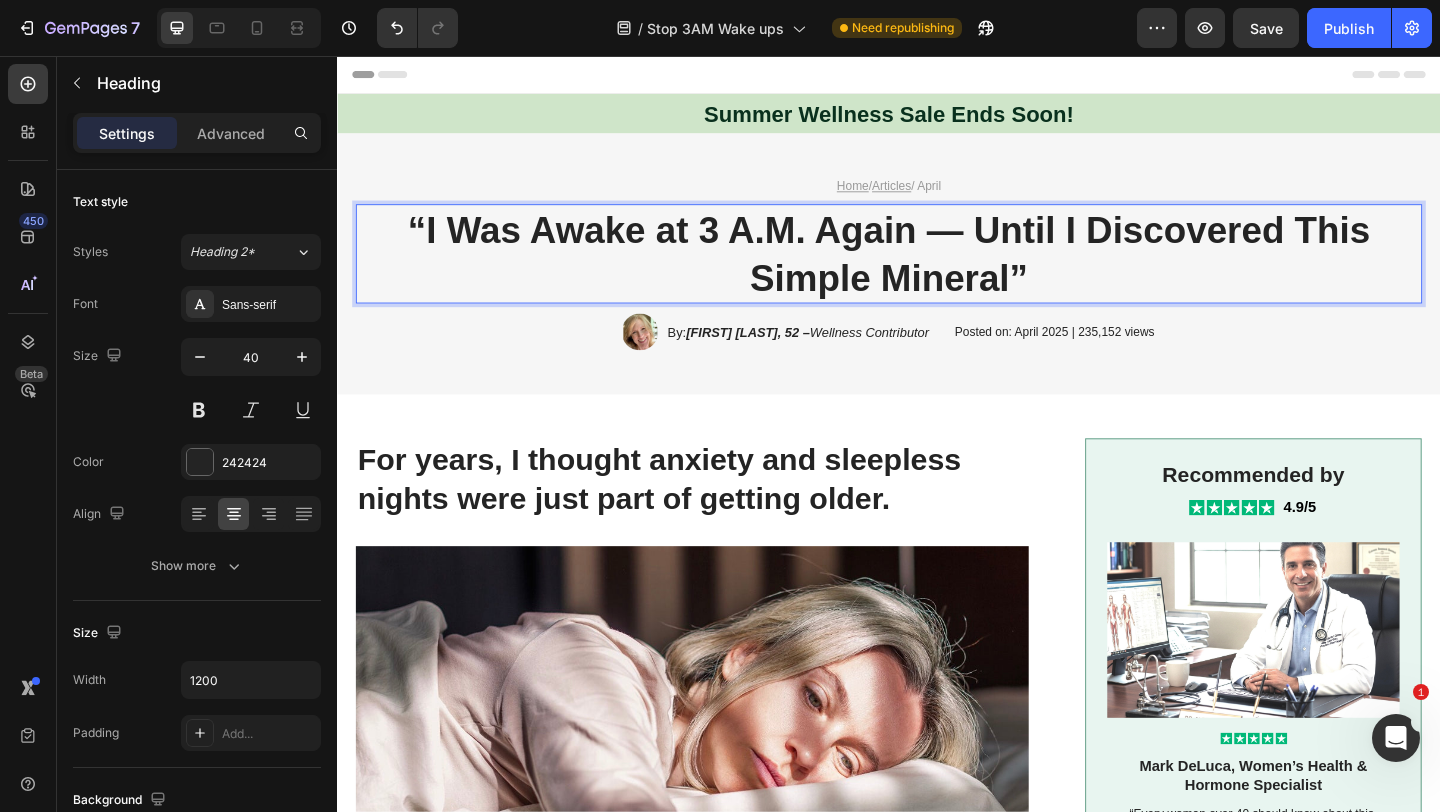 click on "“I Was Awake at 3 A.M. Again — Until I Discovered This Simple Mineral”" at bounding box center [937, 271] 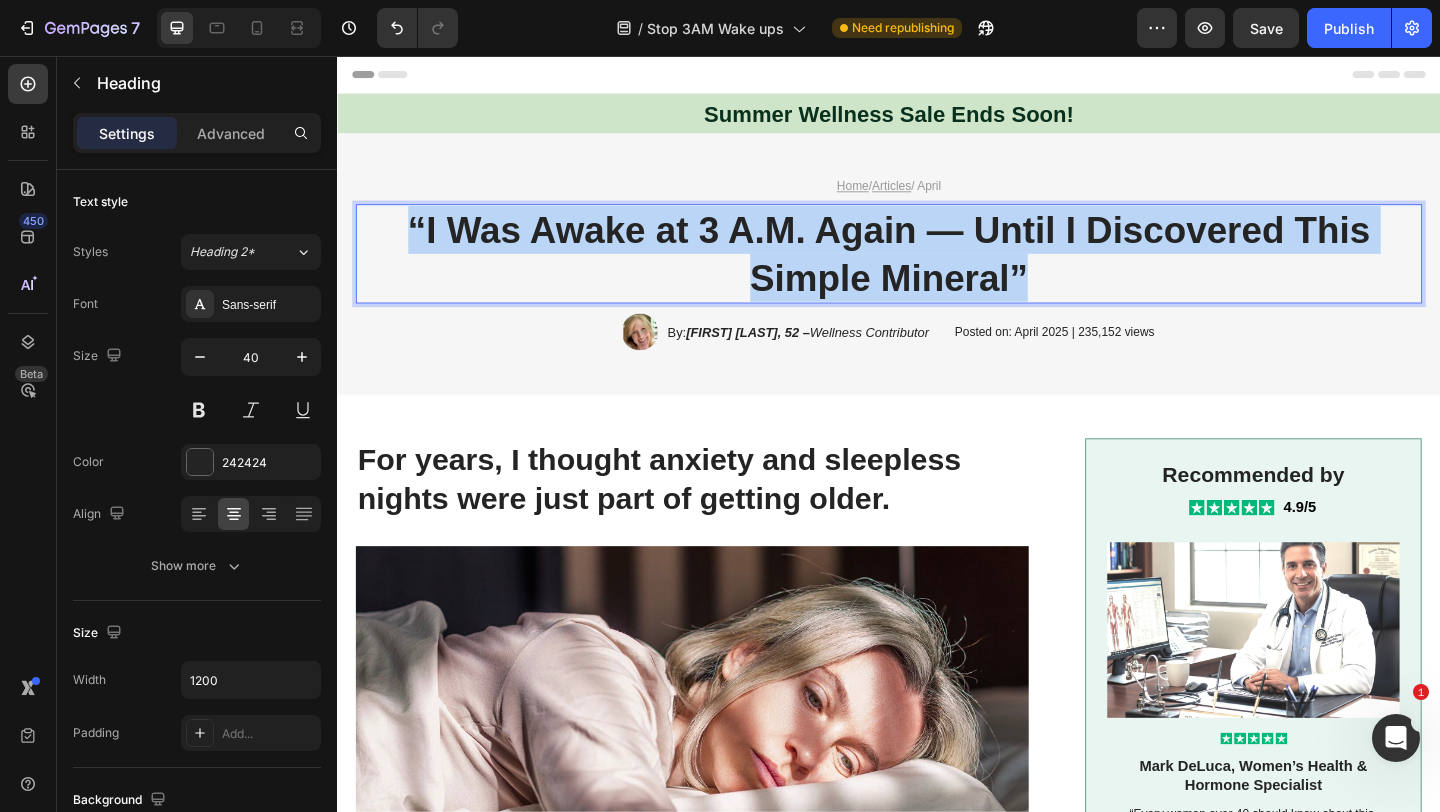click on "“I Was Awake at 3 A.M. Again — Until I Discovered This Simple Mineral”" at bounding box center (937, 271) 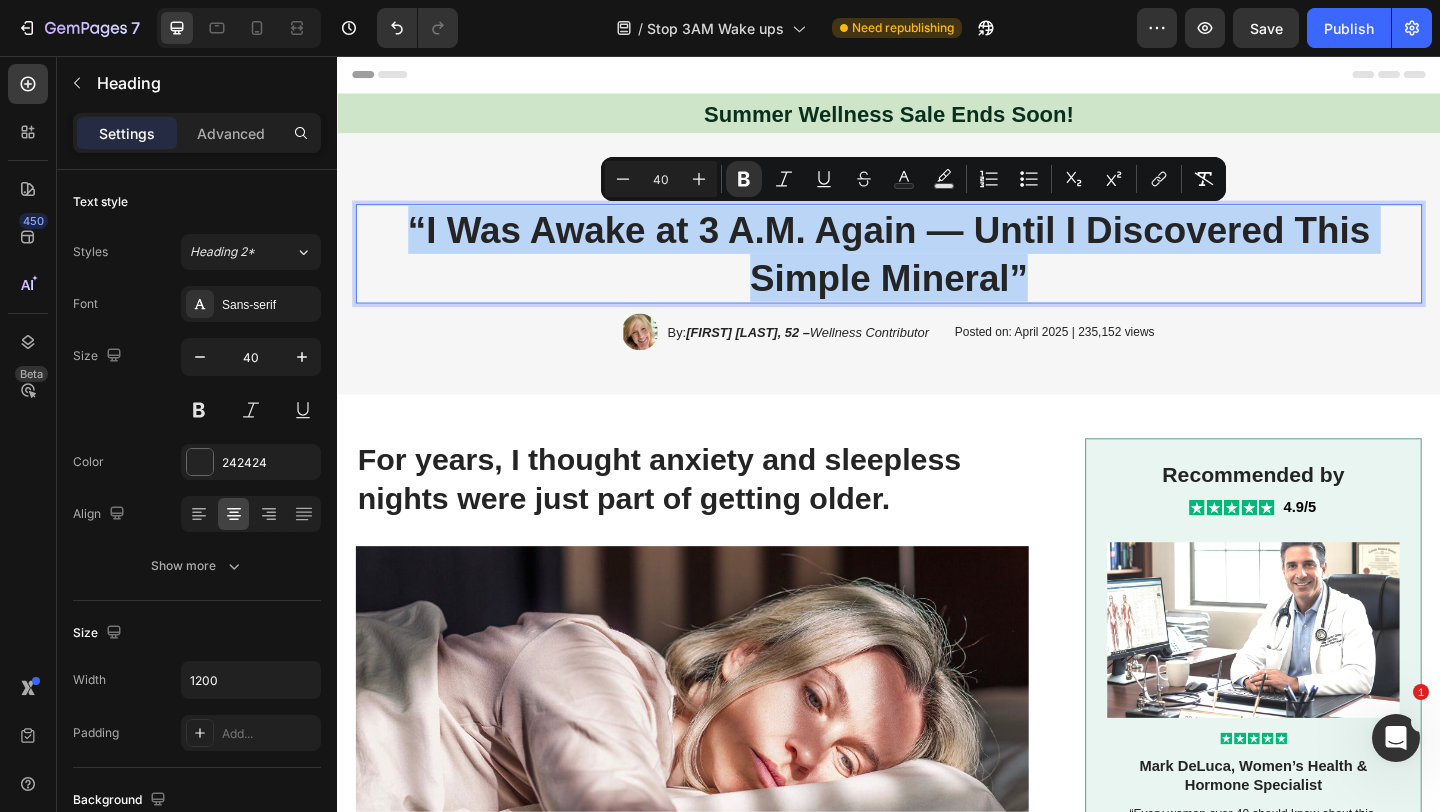 click on "“I Was Awake at 3 A.M. Again — Until I Discovered This Simple Mineral”" at bounding box center [937, 271] 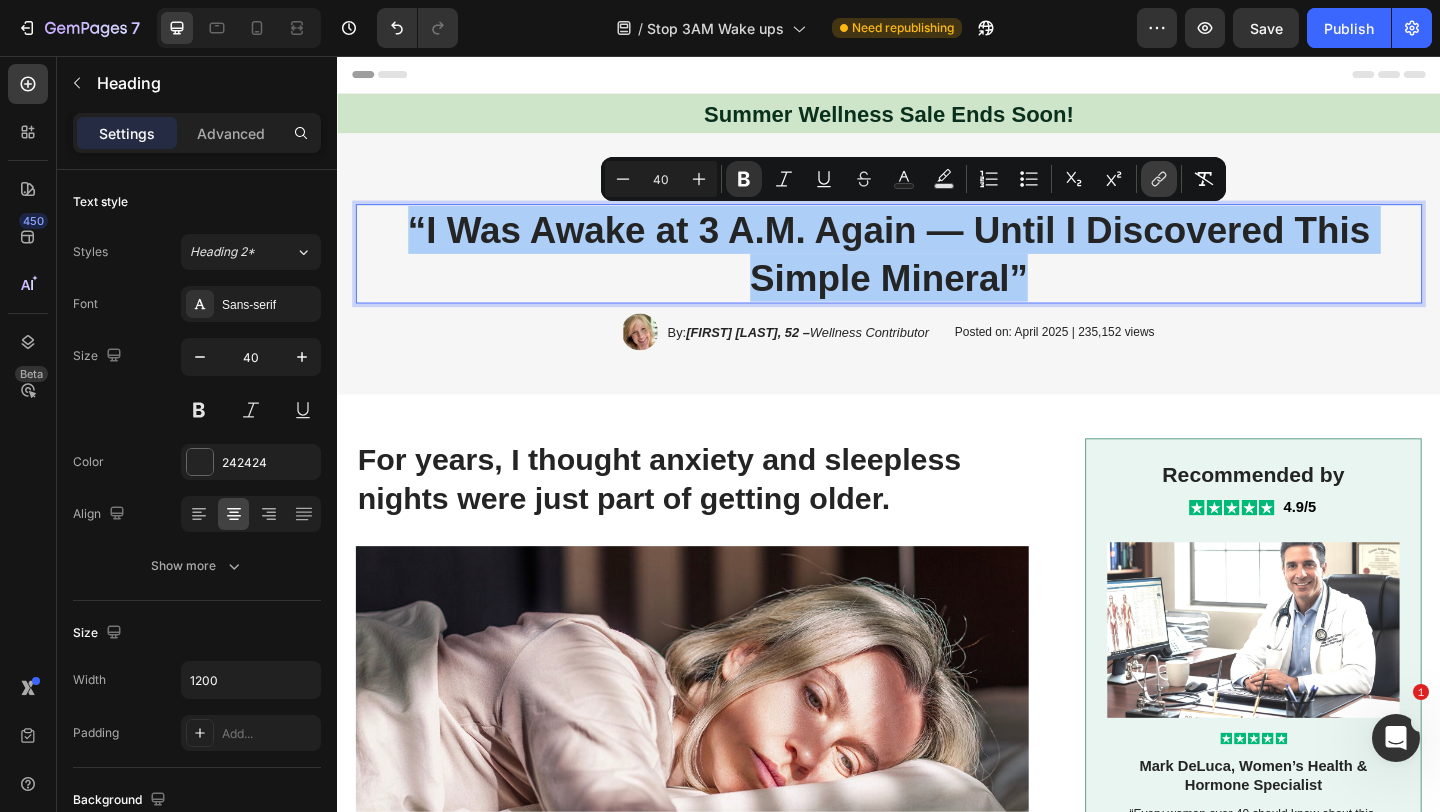 click 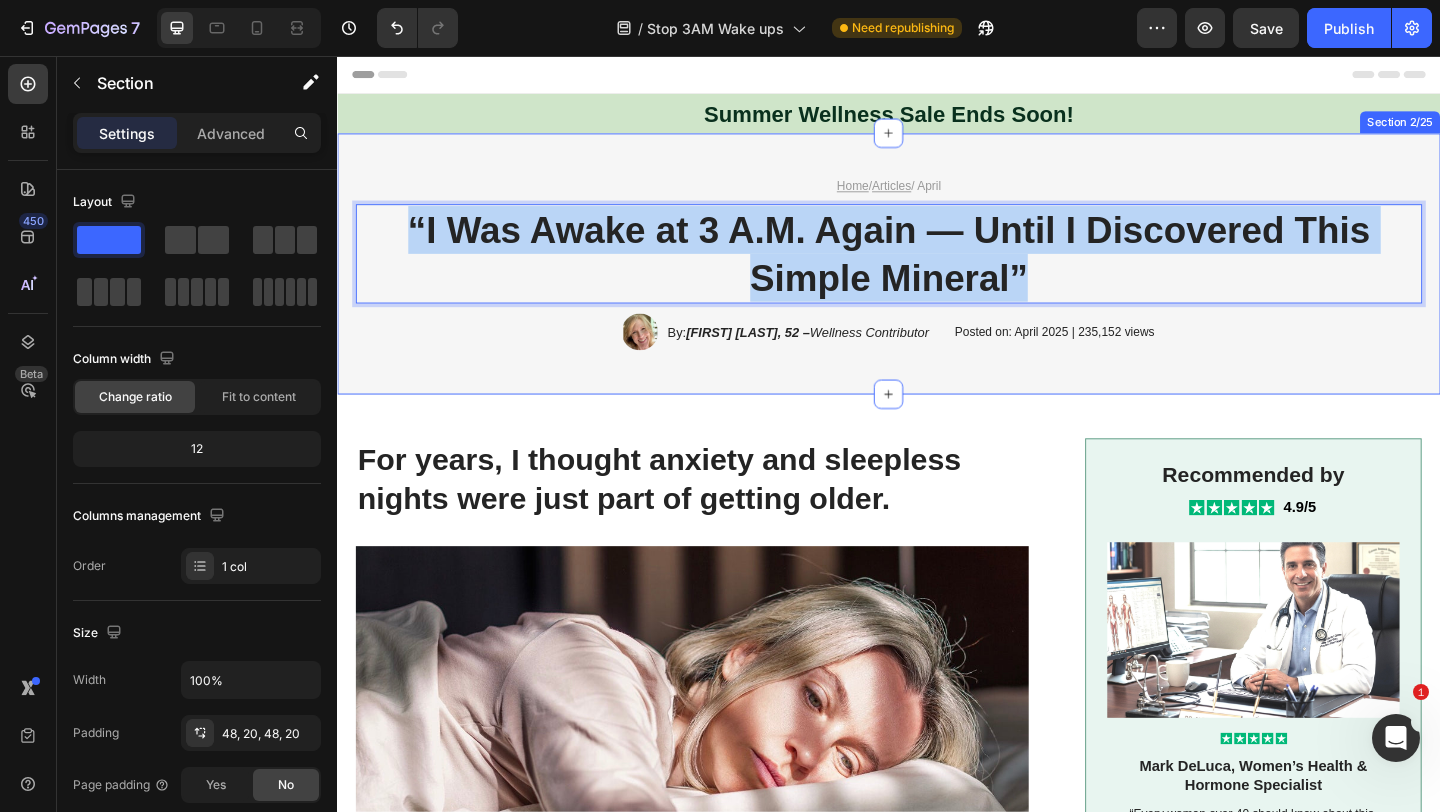 click on "Home / Articles / April Text Block “I Was Awake at 3 A.M. Again — Until I Discovered This Simple Mineral” Heading 11 Image By: [FIRST] [LAST], 52 – Wellness Contributor Text Block Row Posted on: April [YEAR] | 235,152 views Text Block Row Section 2/25" at bounding box center (937, 282) 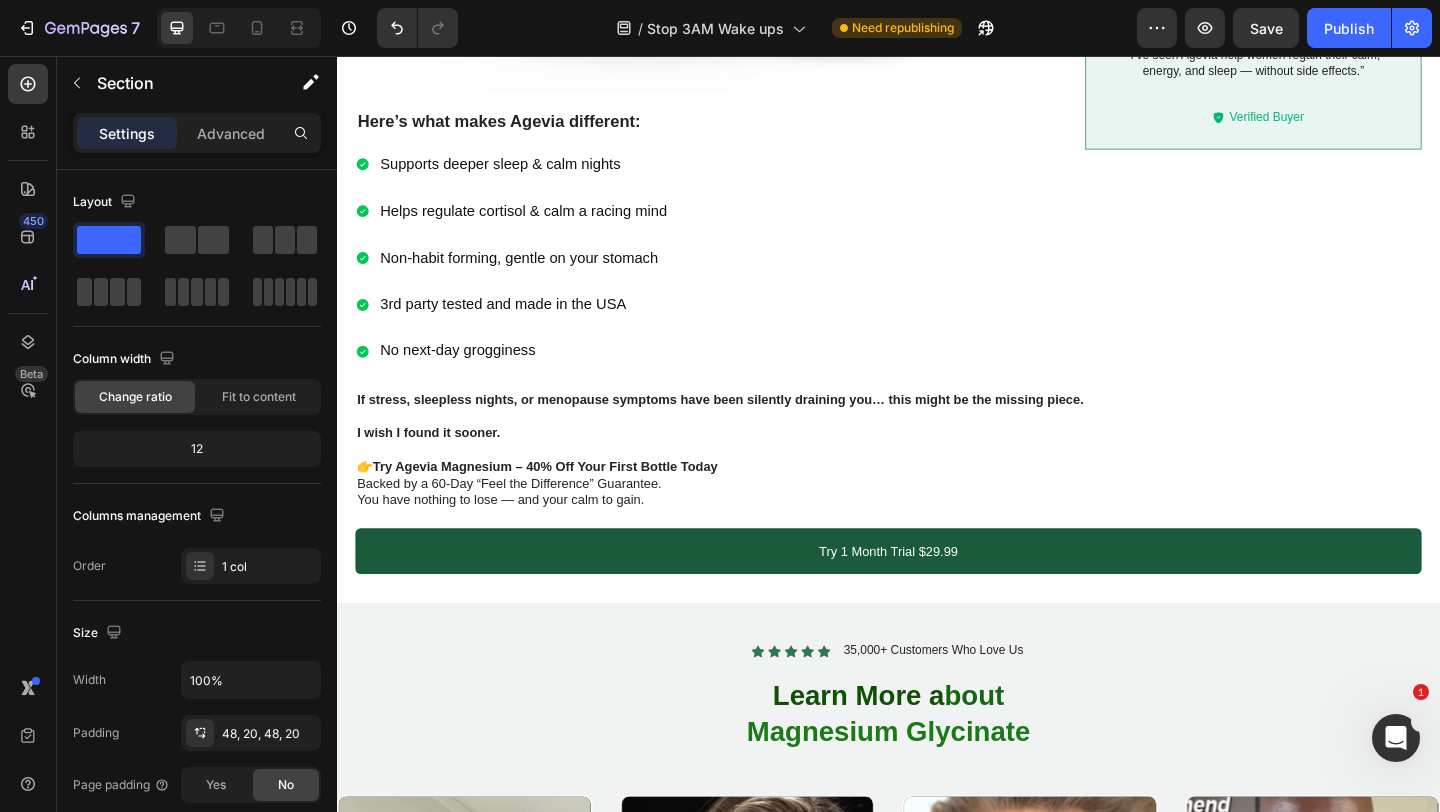 scroll, scrollTop: 2067, scrollLeft: 0, axis: vertical 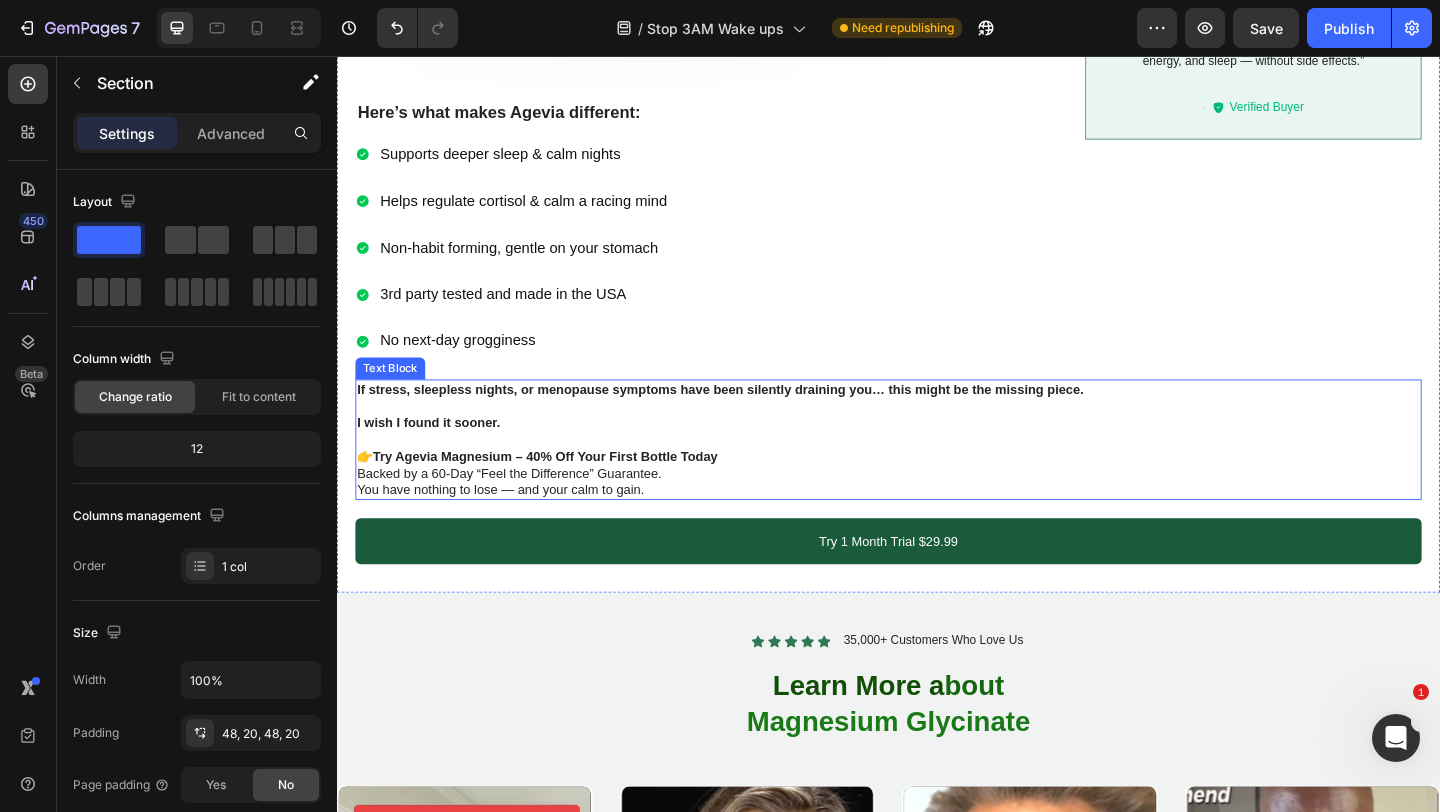 click on "Backed by a 60-Day “Feel the Difference” Guarantee." at bounding box center (937, 510) 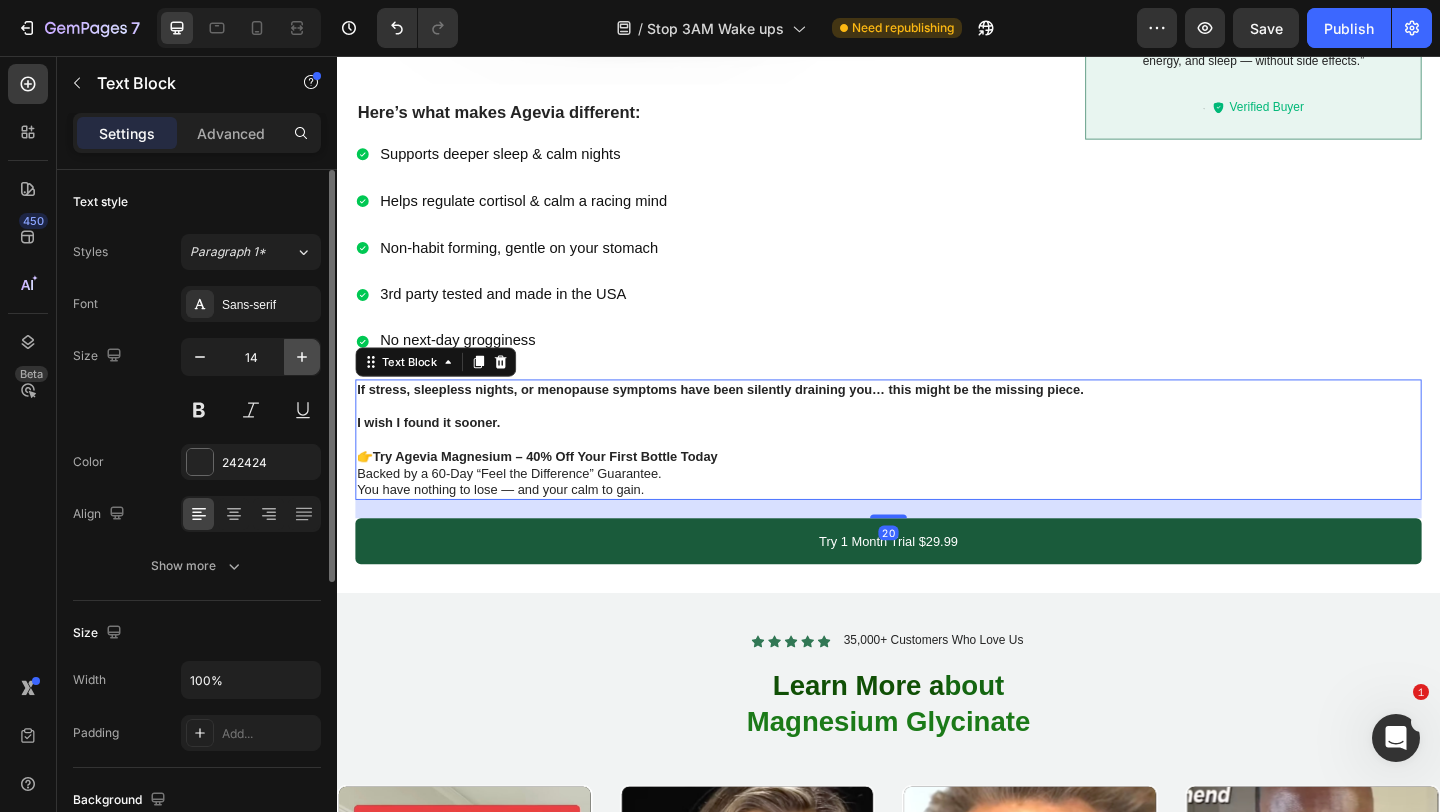 click at bounding box center [302, 357] 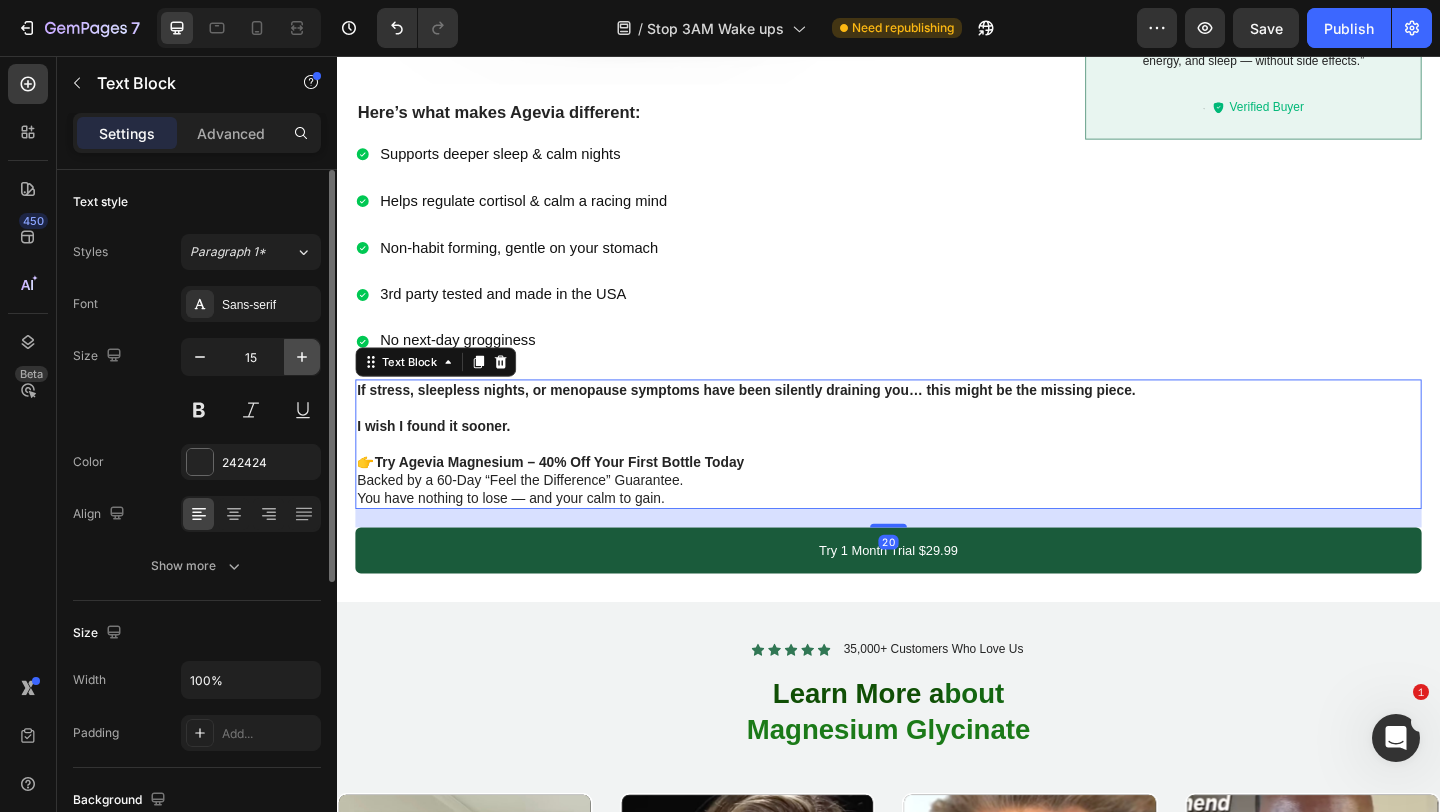 click at bounding box center (302, 357) 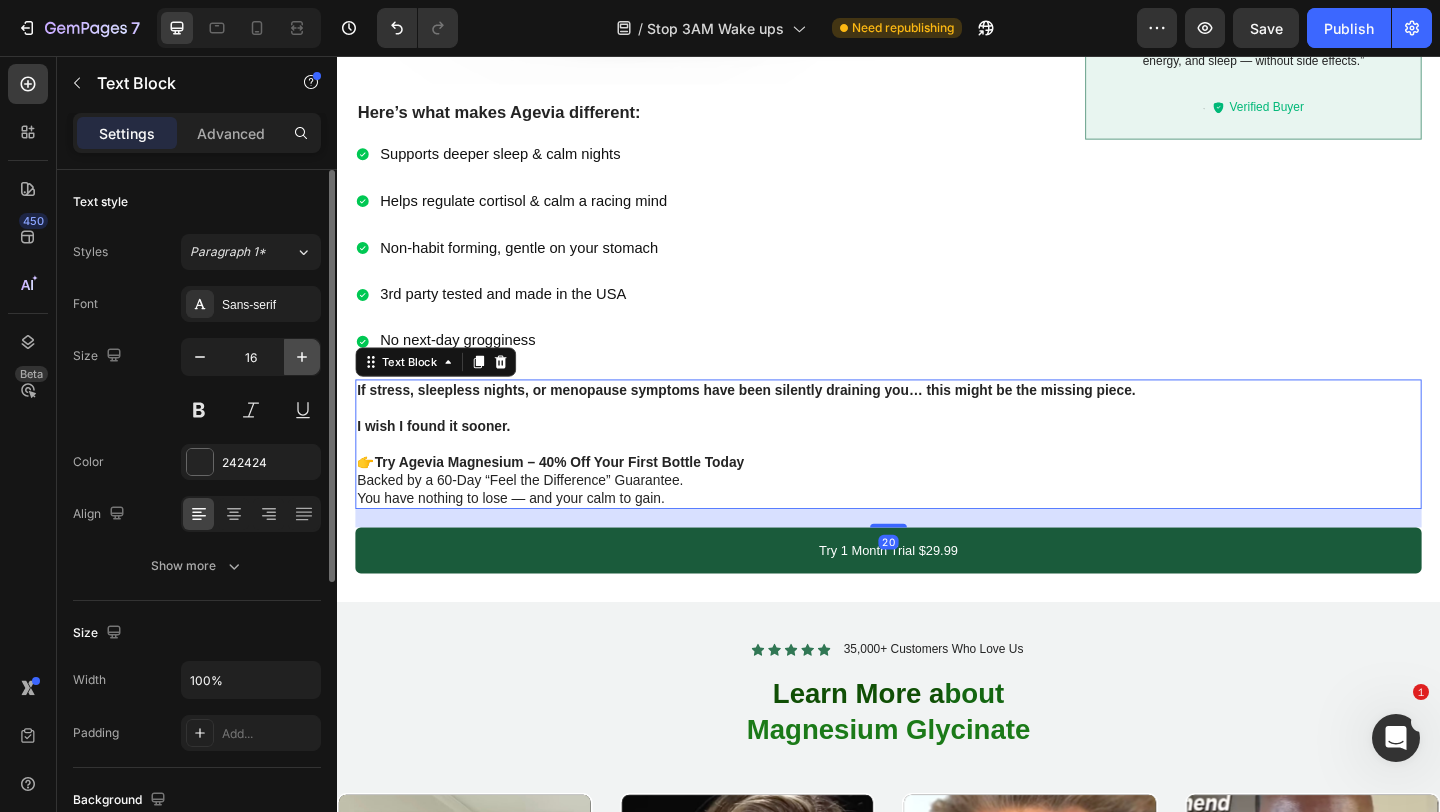 click at bounding box center (302, 357) 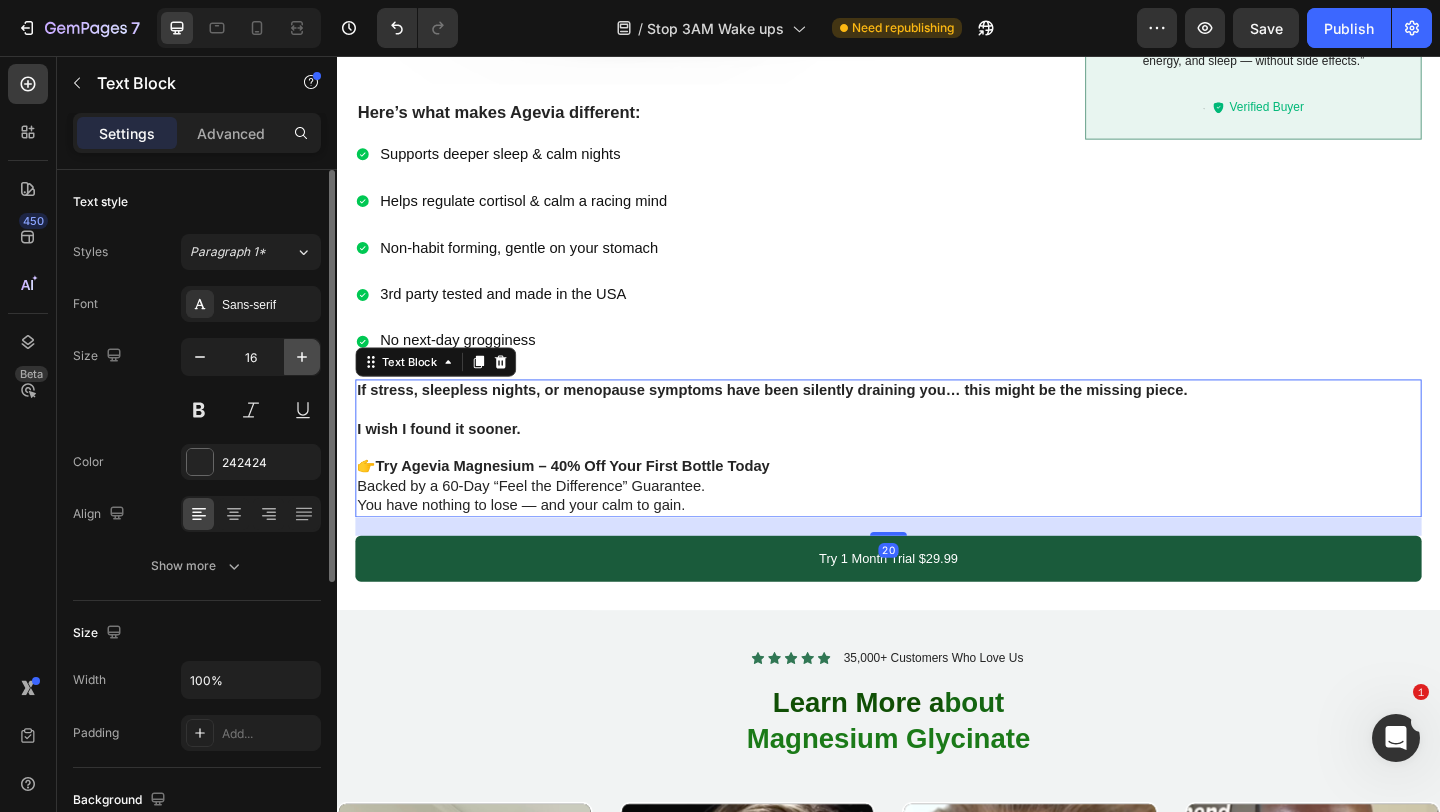 type on "17" 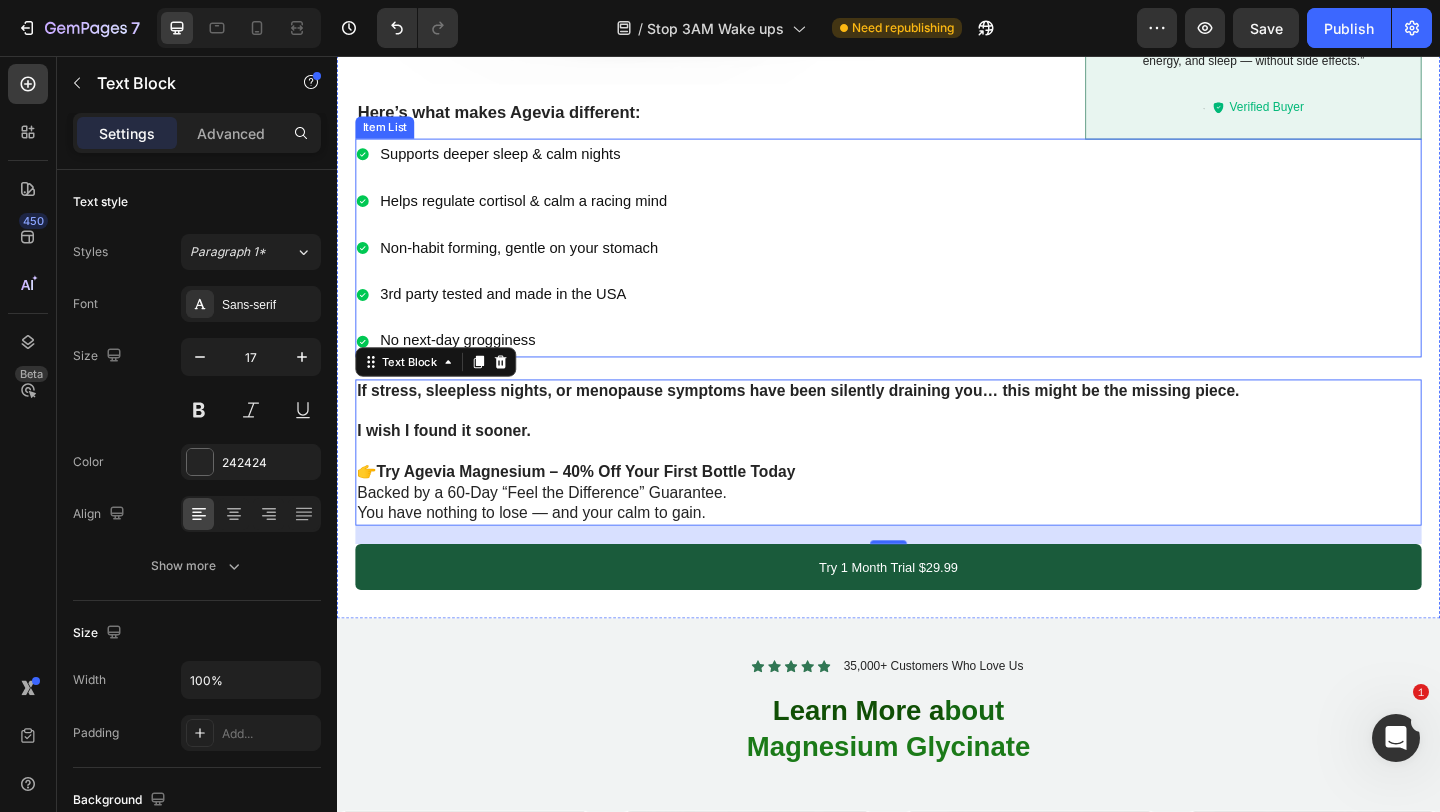 click on "3rd party tested and made in the USA" at bounding box center (540, 315) 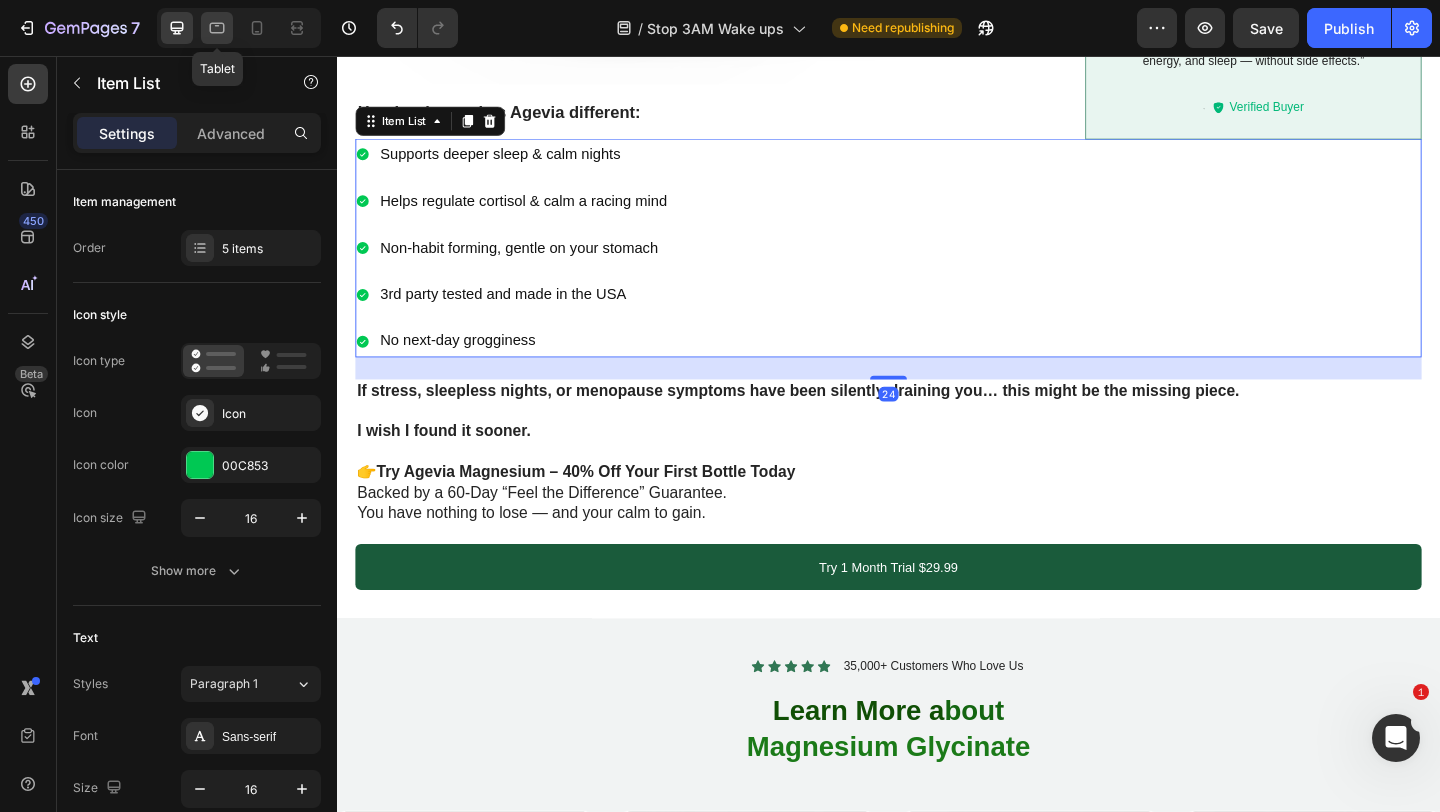 click 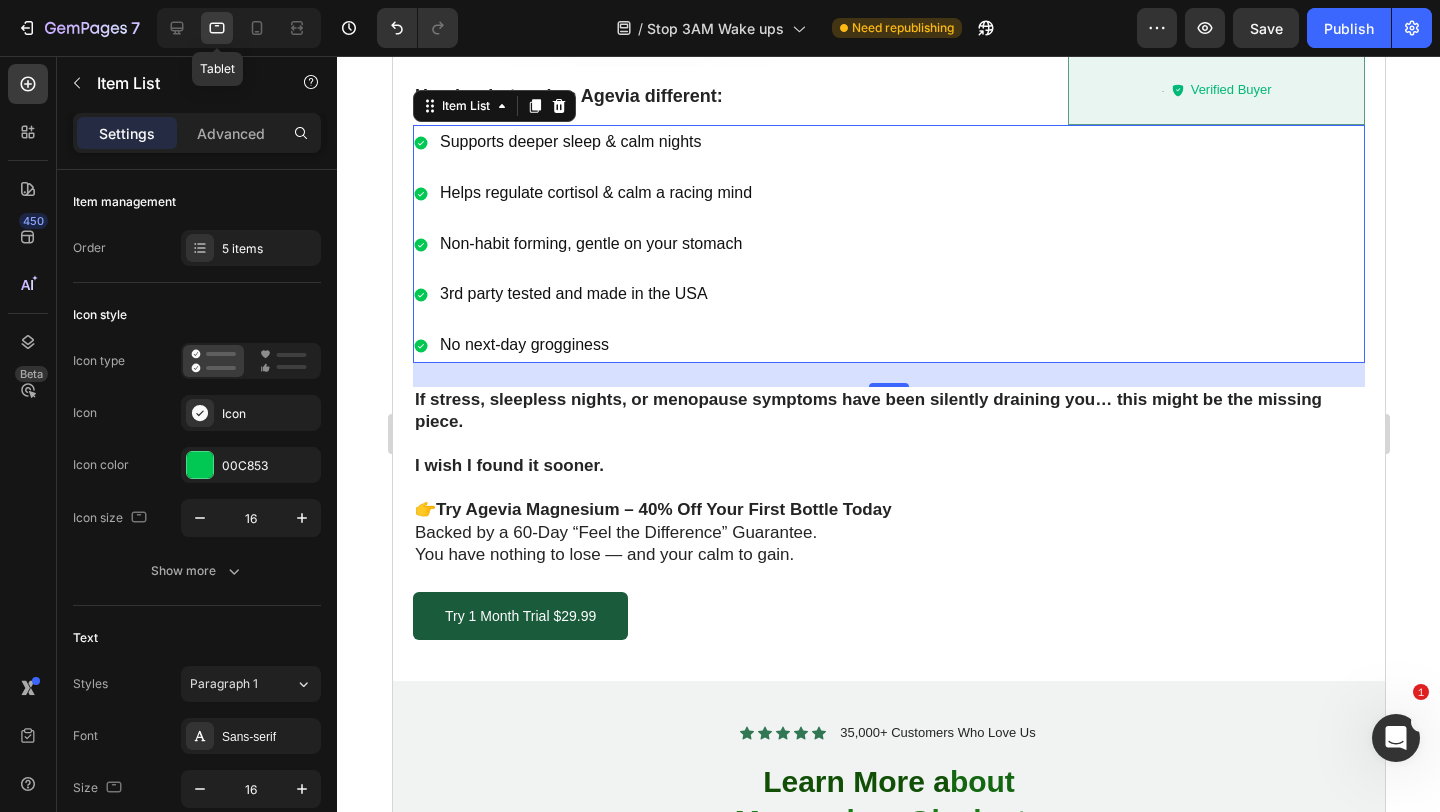 scroll, scrollTop: 2001, scrollLeft: 0, axis: vertical 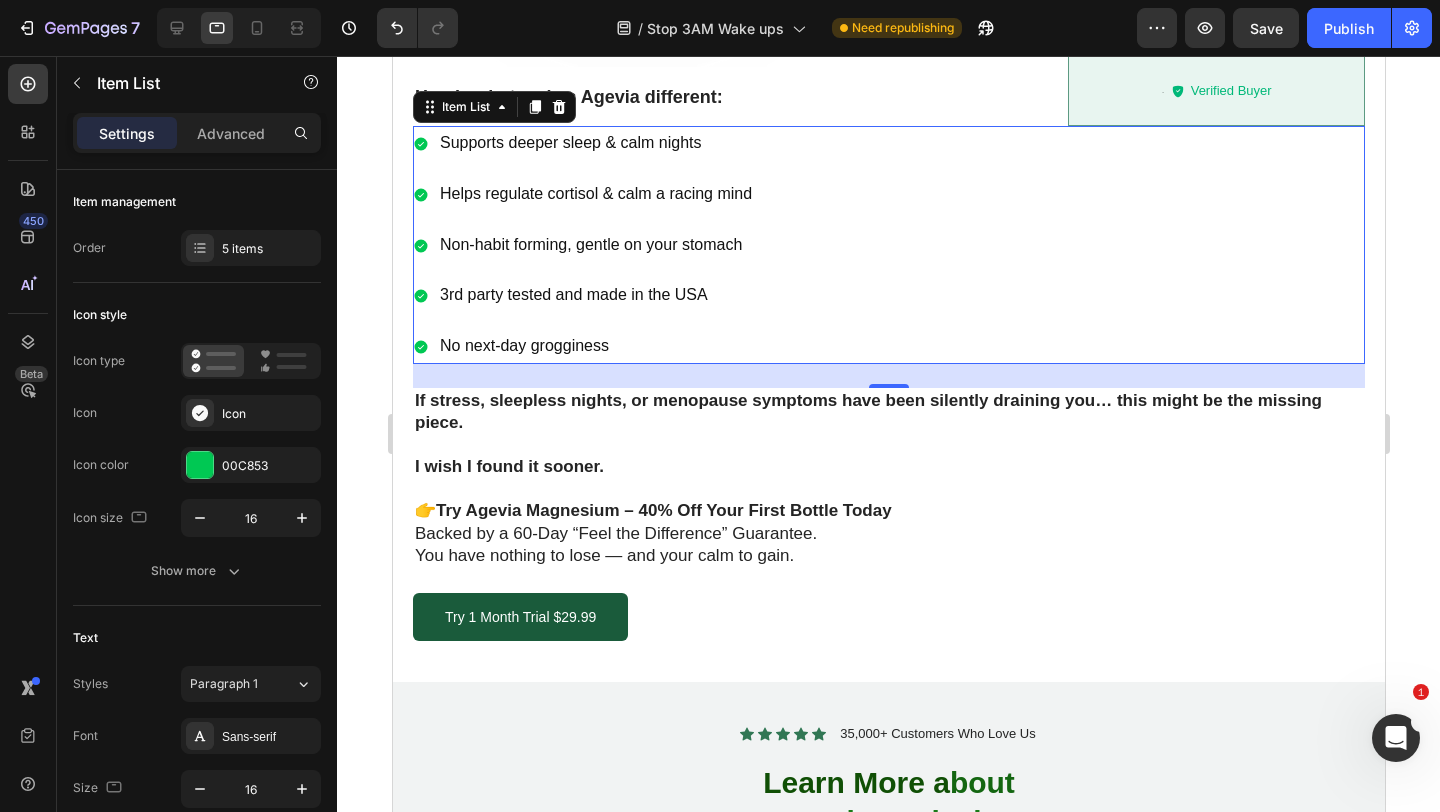 click on "24" at bounding box center (888, 376) 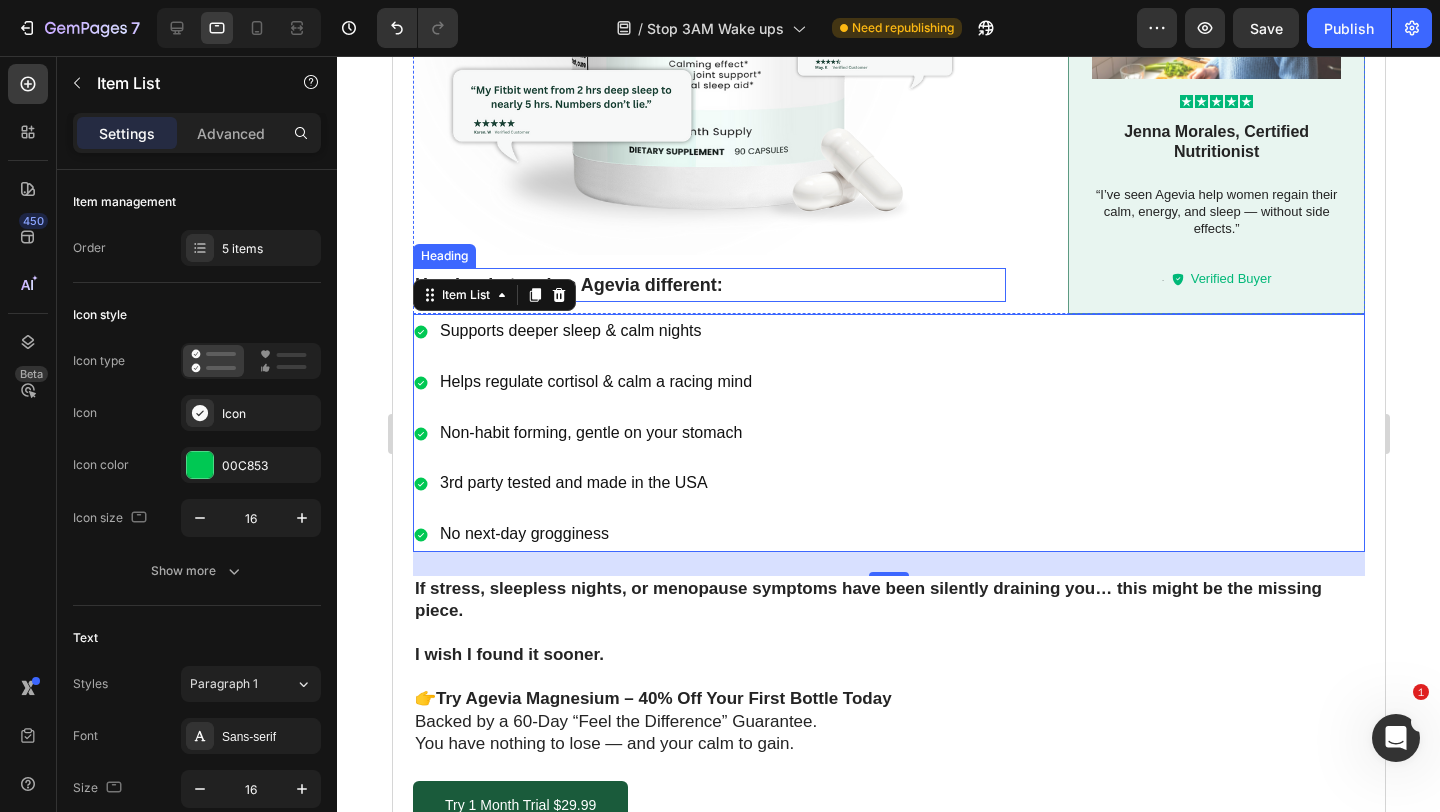 click on "Here’s what makes Agevia different:" at bounding box center (568, 285) 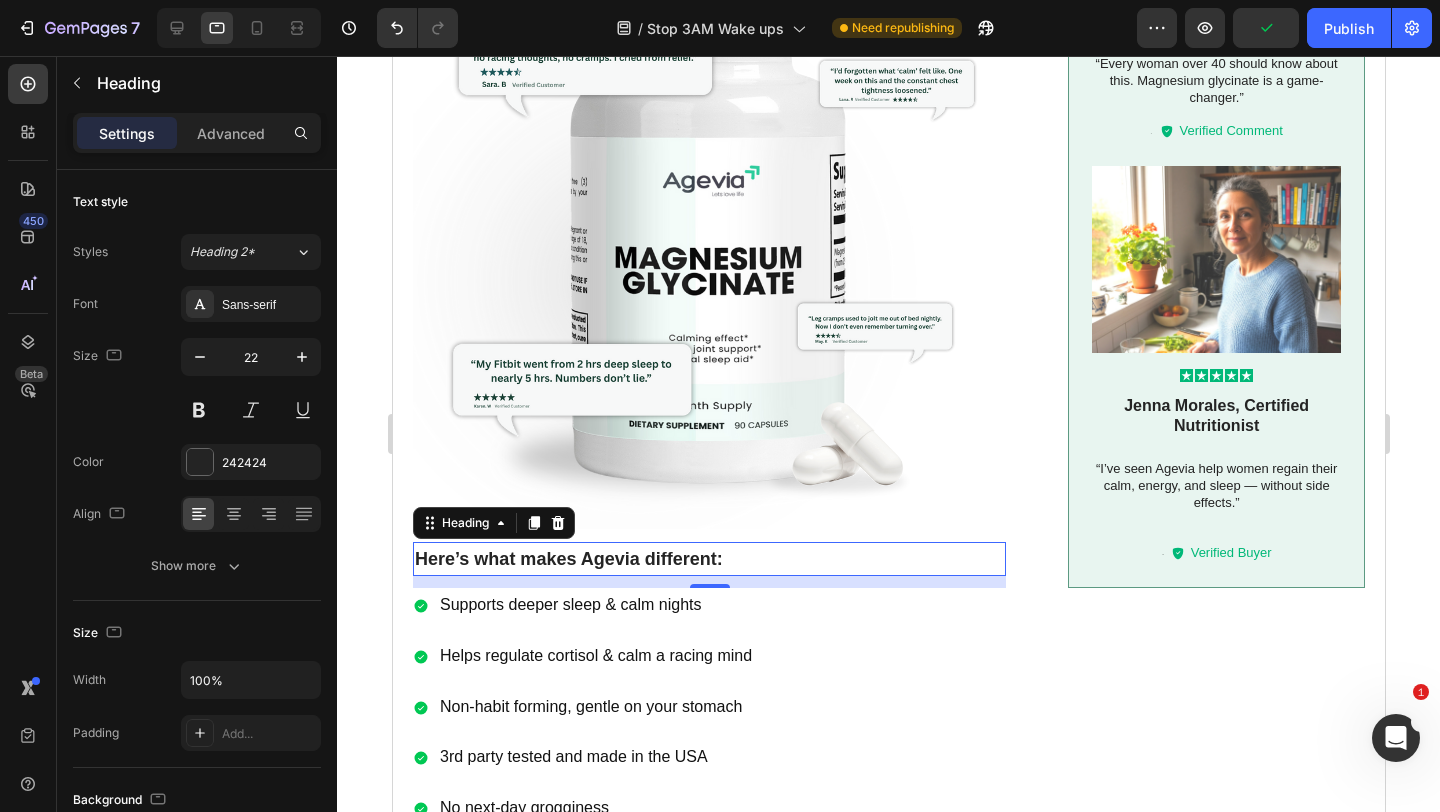 scroll, scrollTop: 1615, scrollLeft: 0, axis: vertical 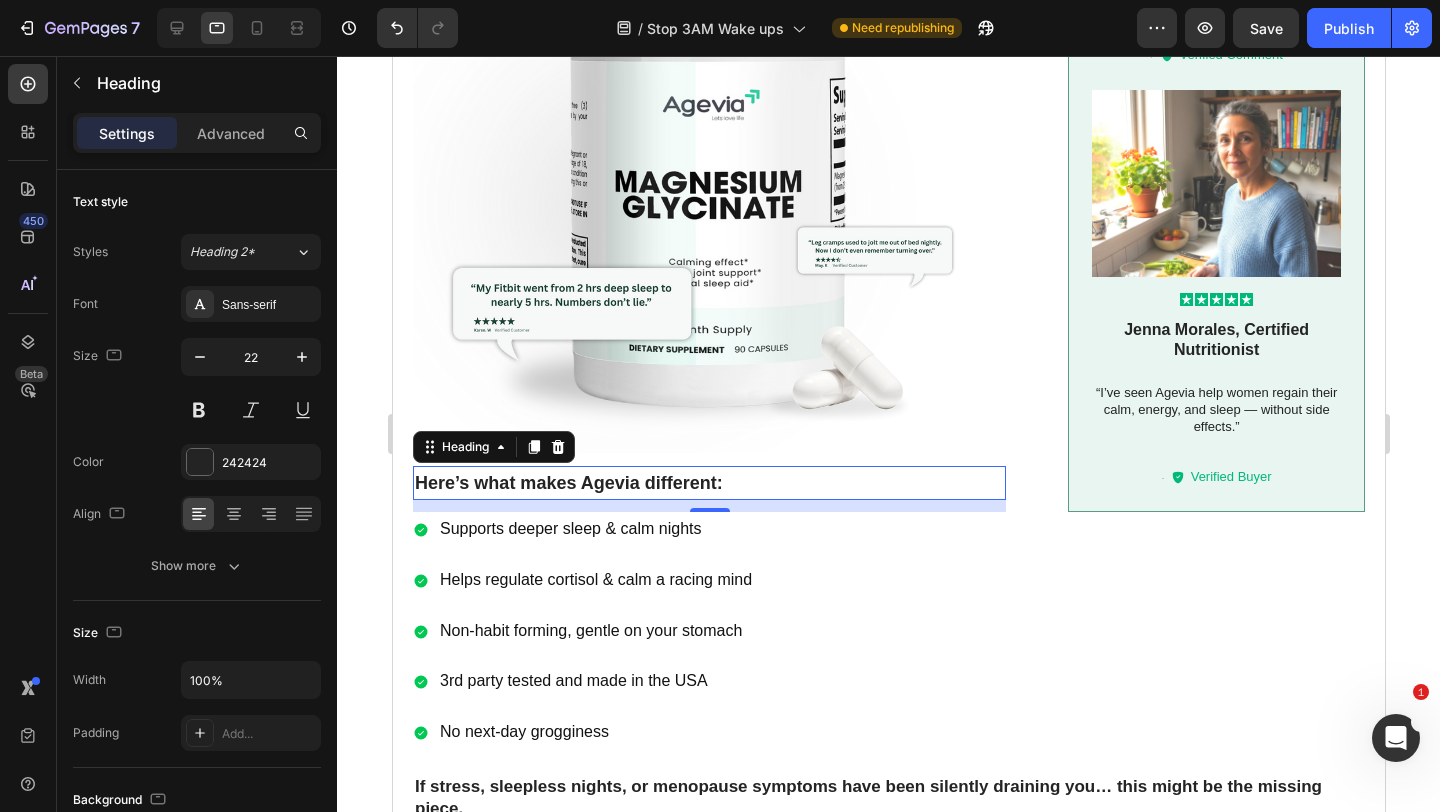 click on "Here’s what makes Agevia different:" at bounding box center (708, 483) 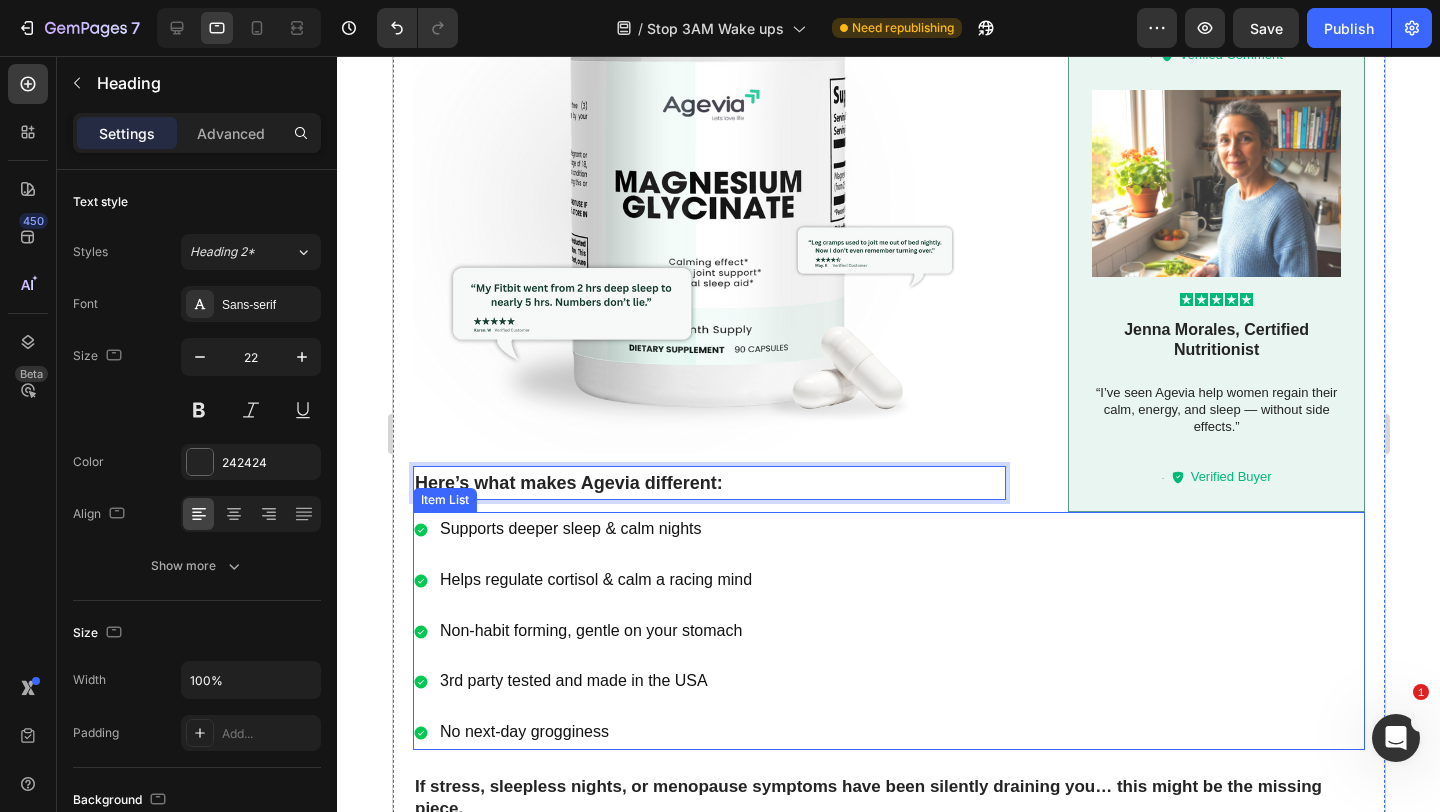 click on "Supports deeper sleep & calm nights Helps regulate cortisol & calm a racing mind Non-habit forming, gentle on your stomach 3rd party tested and made in the USA  No next-day grogginess" at bounding box center (888, 631) 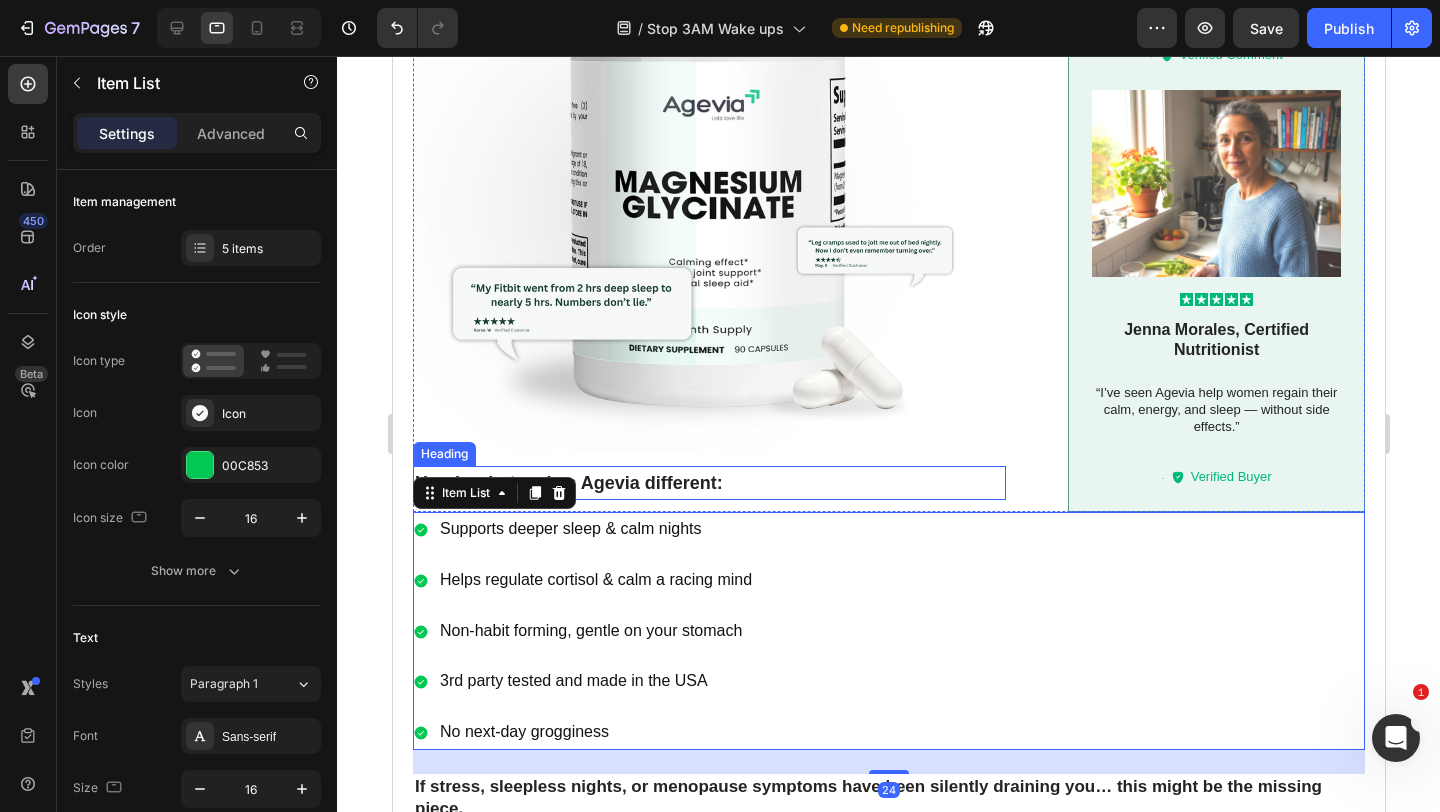 click on "⁠⁠⁠⁠⁠⁠⁠ Here’s what makes Agevia different:" at bounding box center [708, 483] 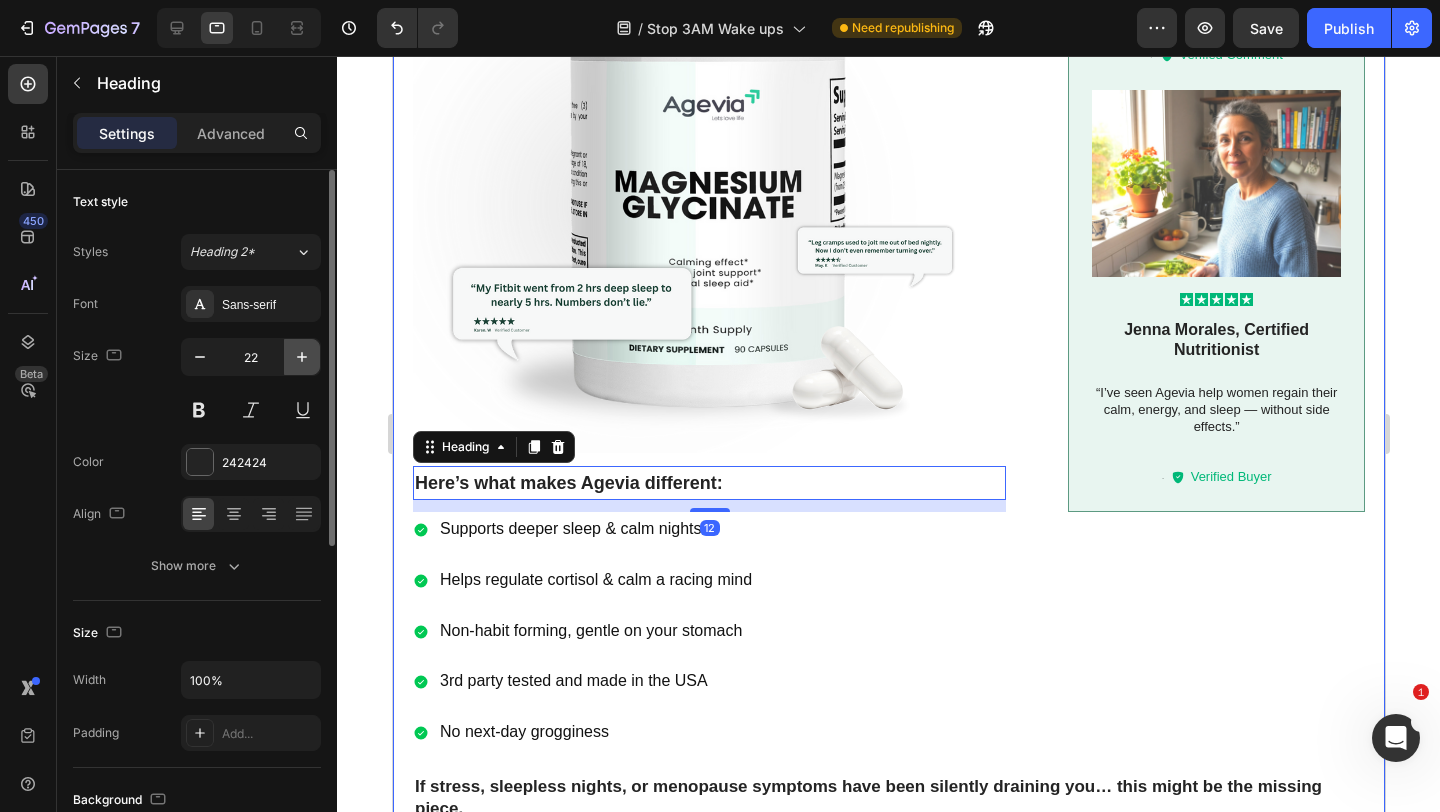 click 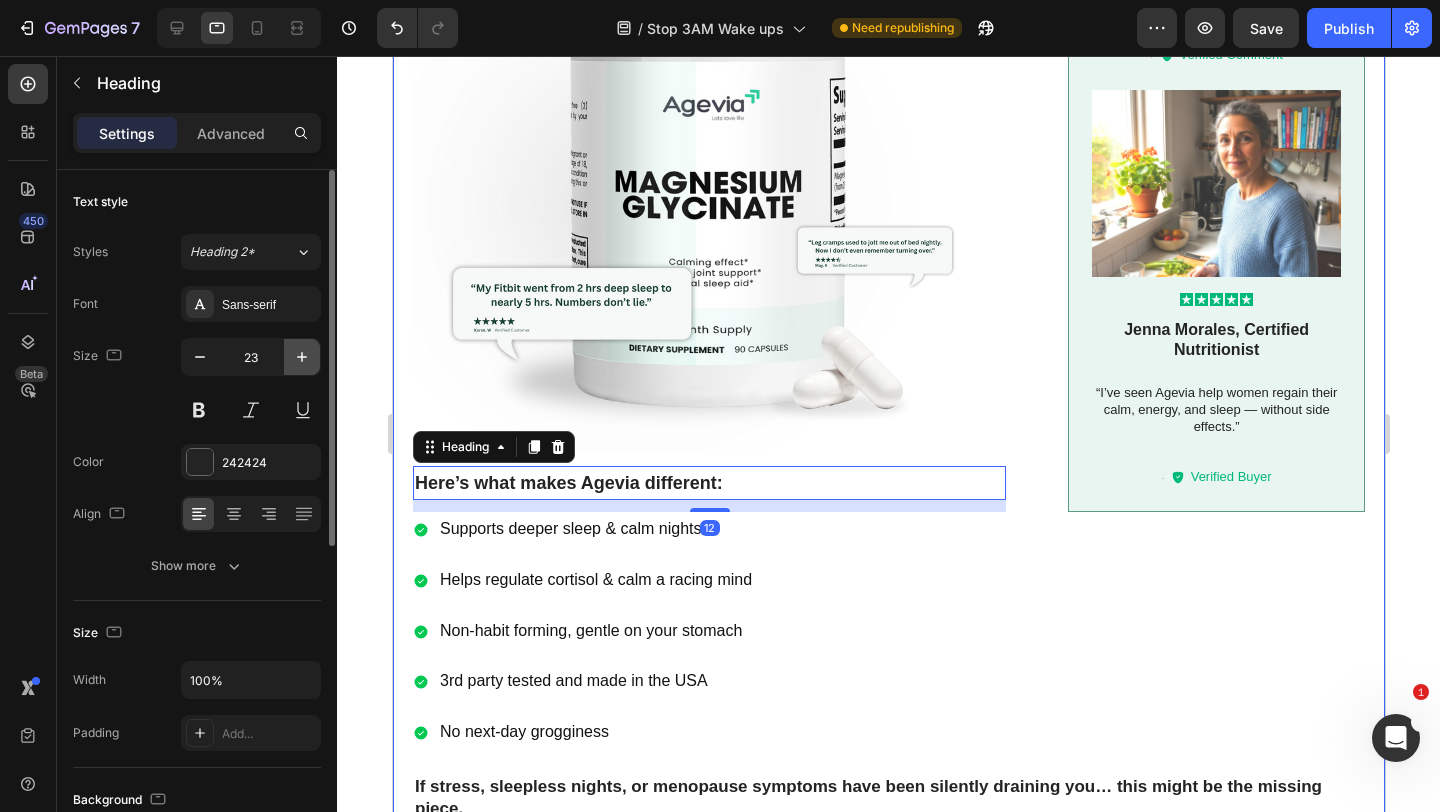 click 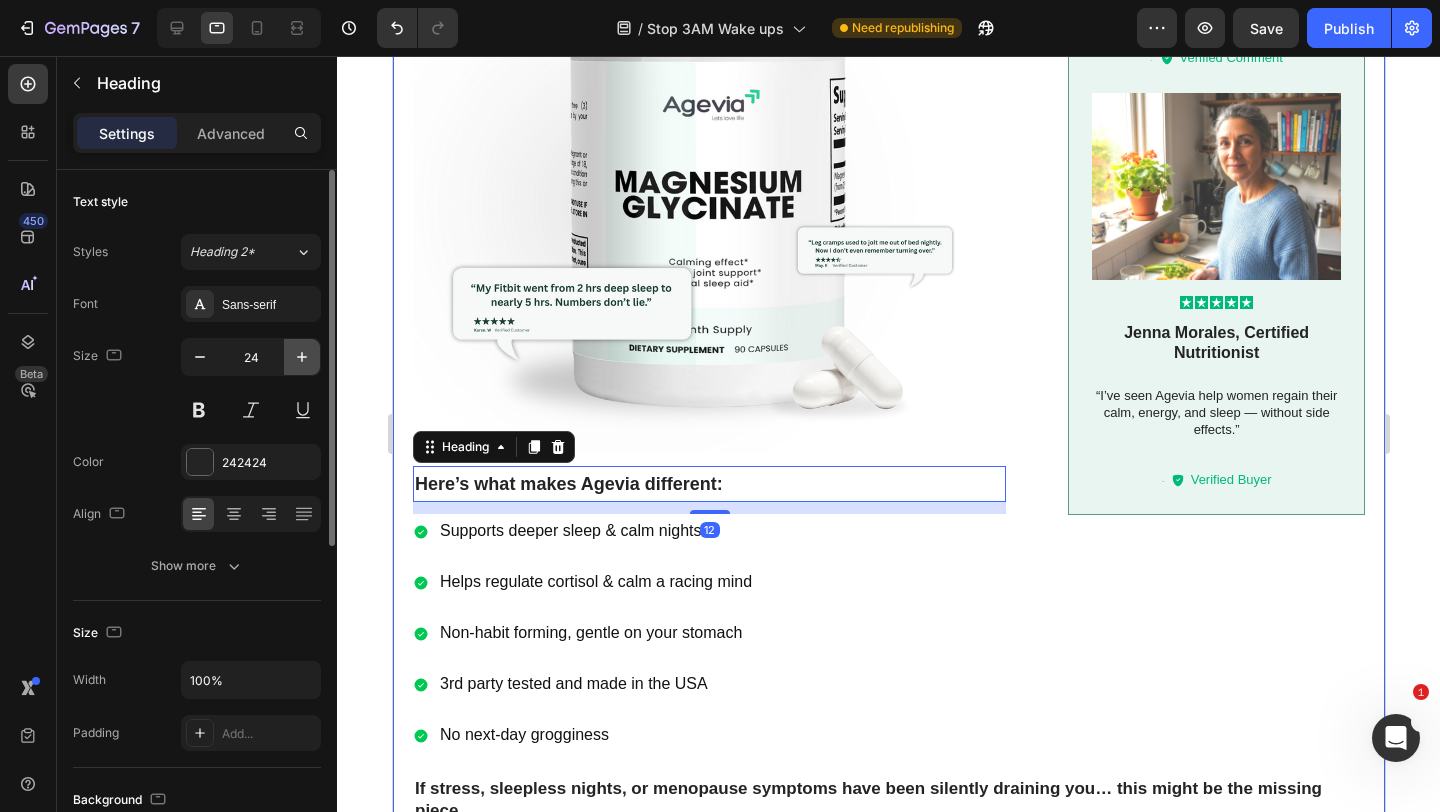 click 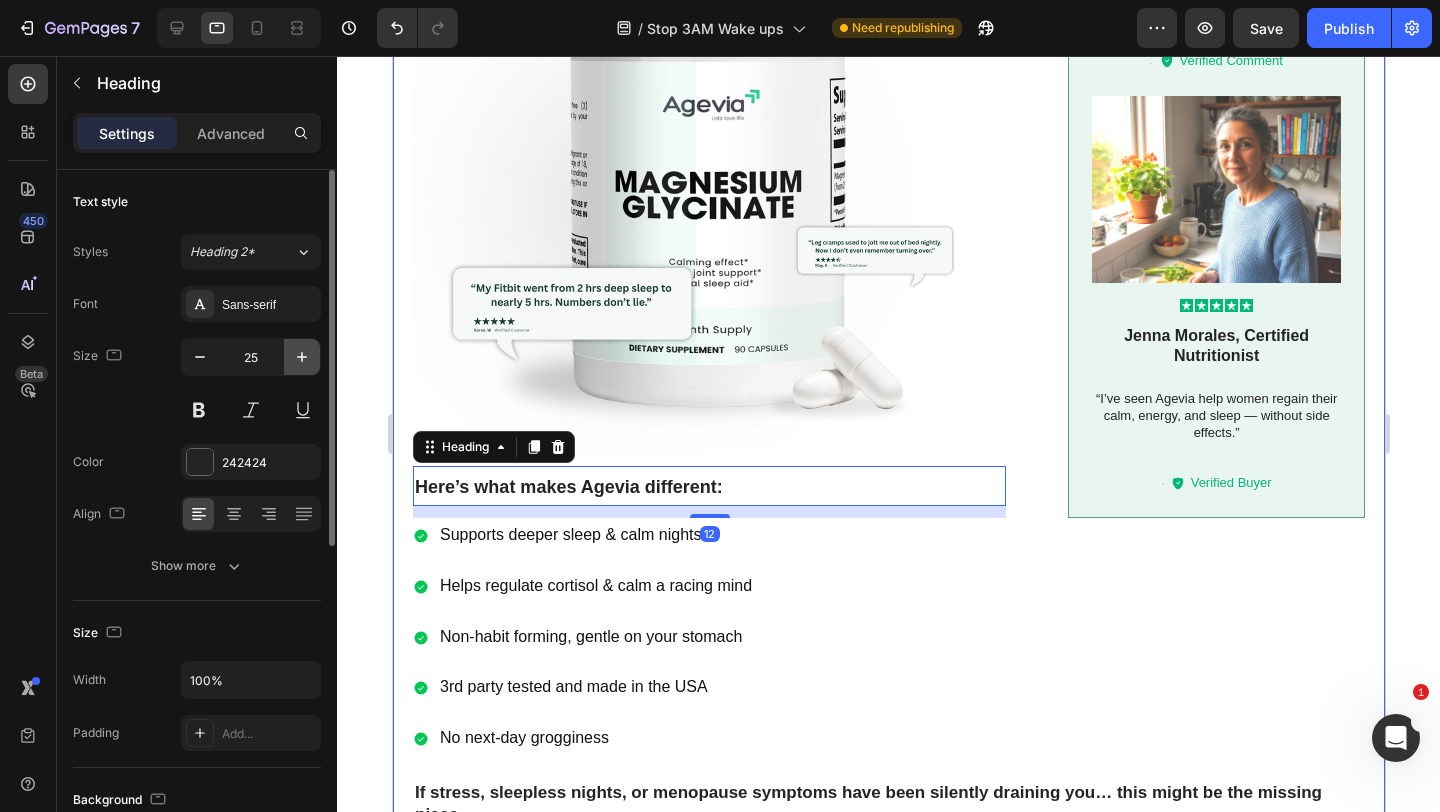 click 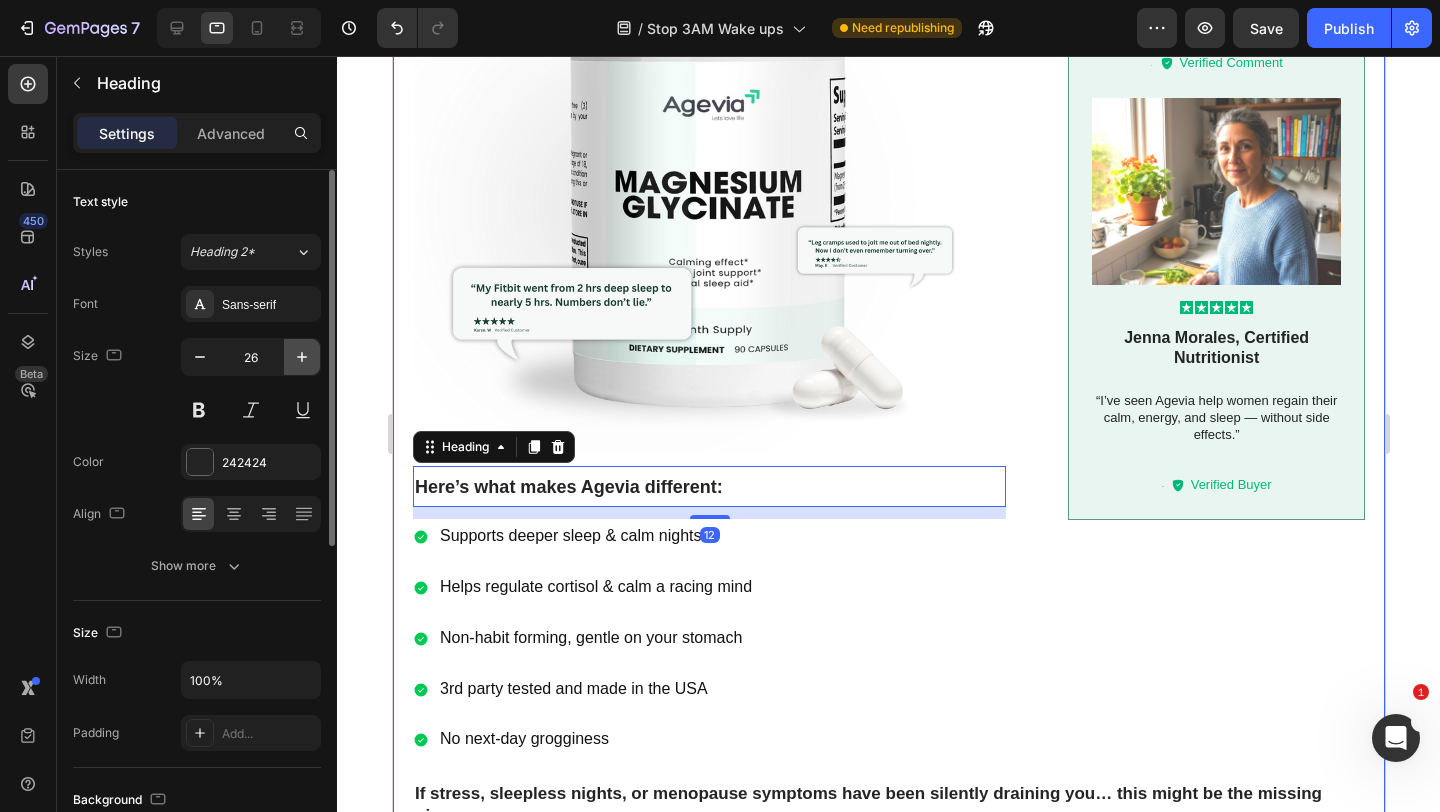 click 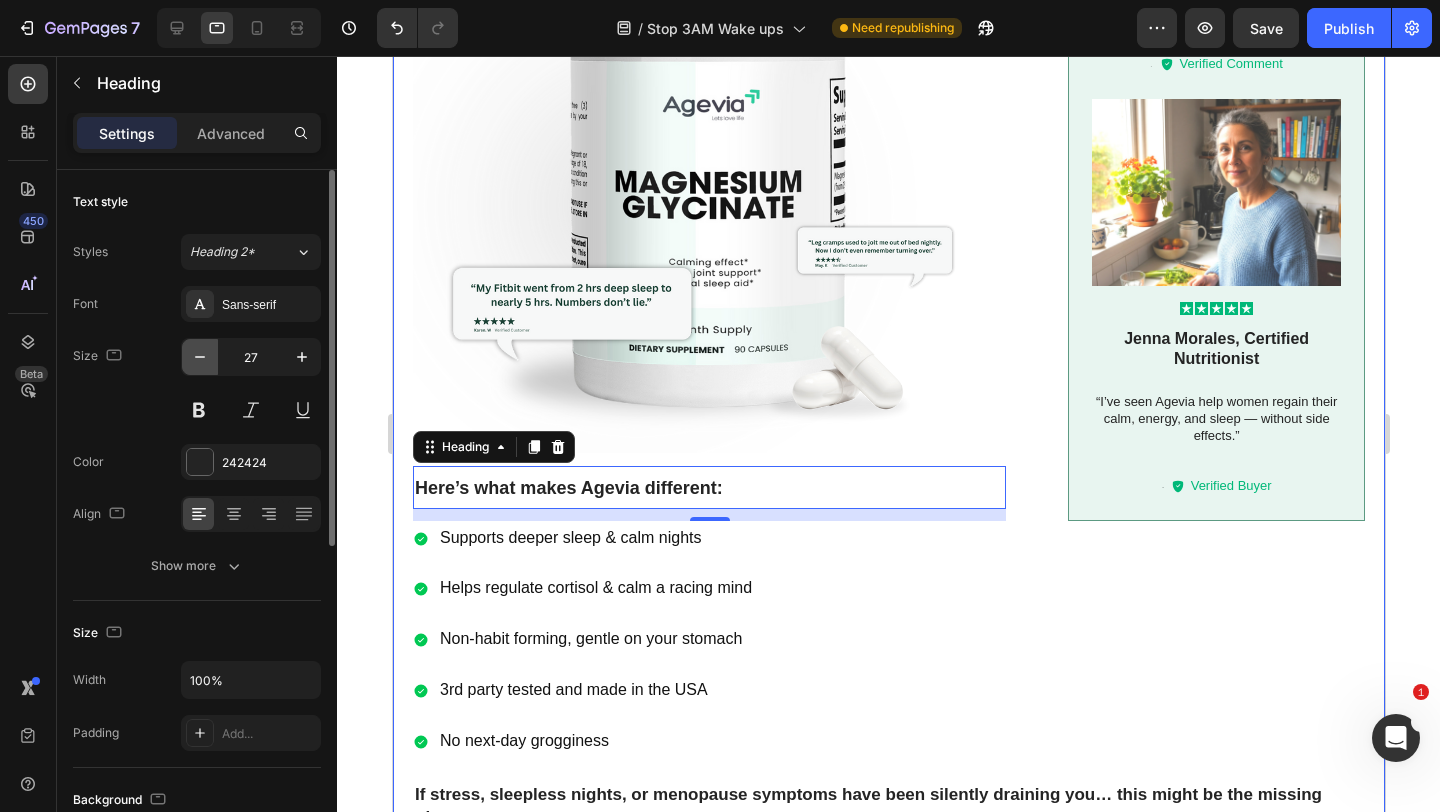 click at bounding box center (200, 357) 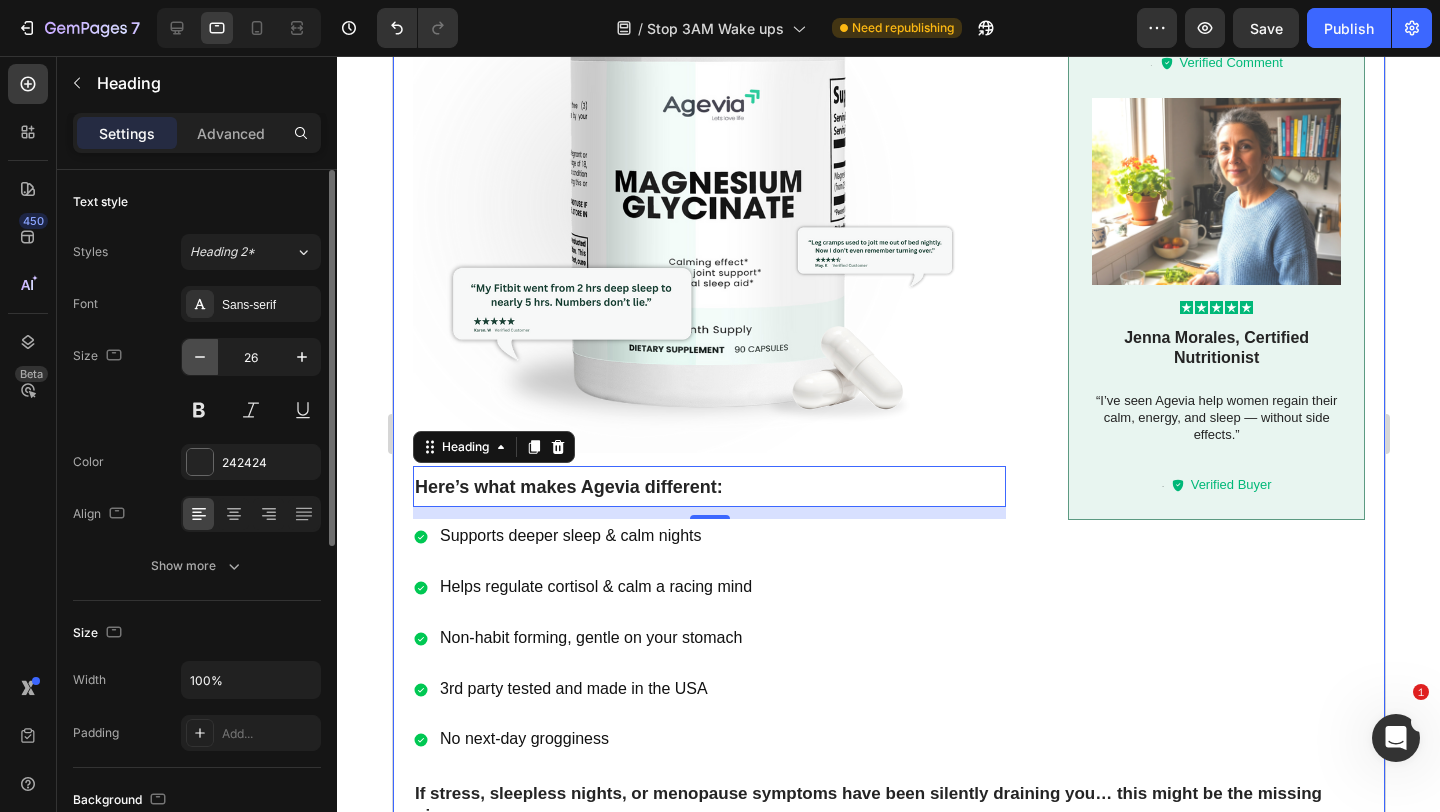 click at bounding box center (200, 357) 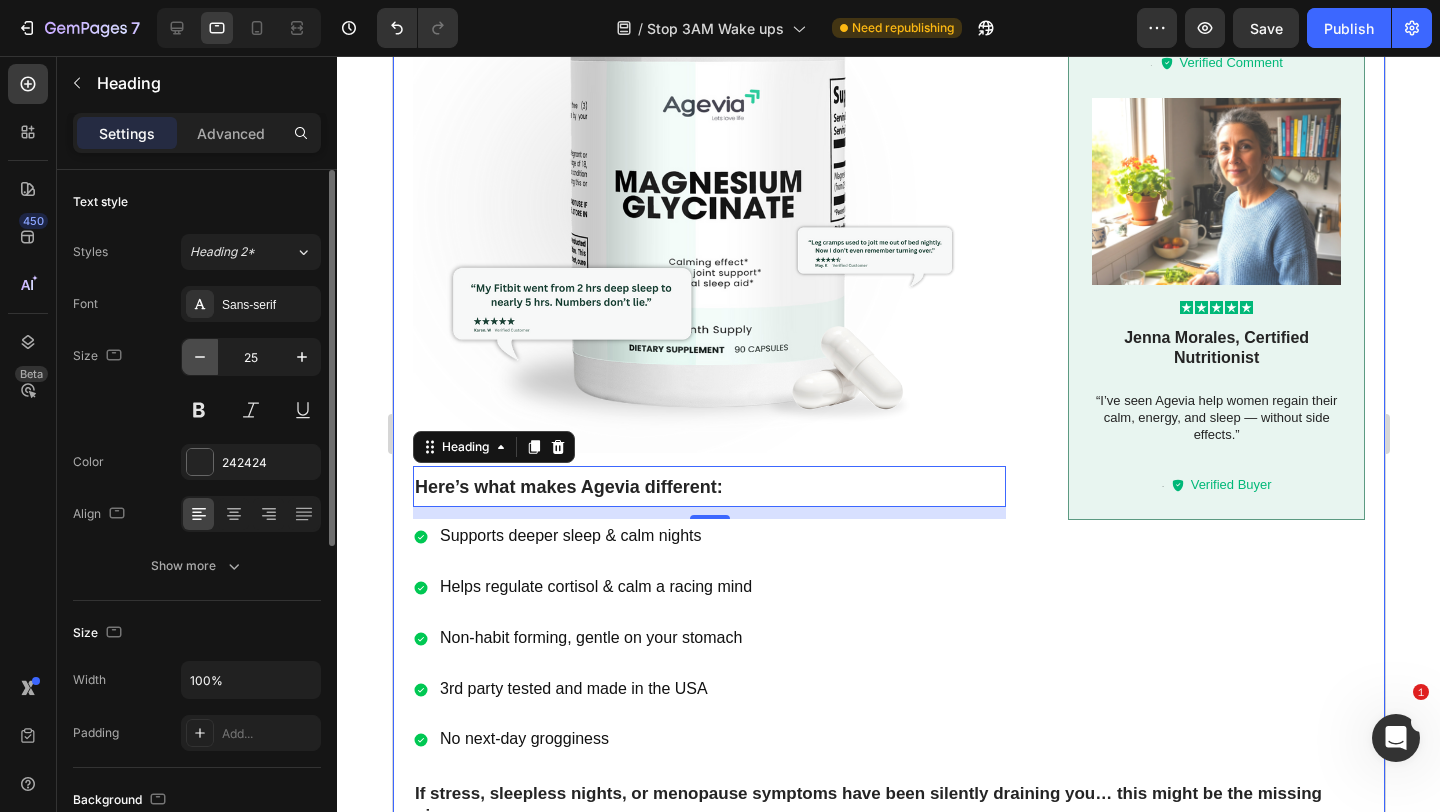 click at bounding box center [200, 357] 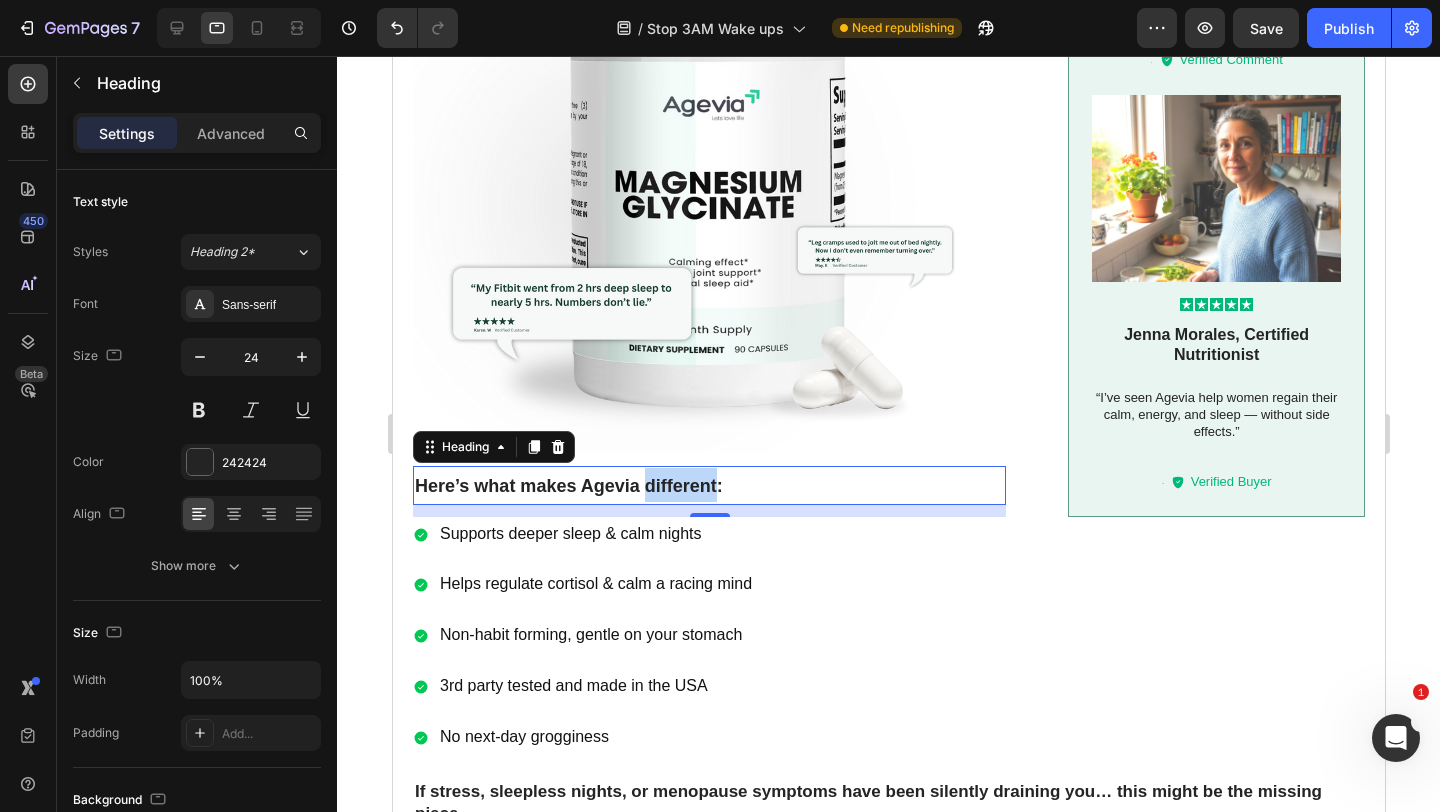 click on "Here’s what makes Agevia different:" at bounding box center [708, 485] 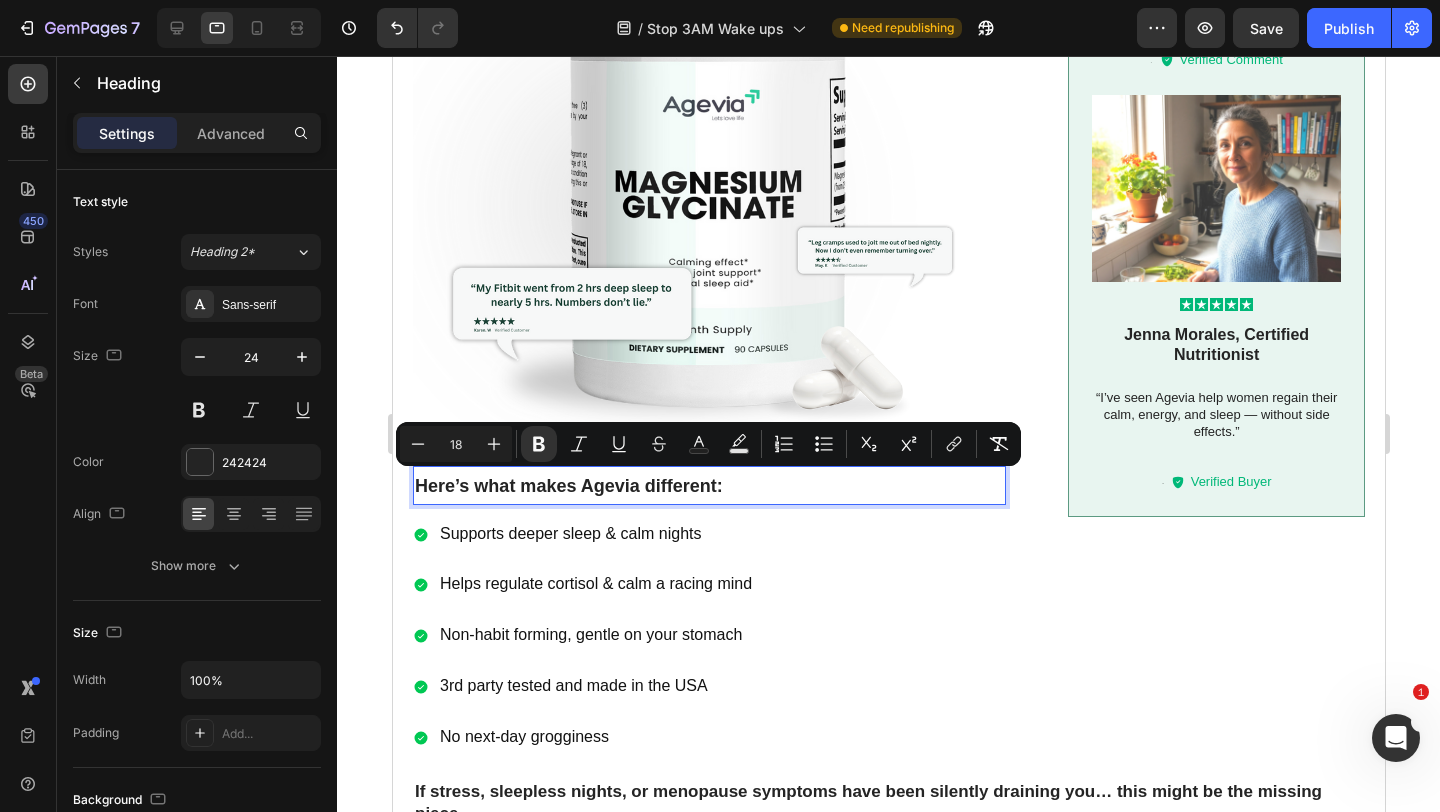 click on "Here’s what makes Agevia different:" at bounding box center (708, 485) 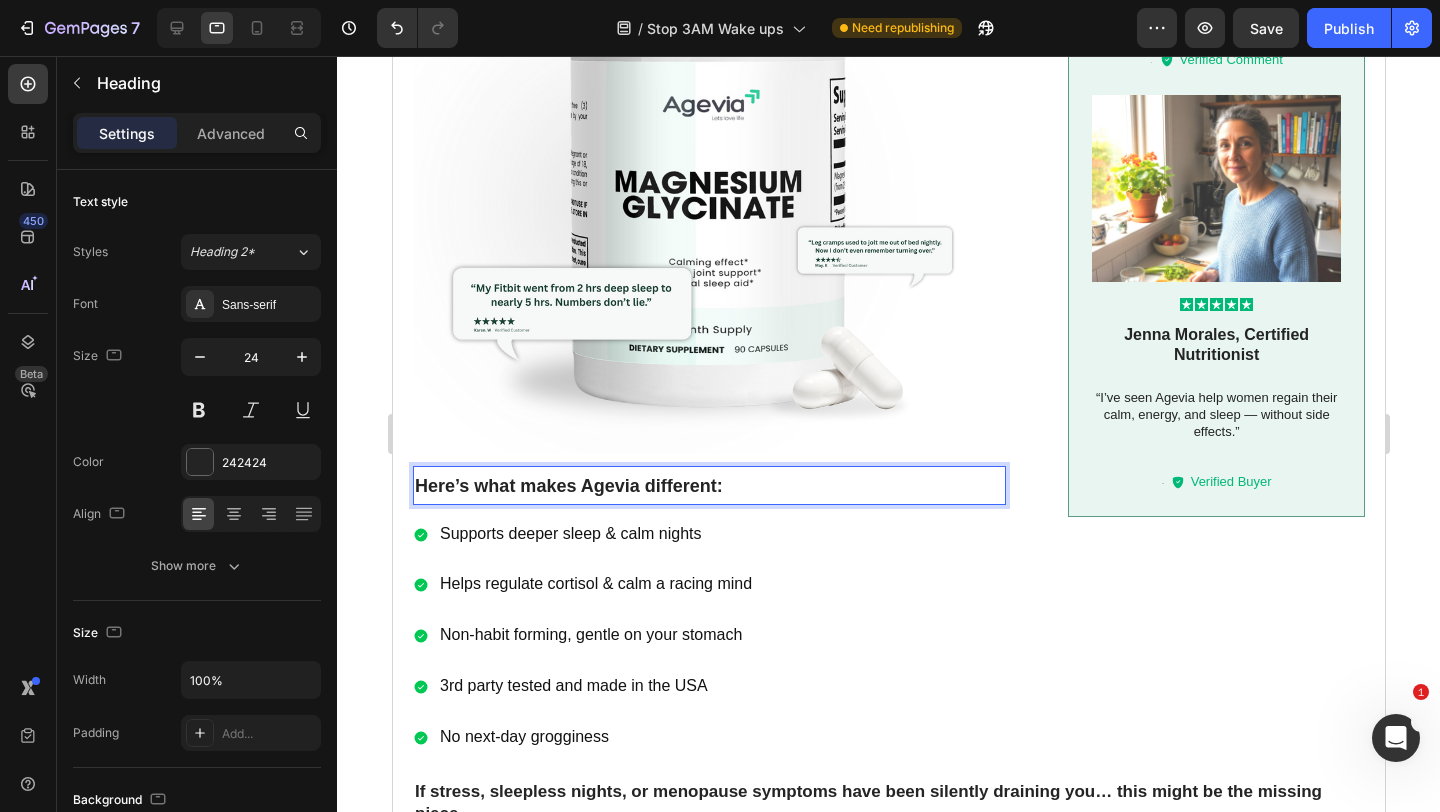 click on "Here’s what makes Agevia different:" at bounding box center [708, 485] 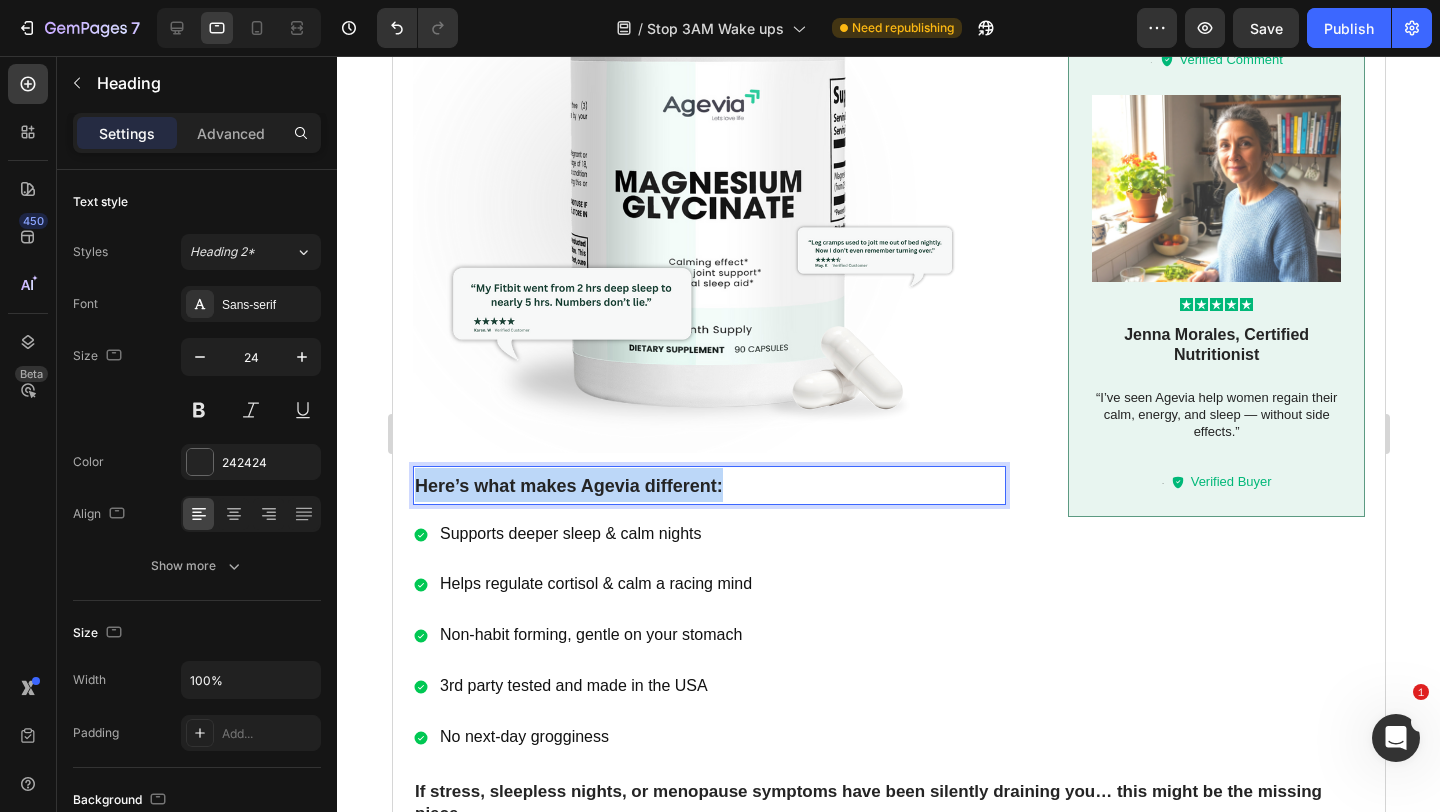 click on "Here’s what makes Agevia different:" at bounding box center [708, 485] 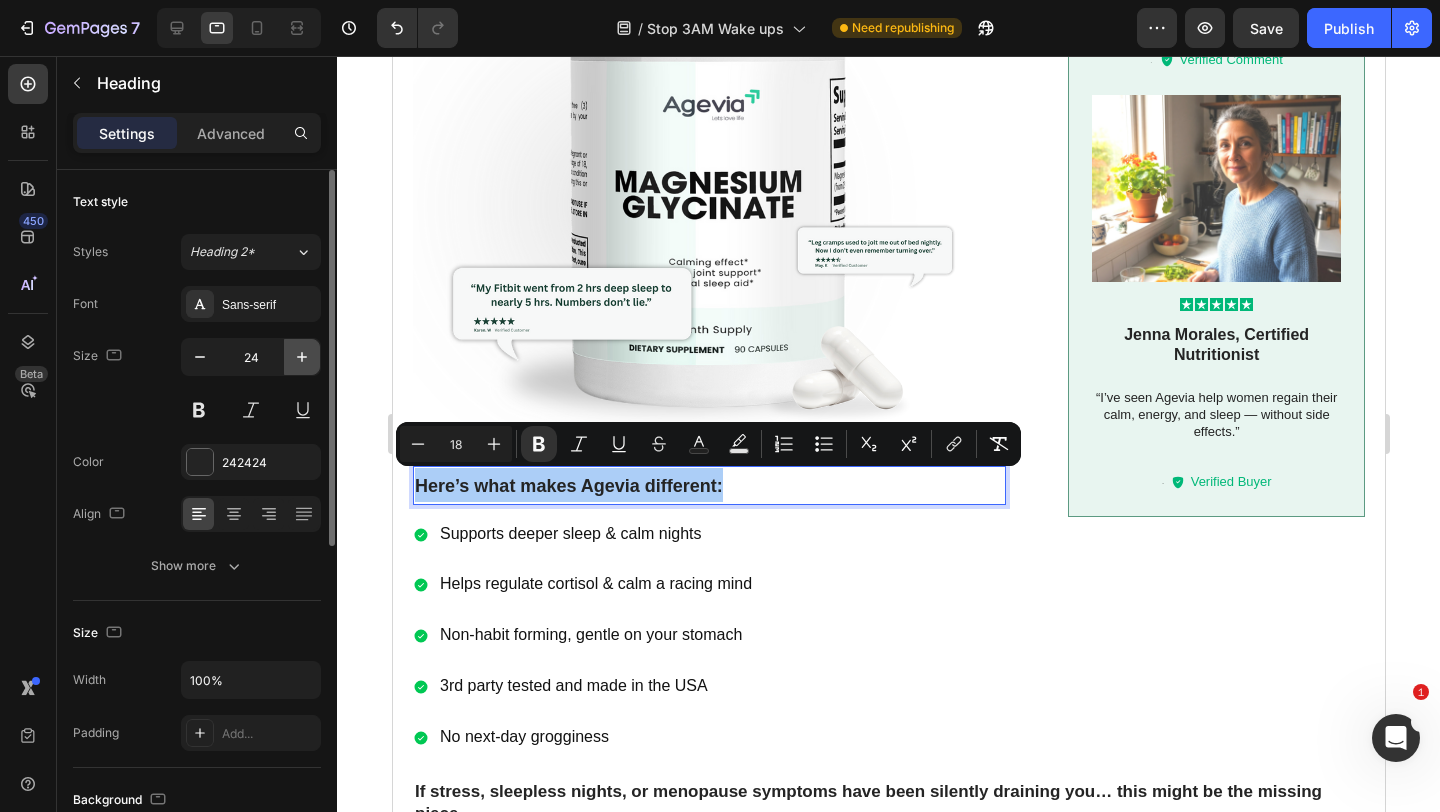 click at bounding box center [302, 357] 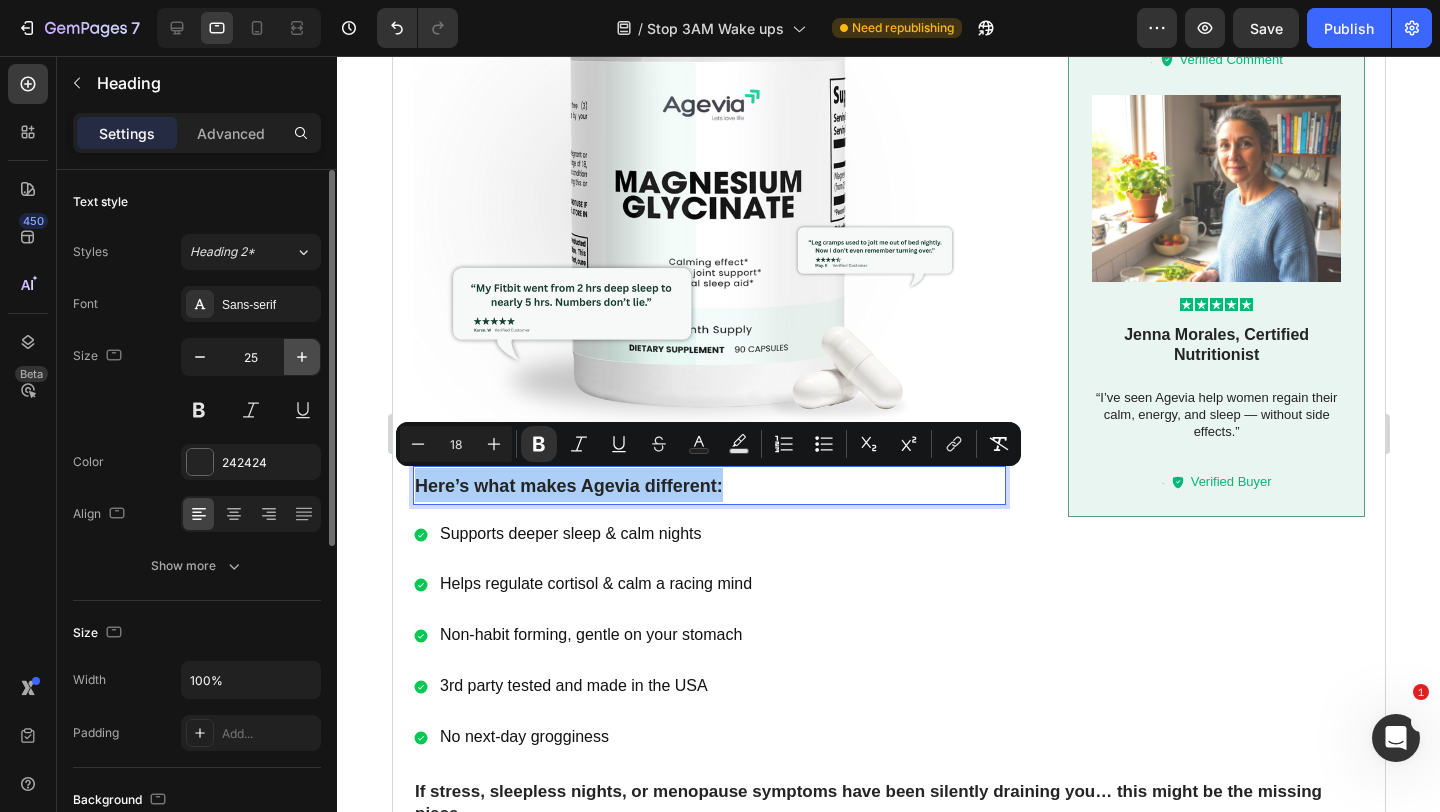 click at bounding box center [302, 357] 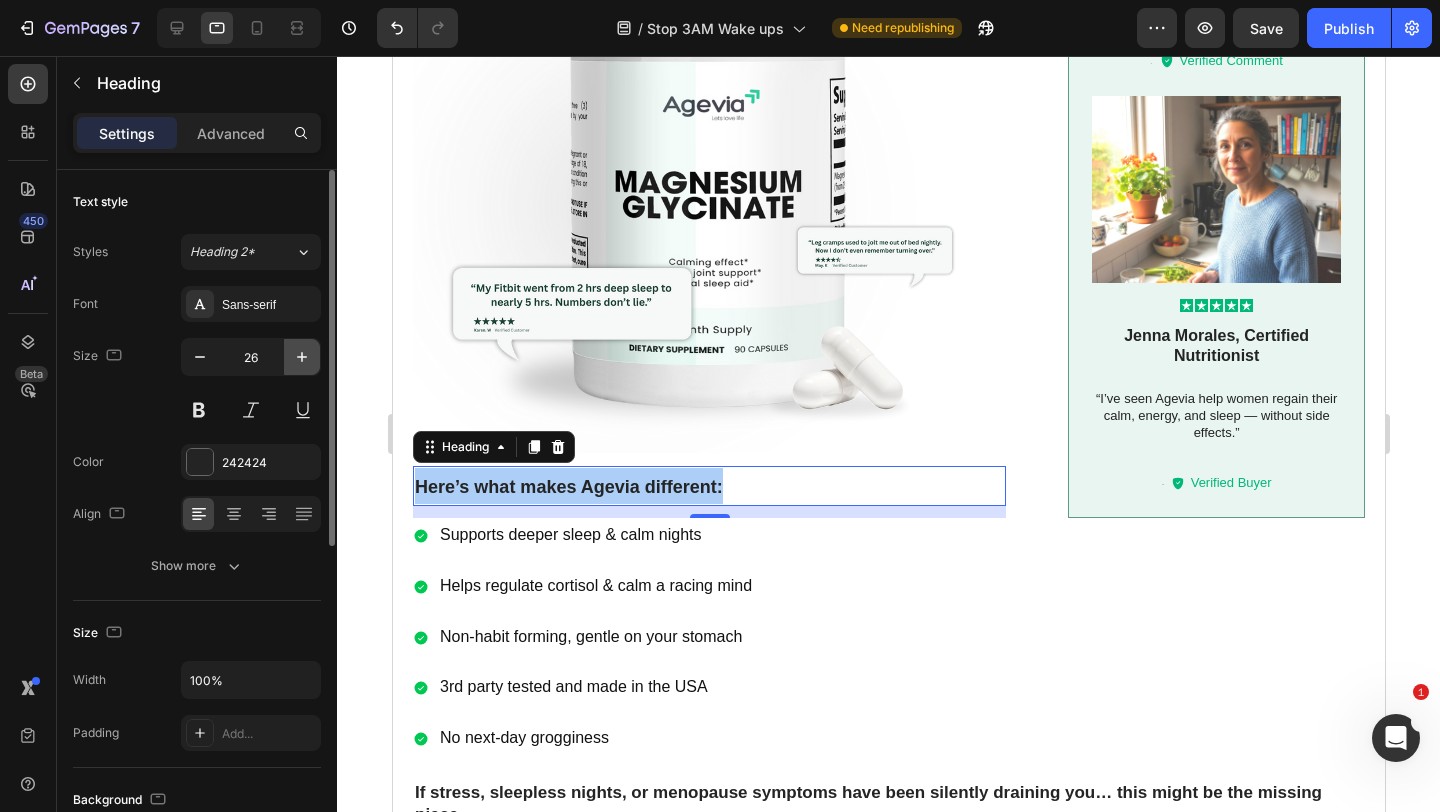 click at bounding box center [302, 357] 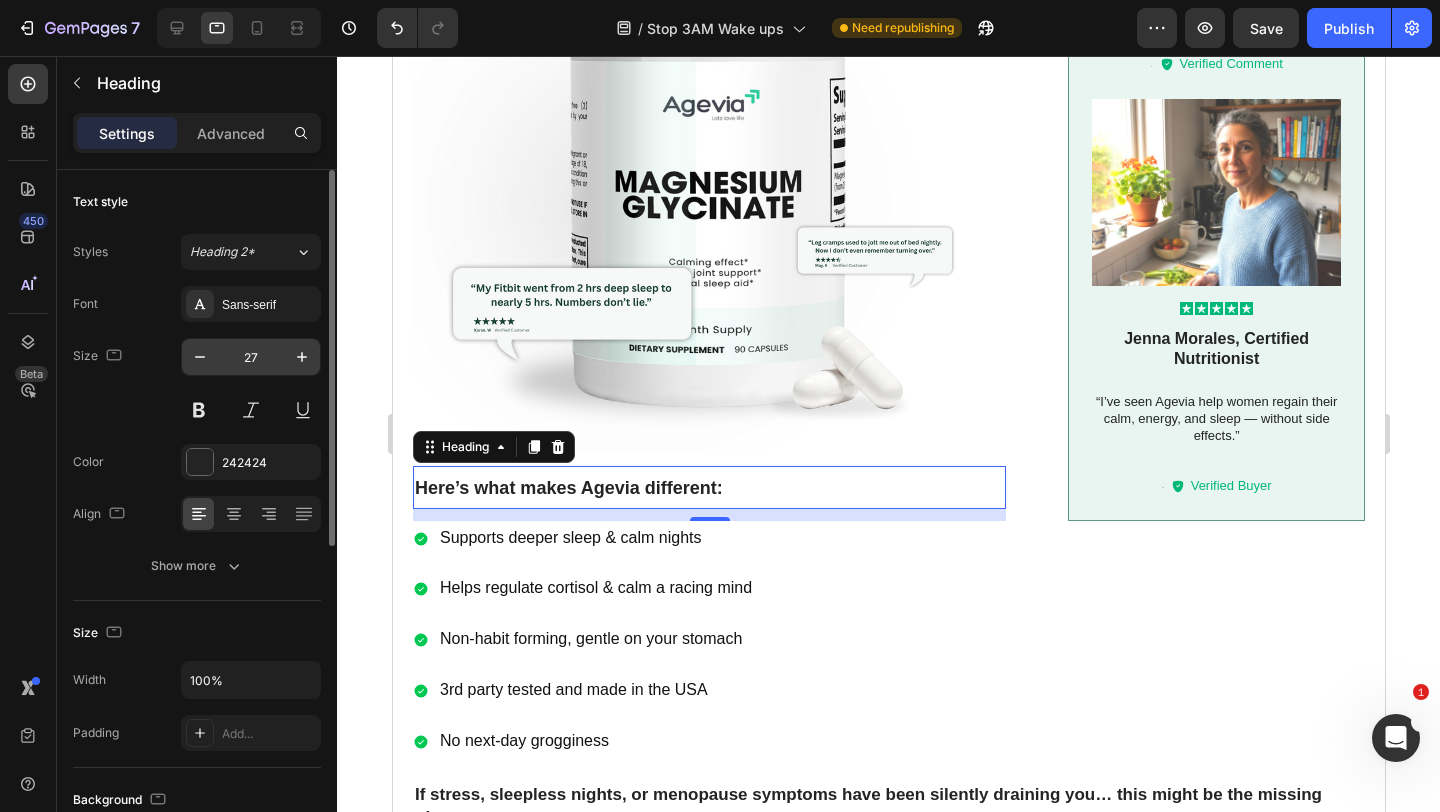click on "27" at bounding box center (251, 357) 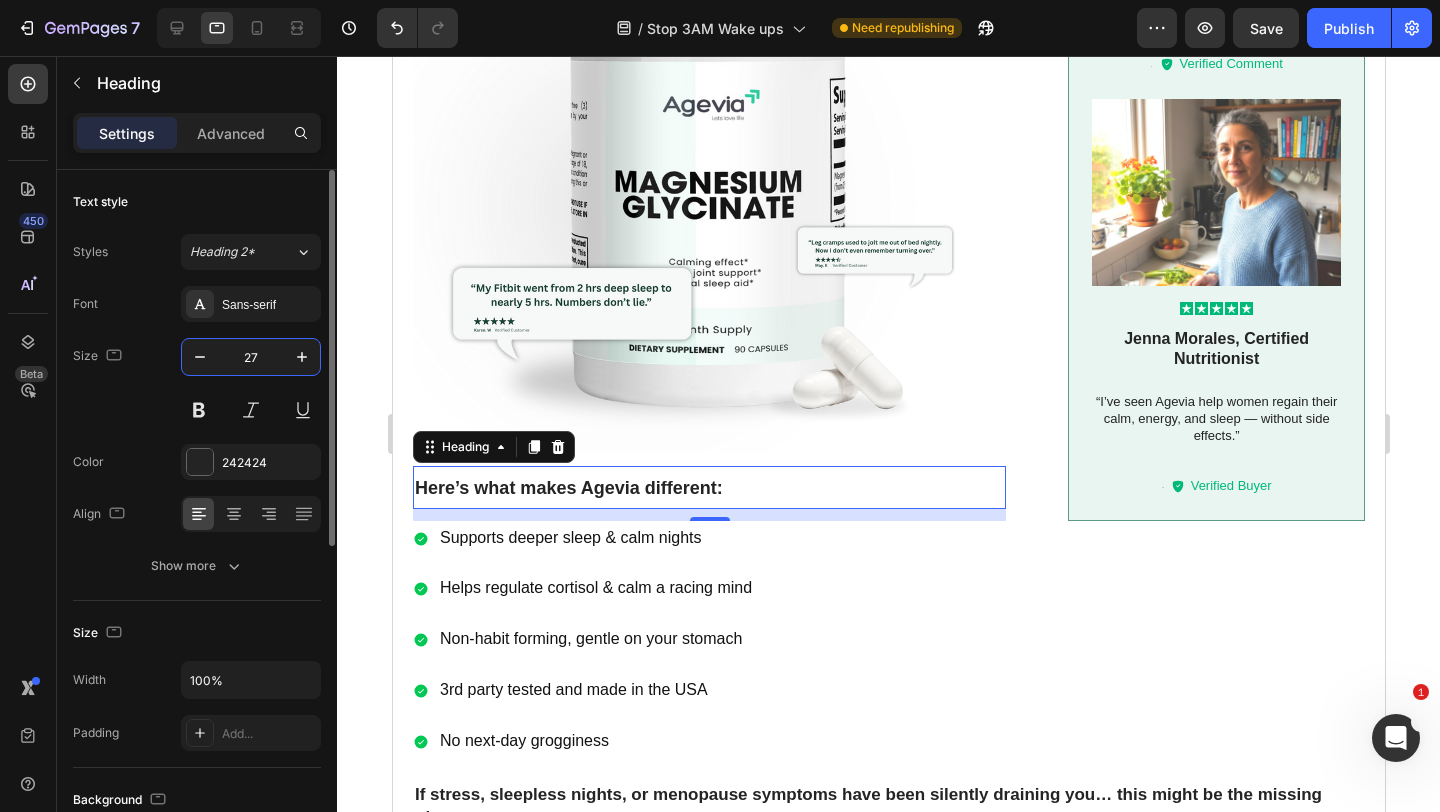 click on "27" at bounding box center (251, 357) 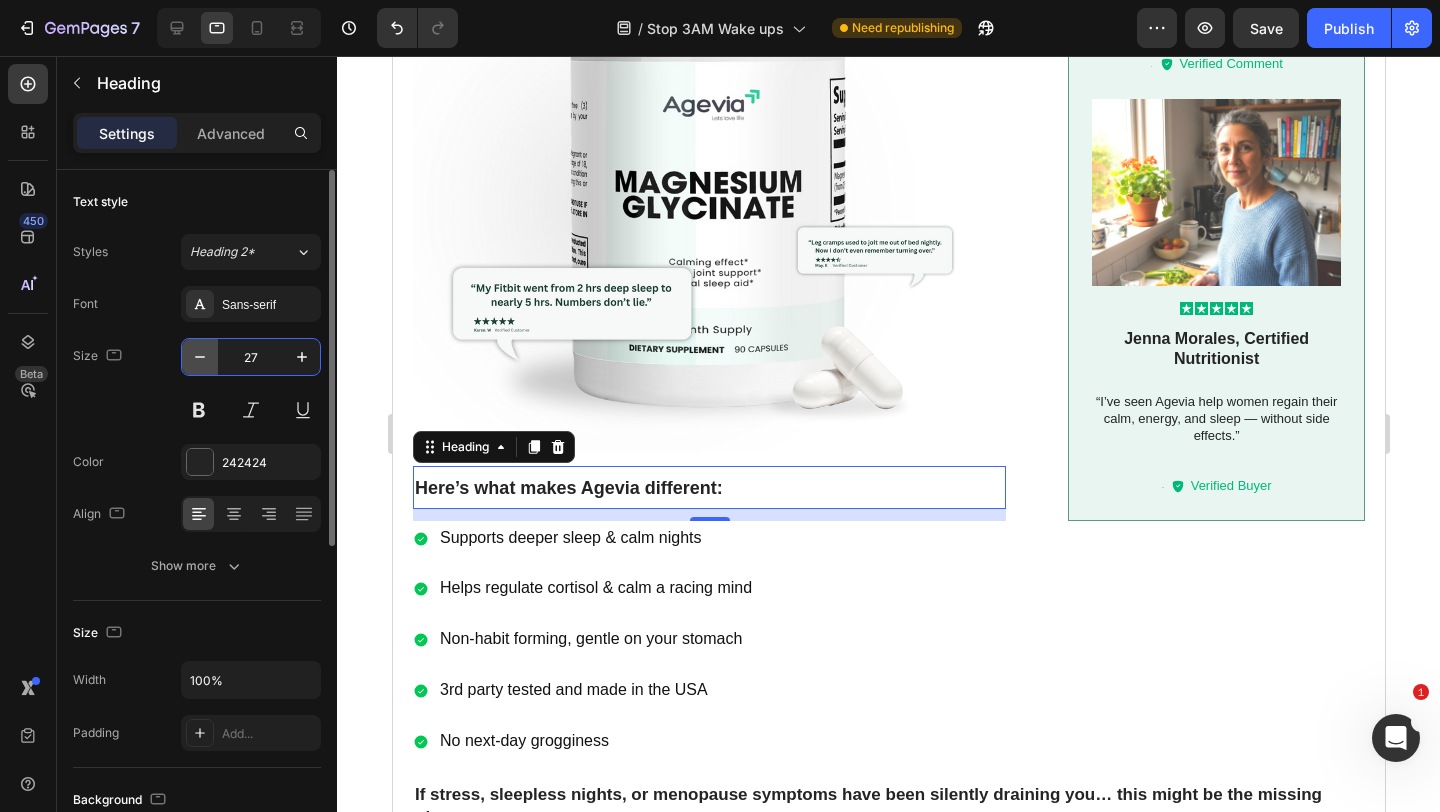 click at bounding box center (200, 357) 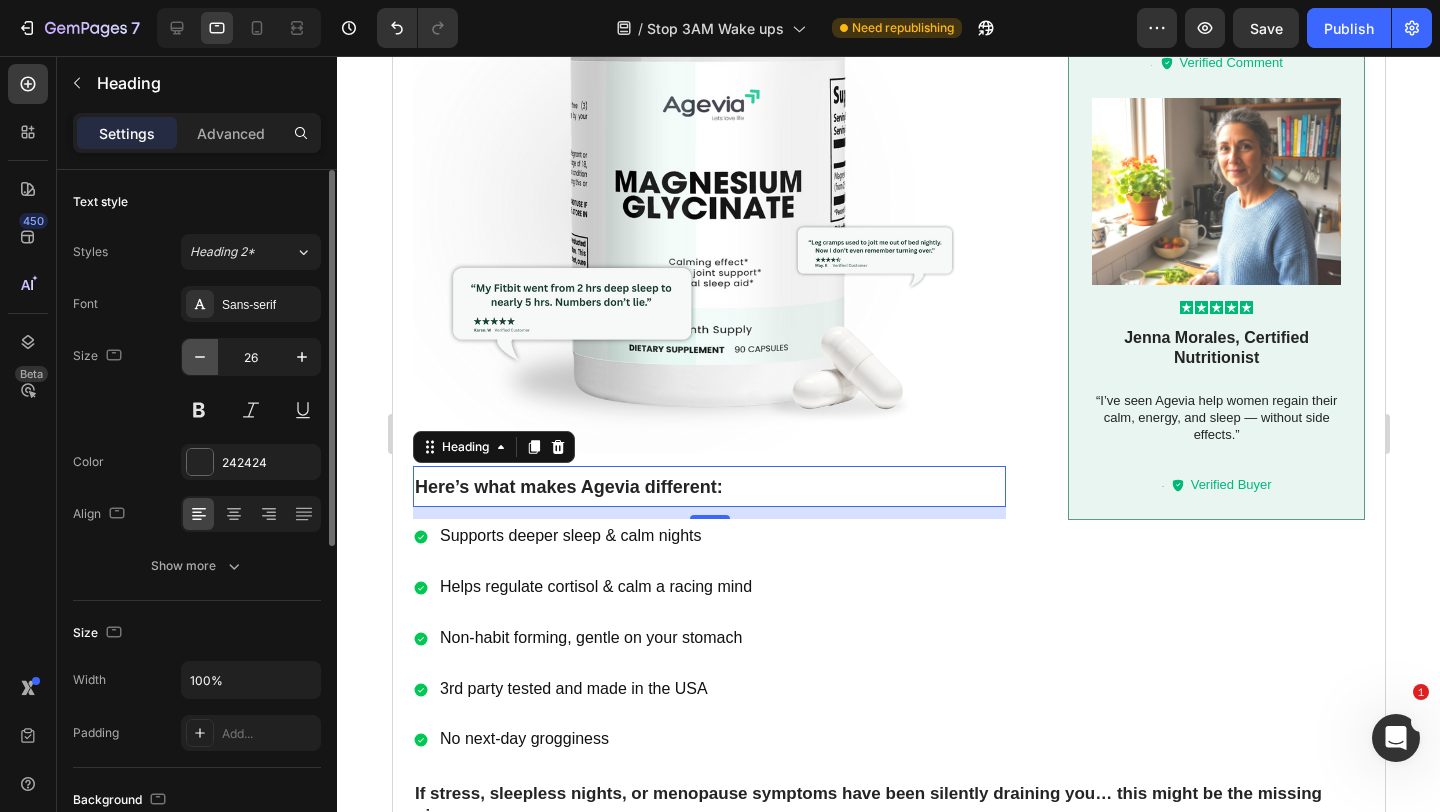 click at bounding box center (200, 357) 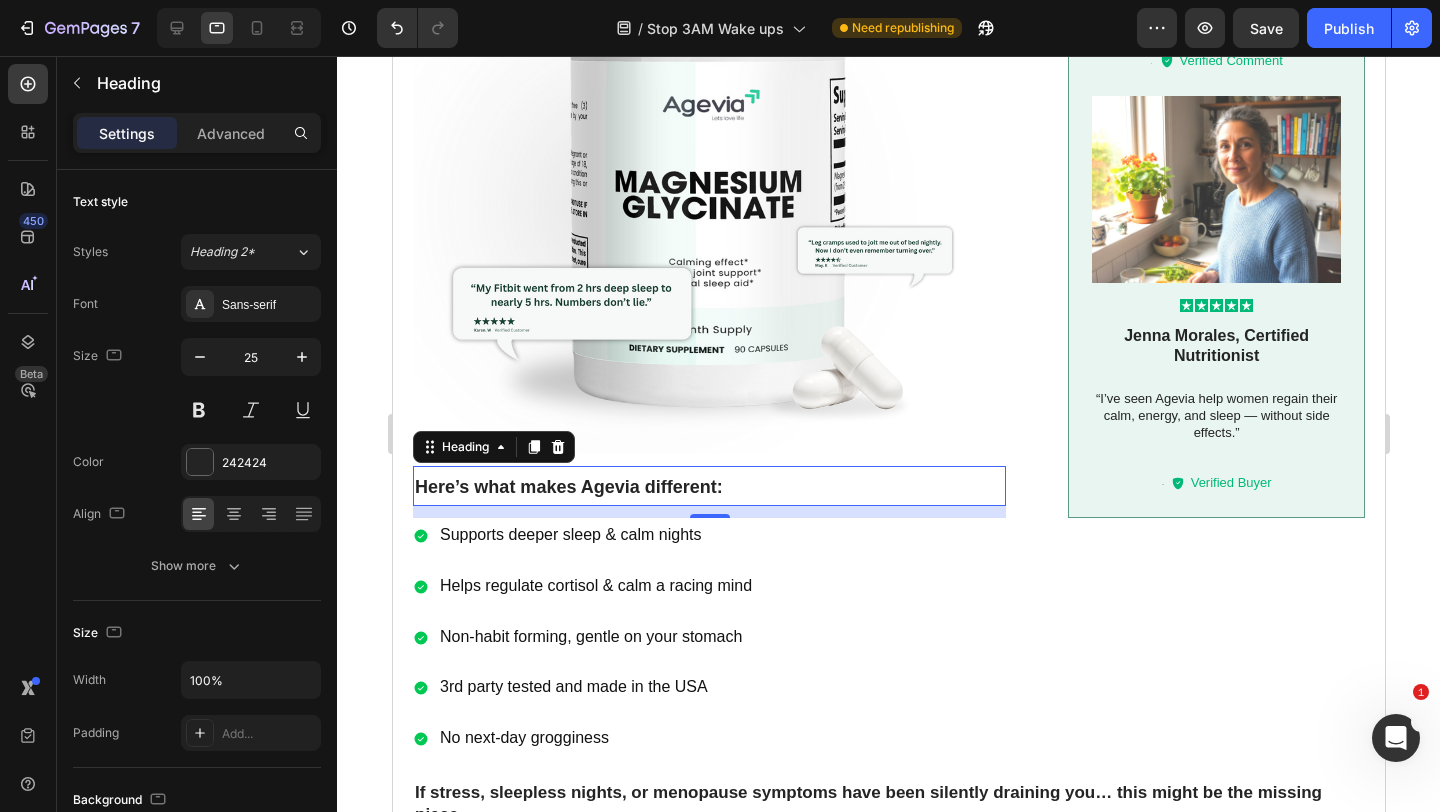 click on "Supports deeper sleep & calm nights Helps regulate cortisol & calm a racing mind Non-habit forming, gentle on your stomach 3rd party tested and made in the USA  No next-day grogginess" at bounding box center (888, 637) 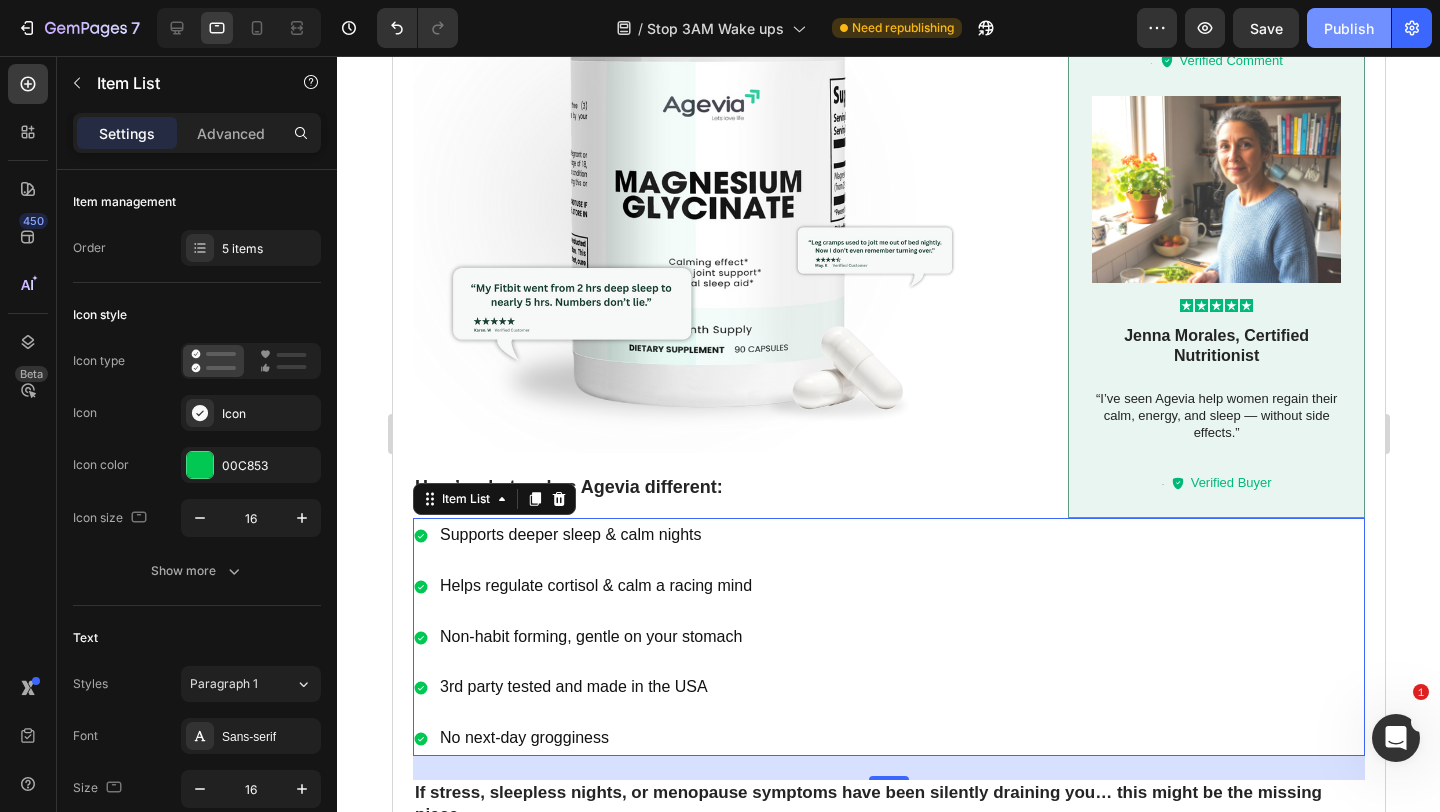 click on "Publish" 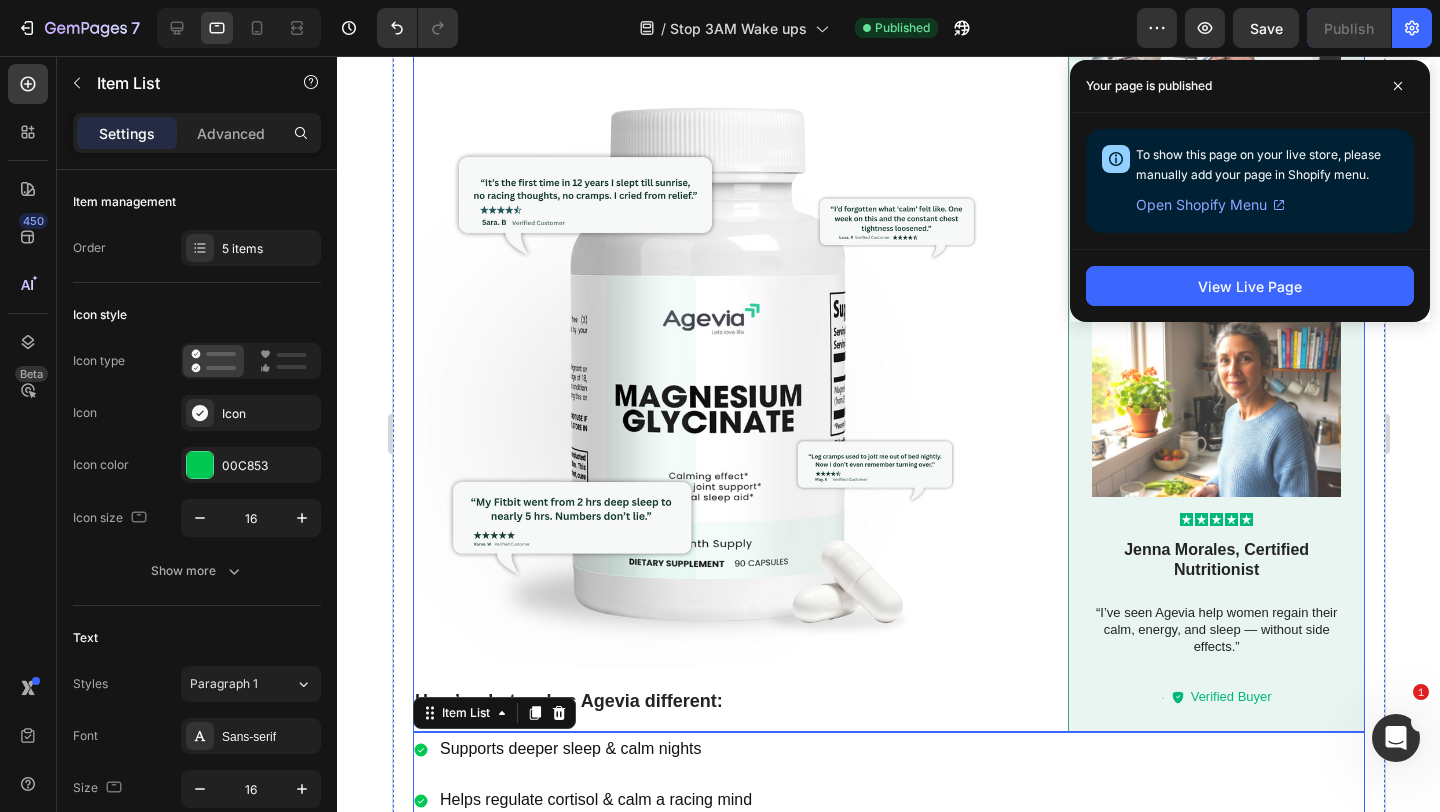 scroll, scrollTop: 1417, scrollLeft: 0, axis: vertical 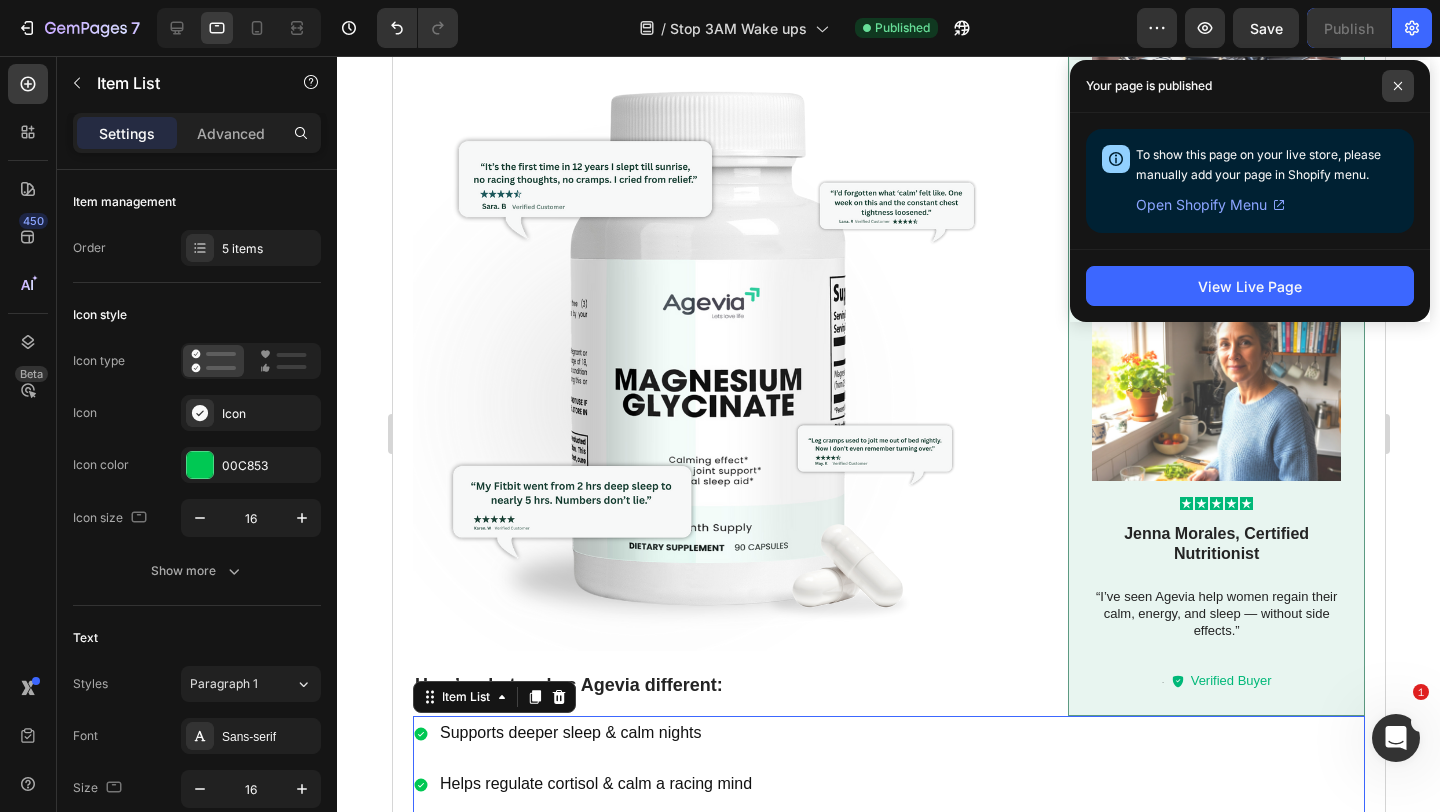 click at bounding box center [1398, 86] 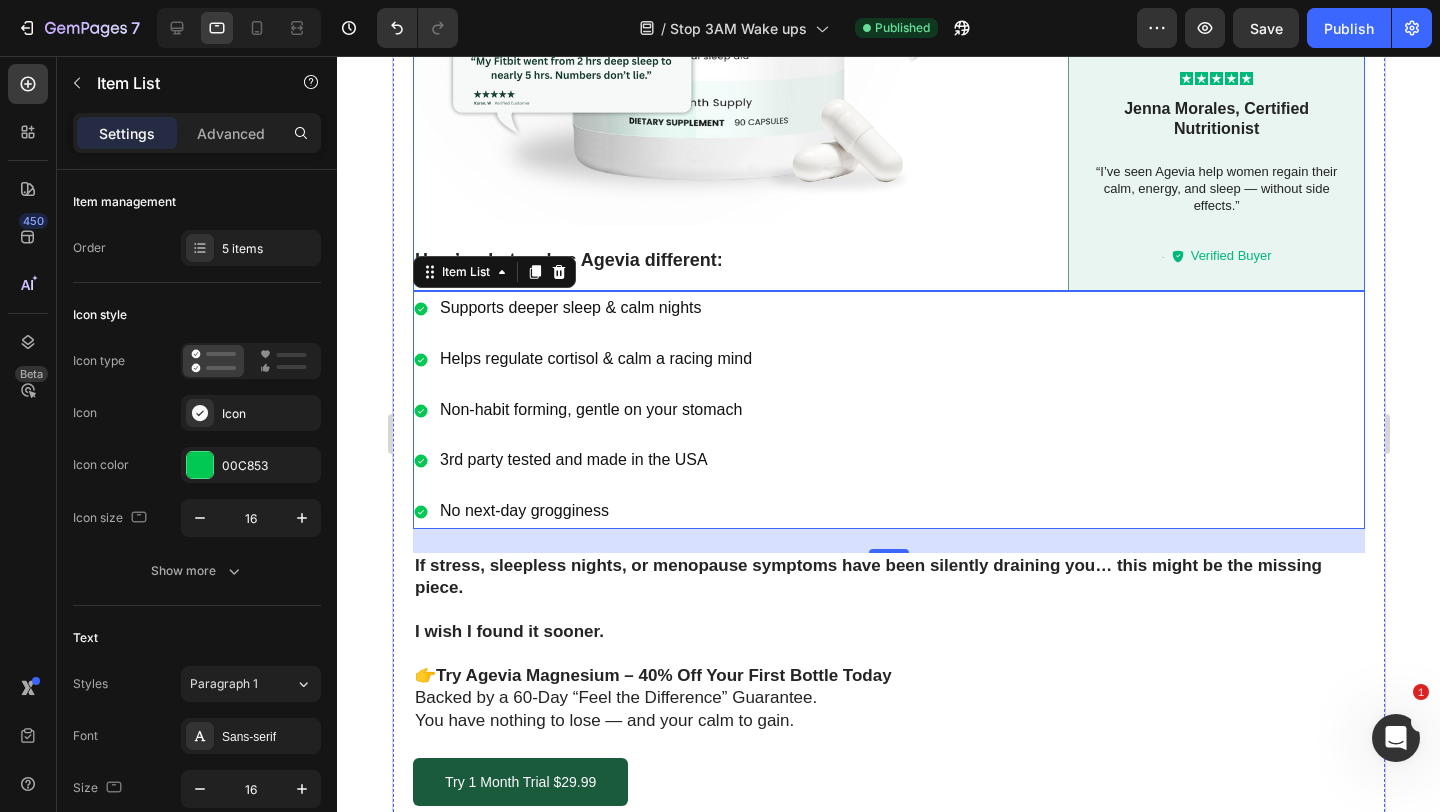 scroll, scrollTop: 1844, scrollLeft: 0, axis: vertical 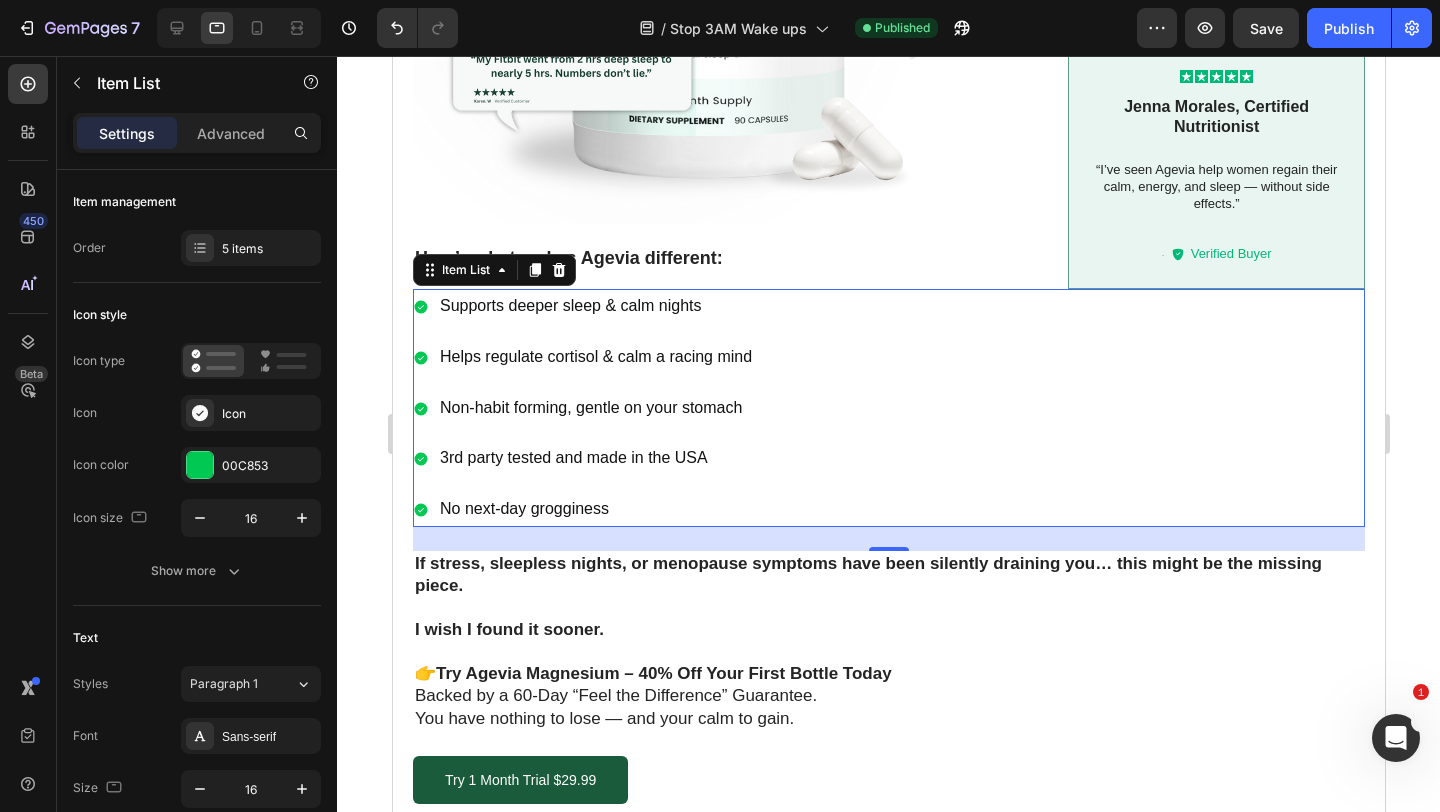 click 